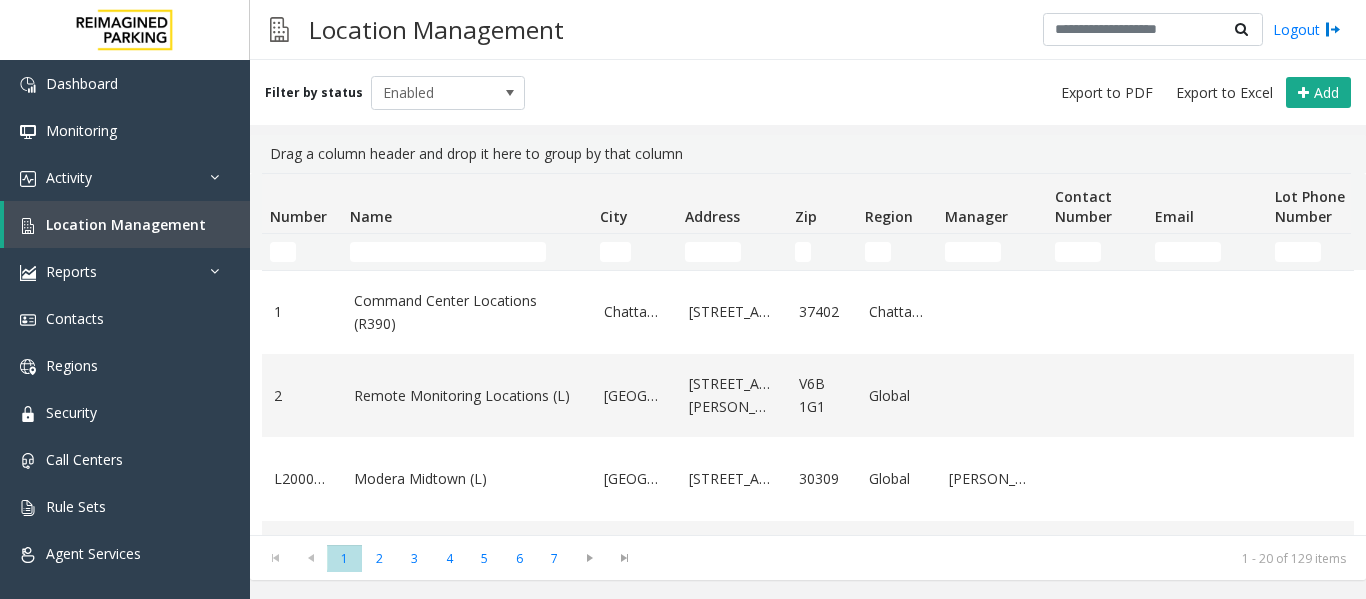 scroll, scrollTop: 0, scrollLeft: 0, axis: both 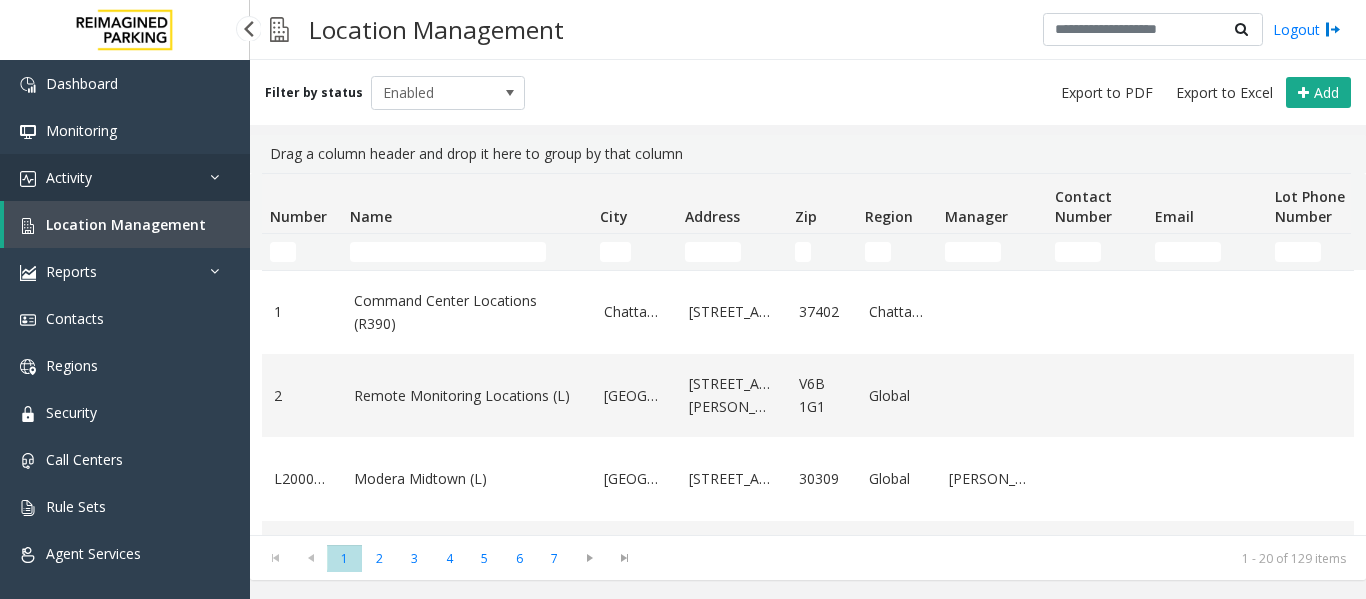 click on "Activity" at bounding box center [125, 177] 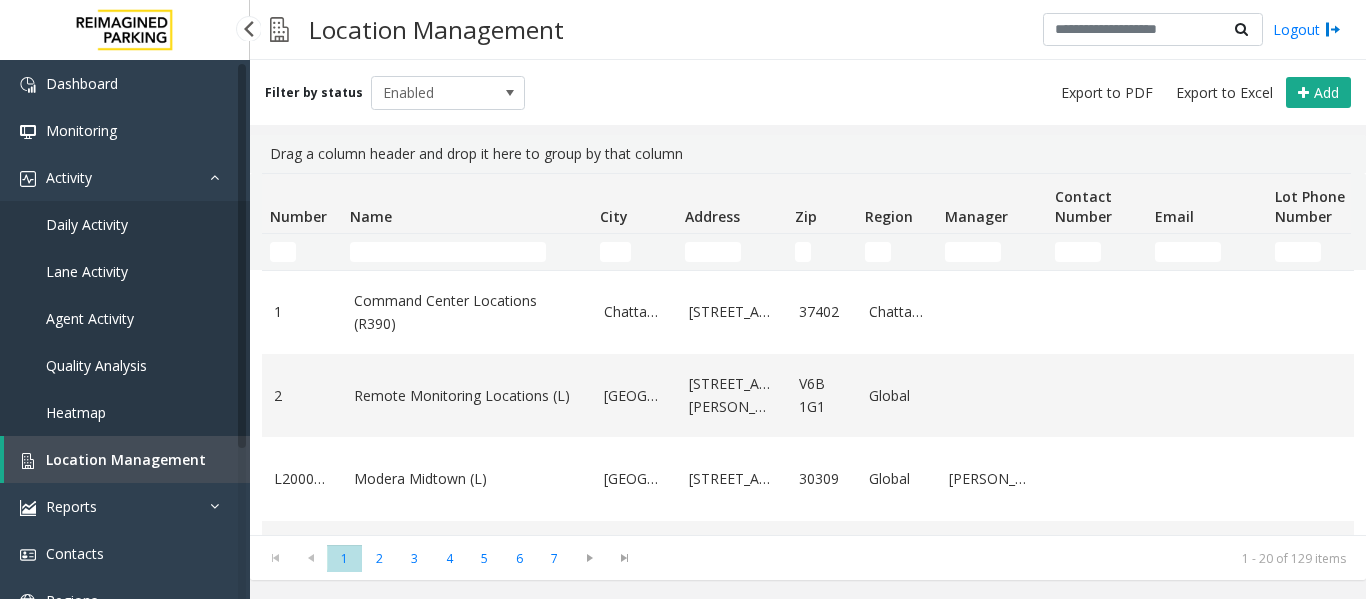 click on "Agent Activity" at bounding box center (90, 318) 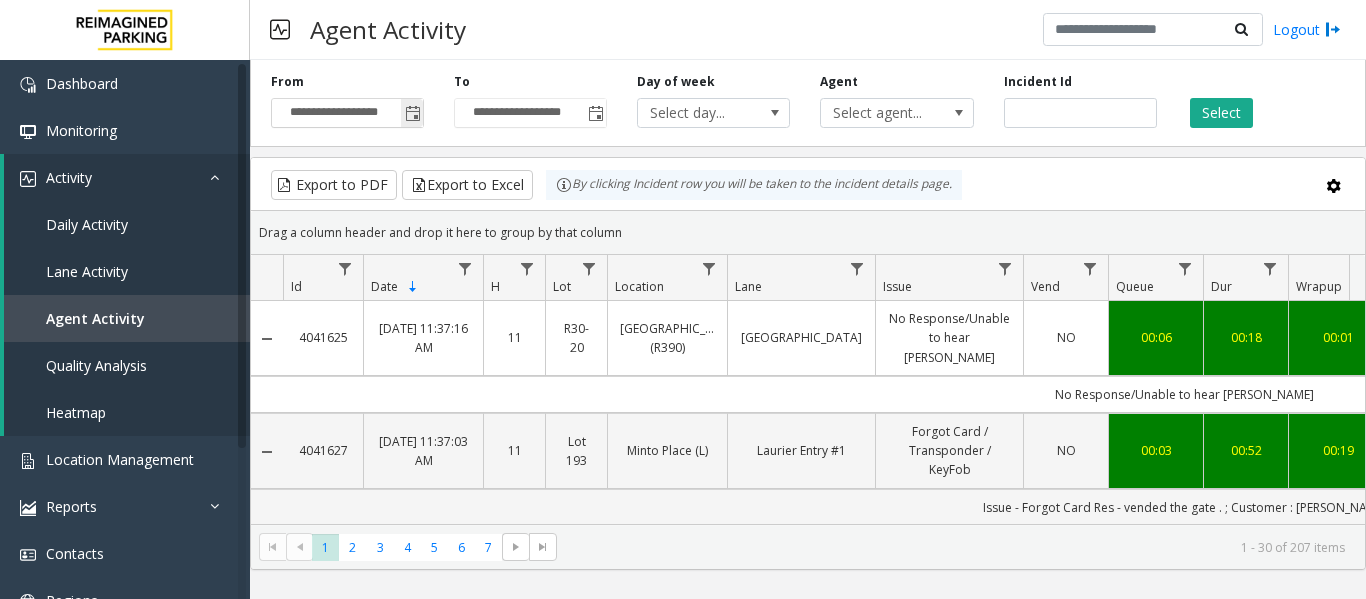 click 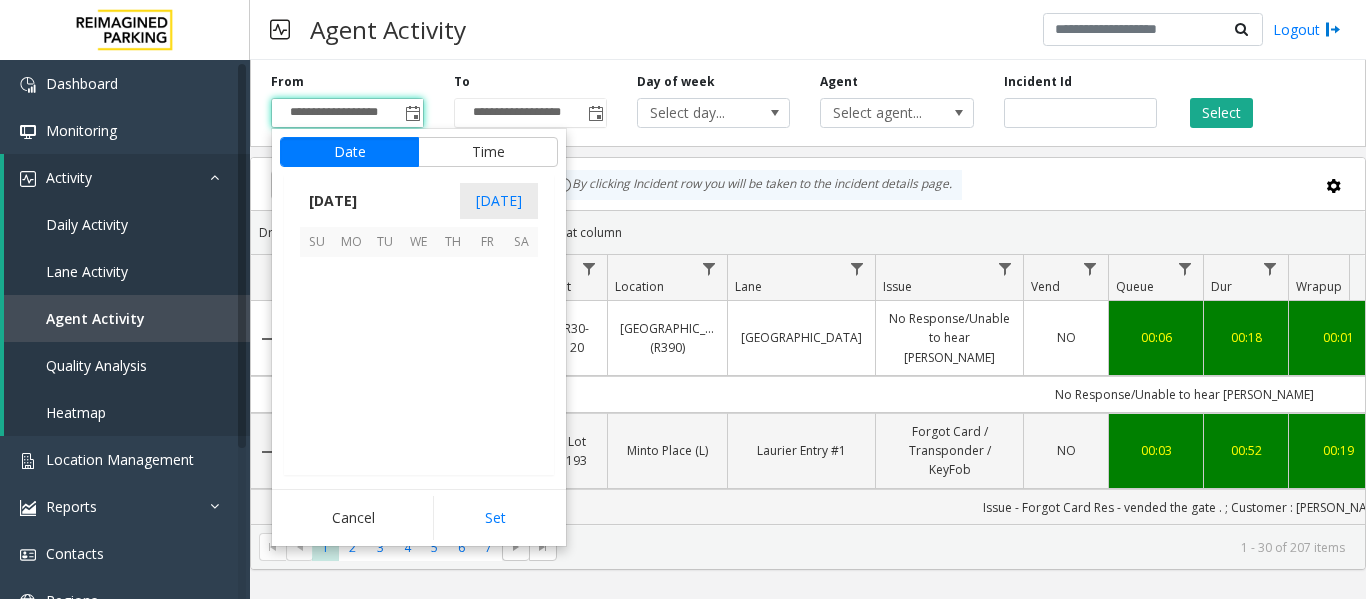 scroll, scrollTop: 358428, scrollLeft: 0, axis: vertical 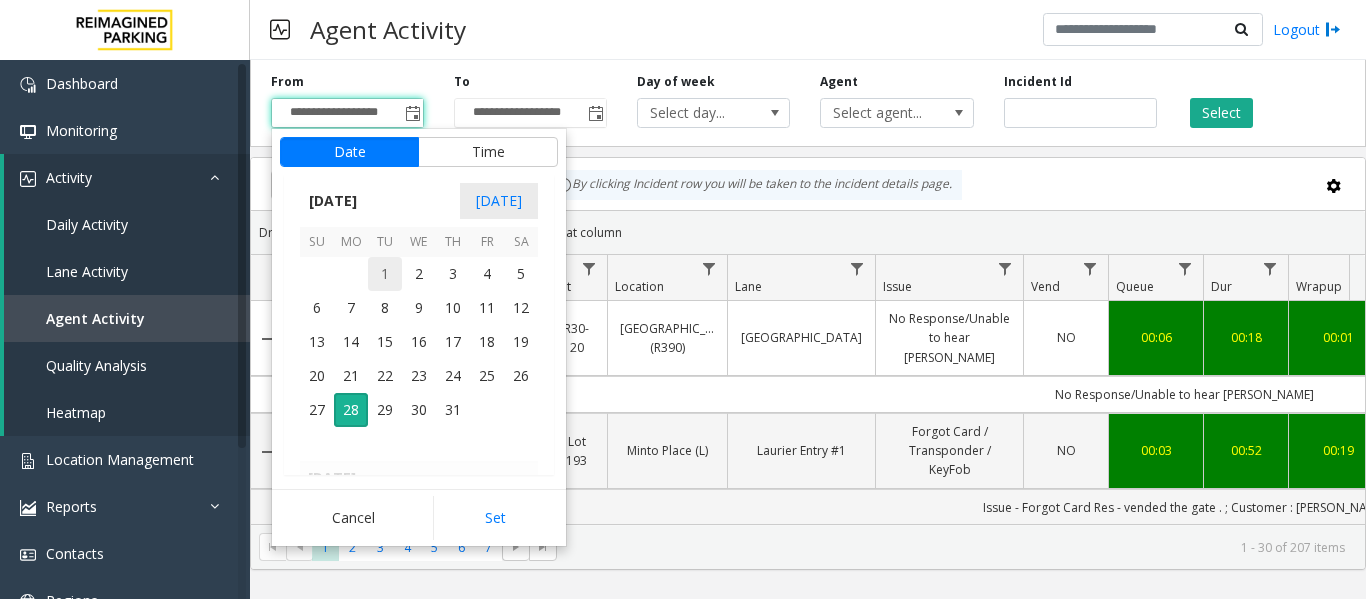 click on "1" at bounding box center (385, 274) 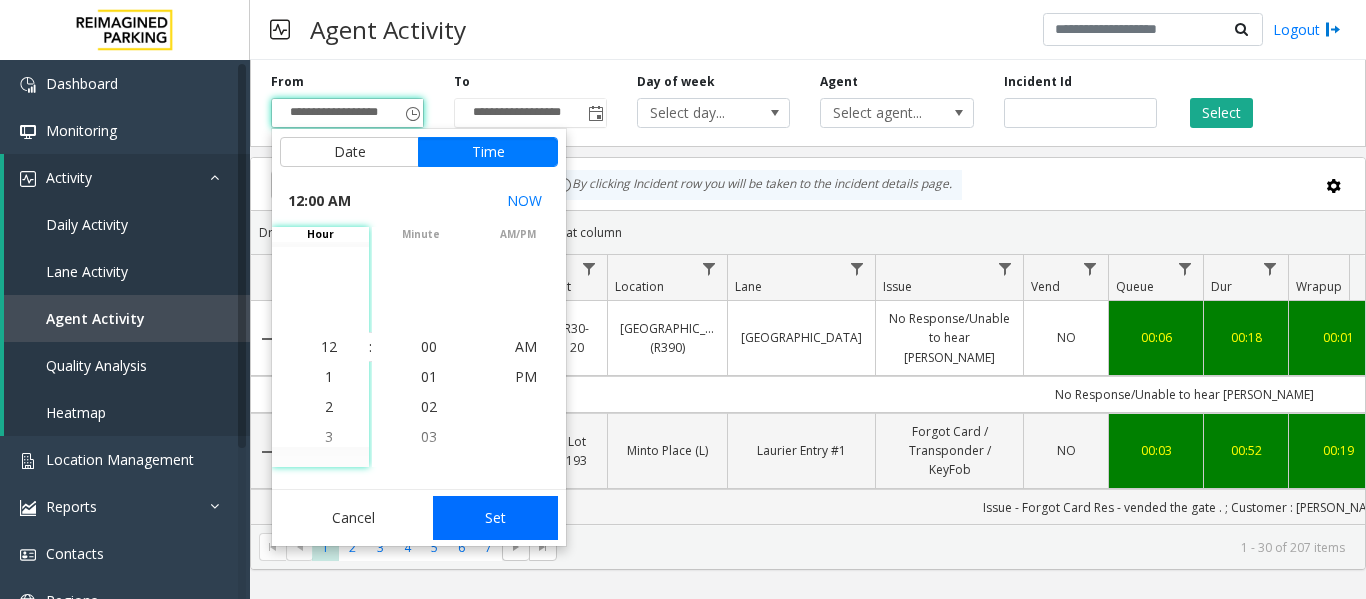 click on "Set" 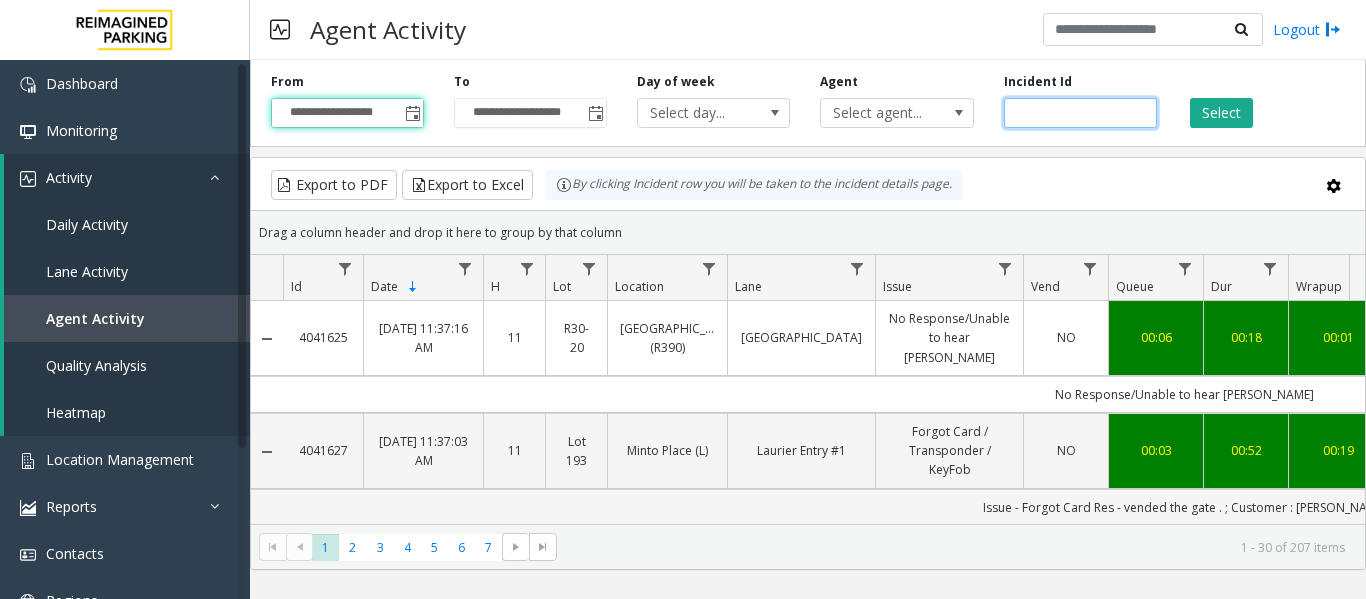 click 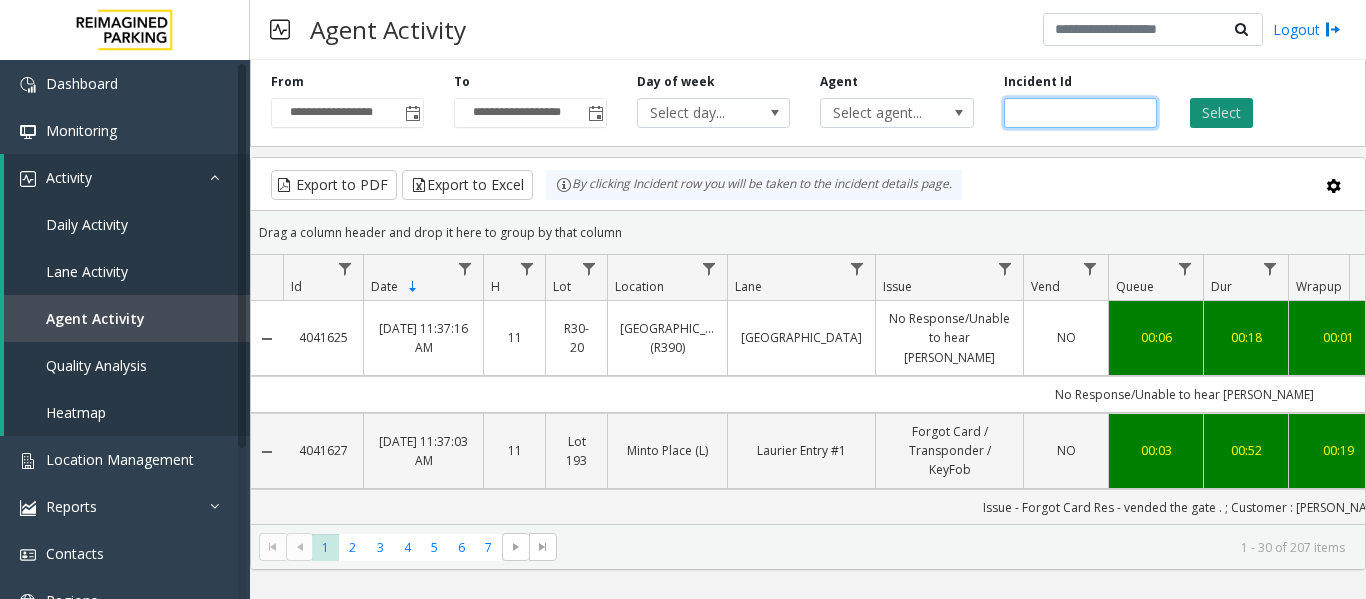 paste on "*******" 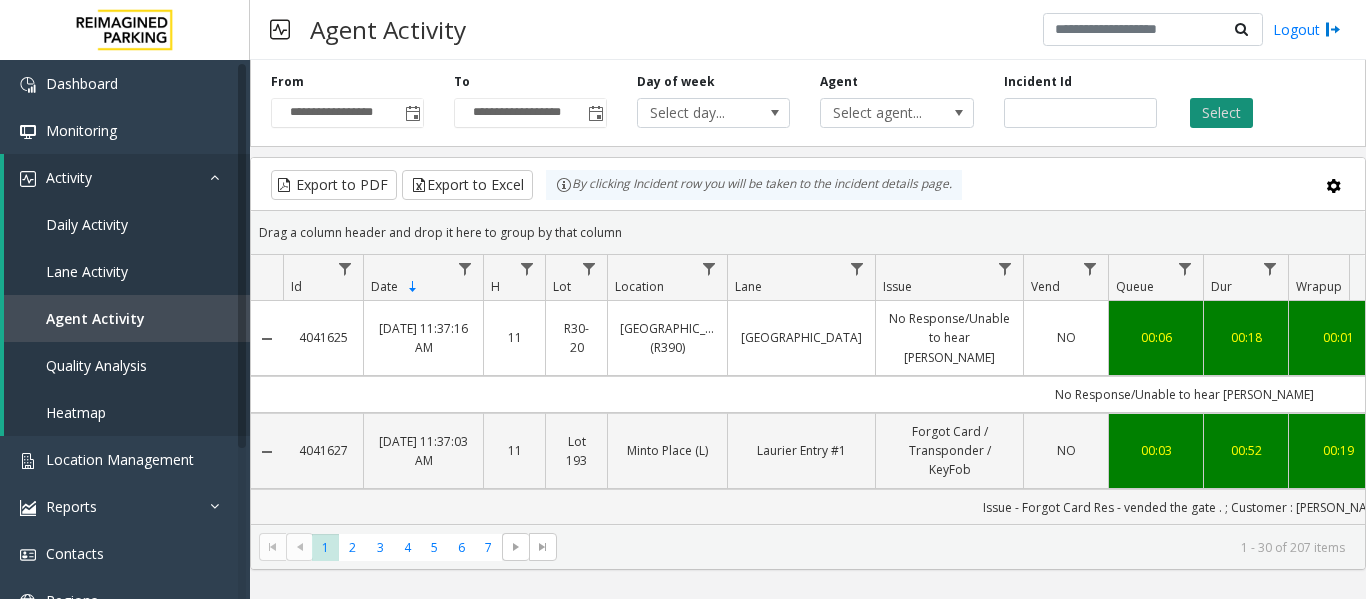 click on "Select" 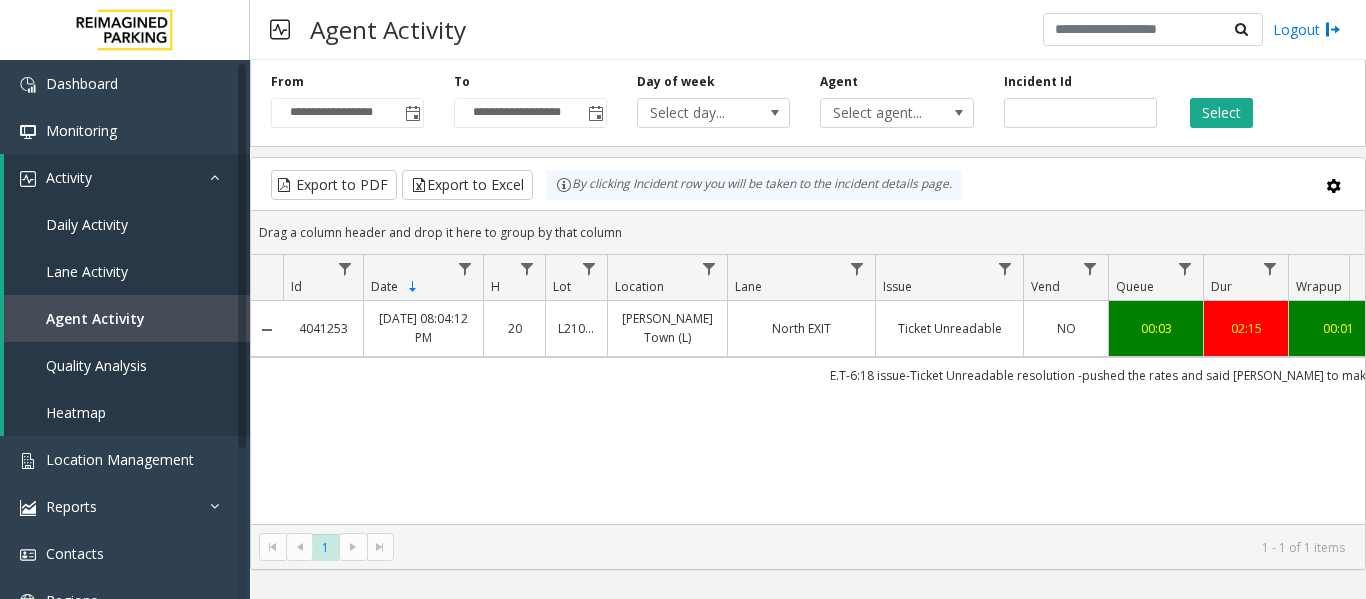 scroll, scrollTop: 0, scrollLeft: 28, axis: horizontal 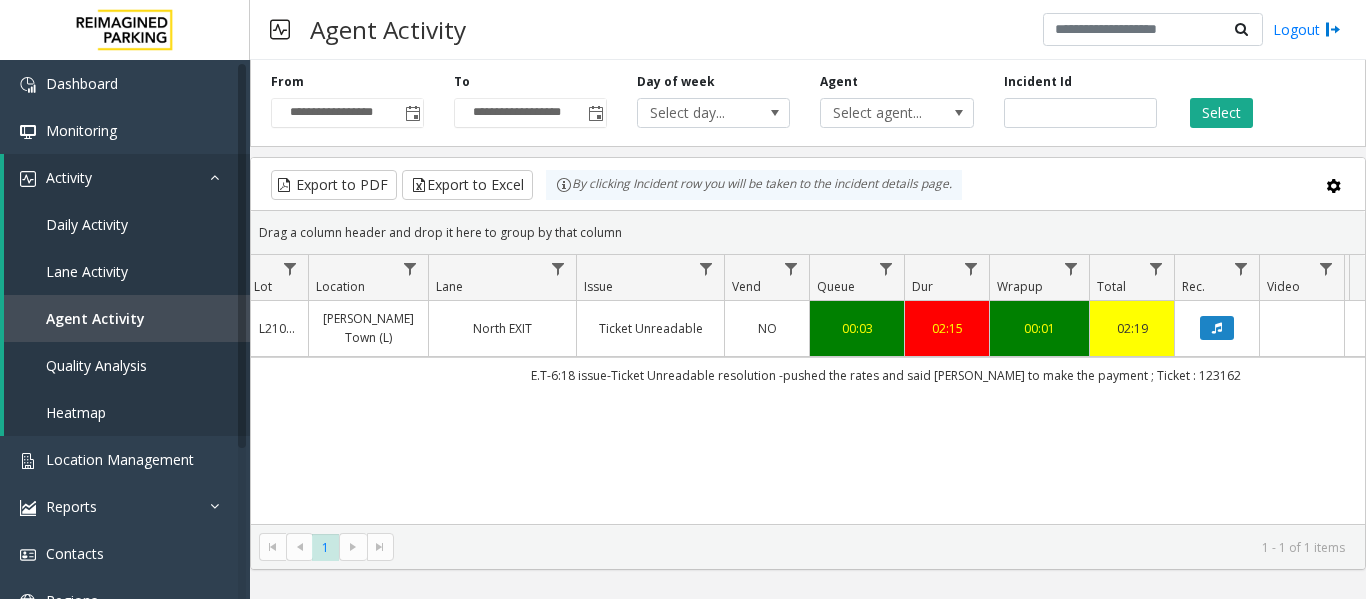 click on "E.T-6:18
issue-Ticket Unreadable
resolution -pushed the rates and said [PERSON_NAME] to make the payment
; Ticket : 123162" 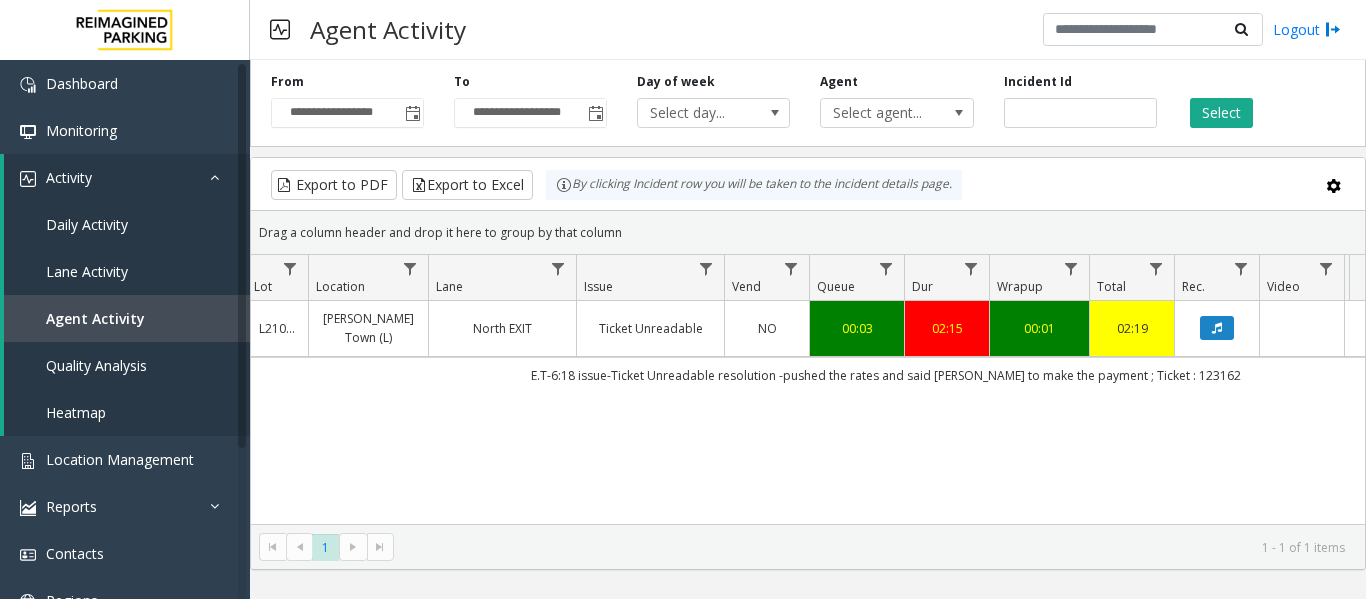 click on "E.T-6:18
issue-Ticket Unreadable
resolution -pushed the rates and said [PERSON_NAME] to make the payment
; Ticket : 123162" 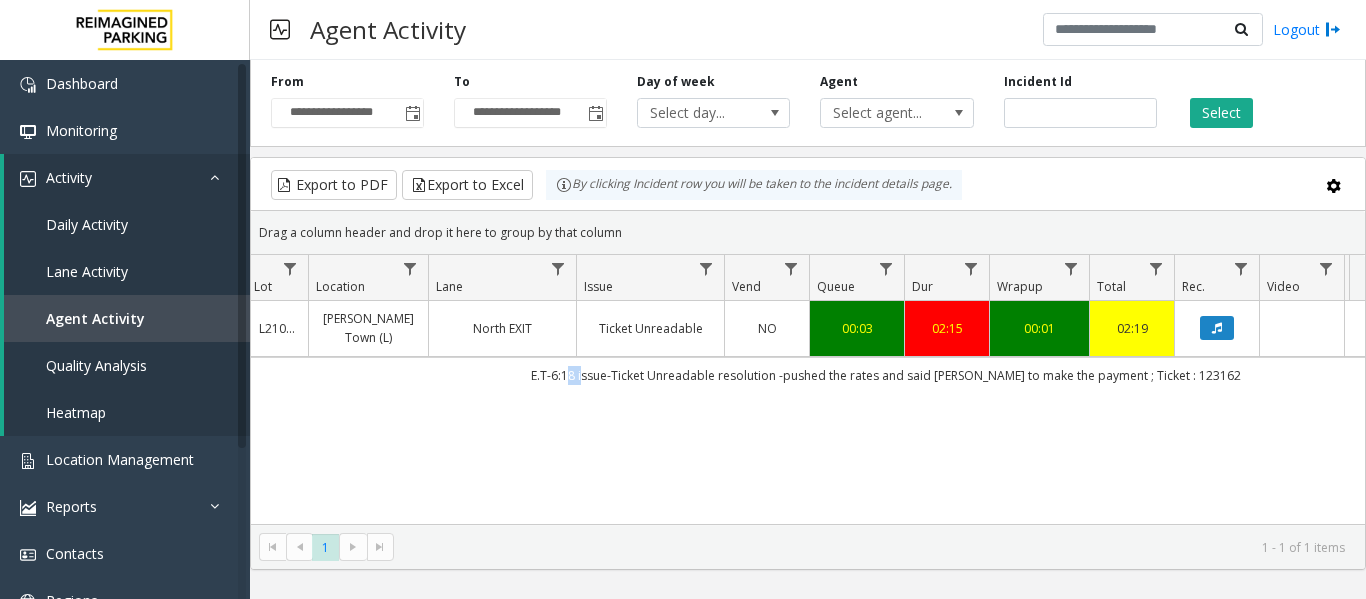 click on "E.T-6:18
issue-Ticket Unreadable
resolution -pushed the rates and said [PERSON_NAME] to make the payment
; Ticket : 123162" 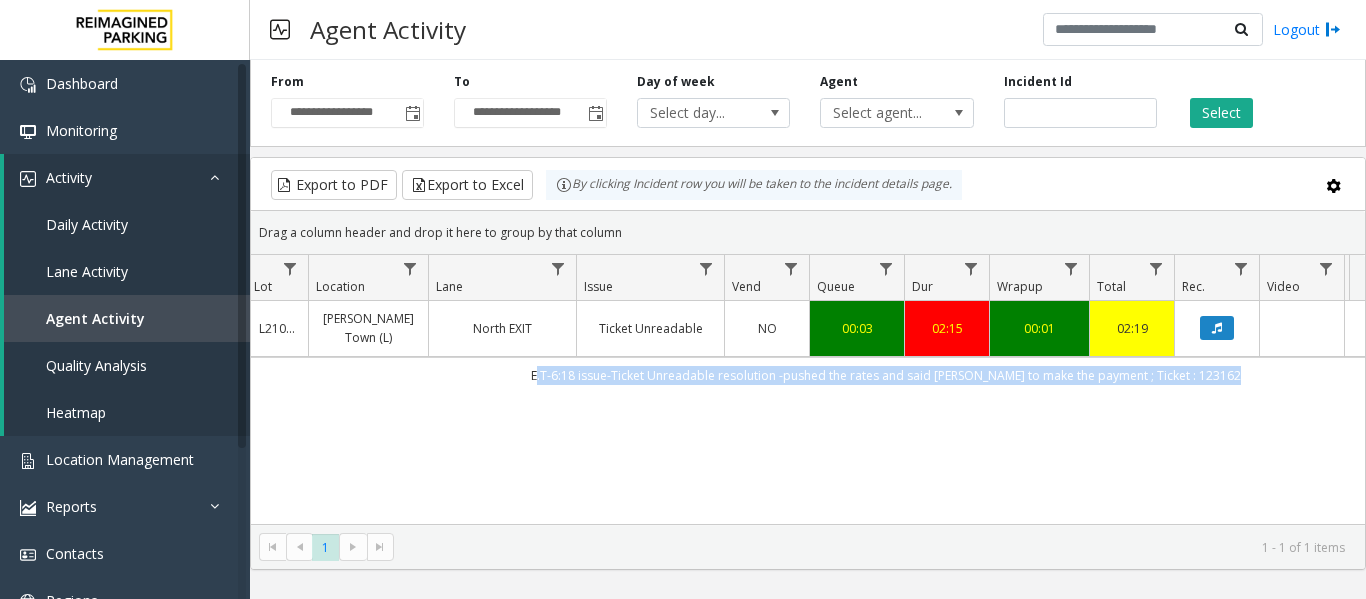 click on "E.T-6:18
issue-Ticket Unreadable
resolution -pushed the rates and said [PERSON_NAME] to make the payment
; Ticket : 123162" 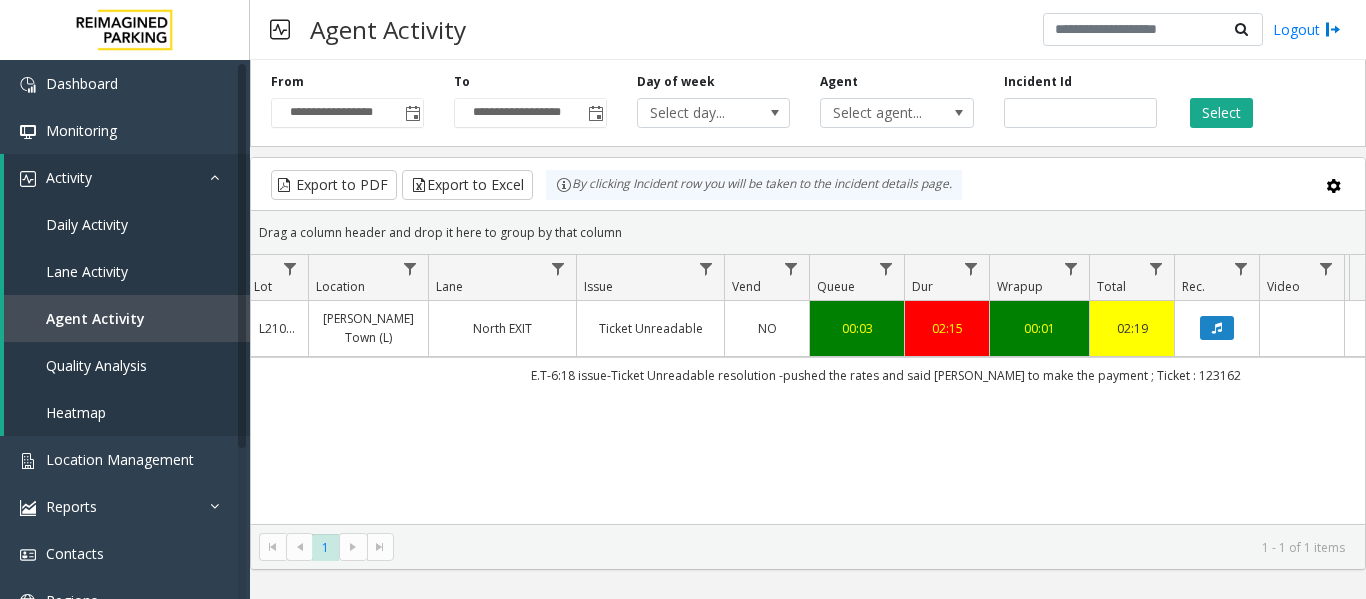 click on "4041253   [DATE] 08:04:12 PM
20   L21088000   [PERSON_NAME][GEOGRAPHIC_DATA] (L)   North EXIT   Ticket Unreadable   NO   00:03   02:15   00:01   02:19   [PERSON_NAME]      genesys   NO   E.T-6:18
issue-Ticket Unreadable
resolution -pushed the rates and said [PERSON_NAME] to make the payment
; Ticket : 123162" 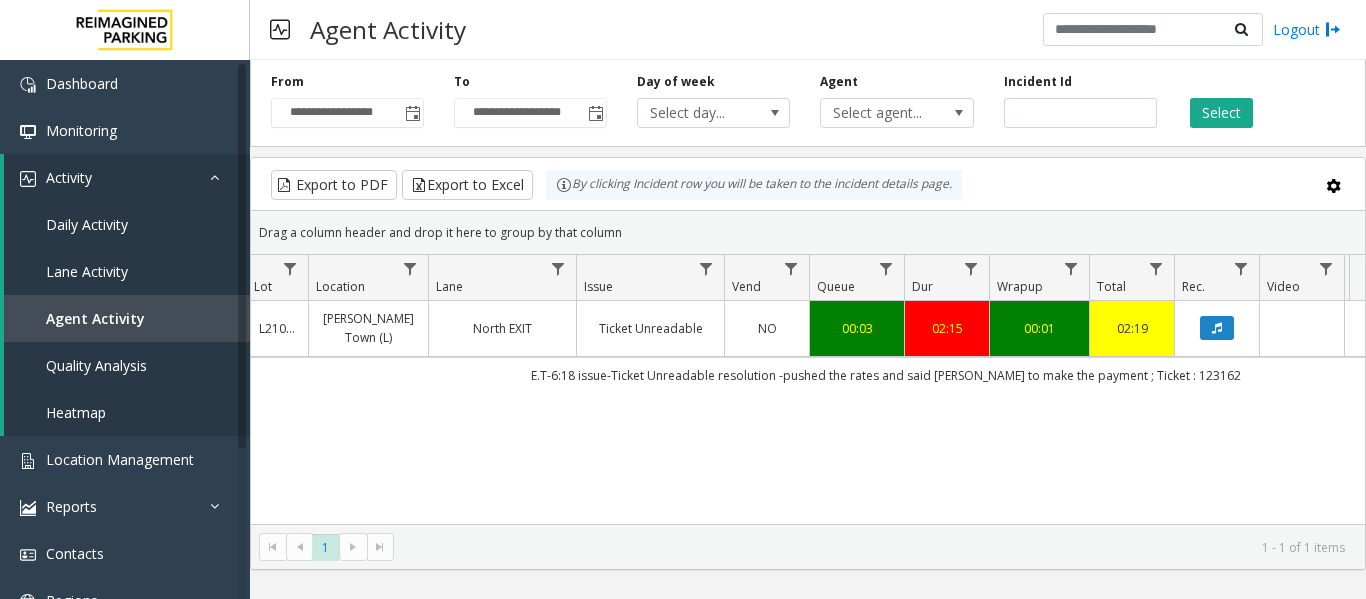 click on "E.T-6:18
issue-Ticket Unreadable
resolution -pushed the rates and said [PERSON_NAME] to make the payment
; Ticket : 123162" 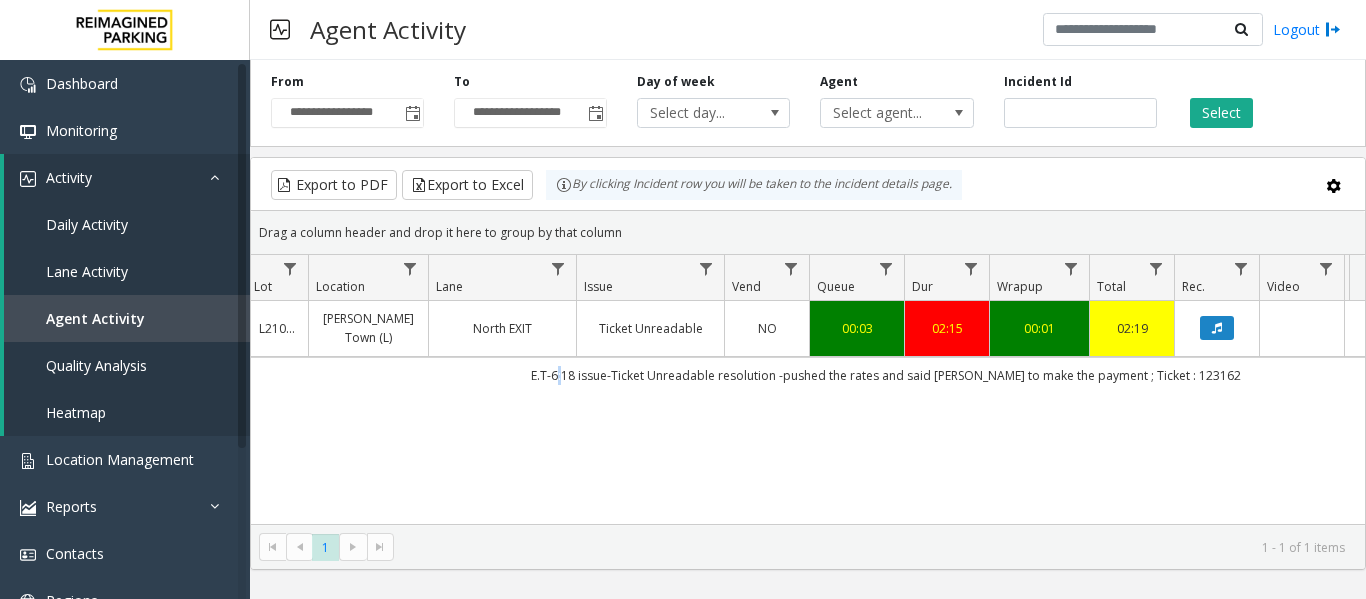click on "E.T-6:18
issue-Ticket Unreadable
resolution -pushed the rates and said [PERSON_NAME] to make the payment
; Ticket : 123162" 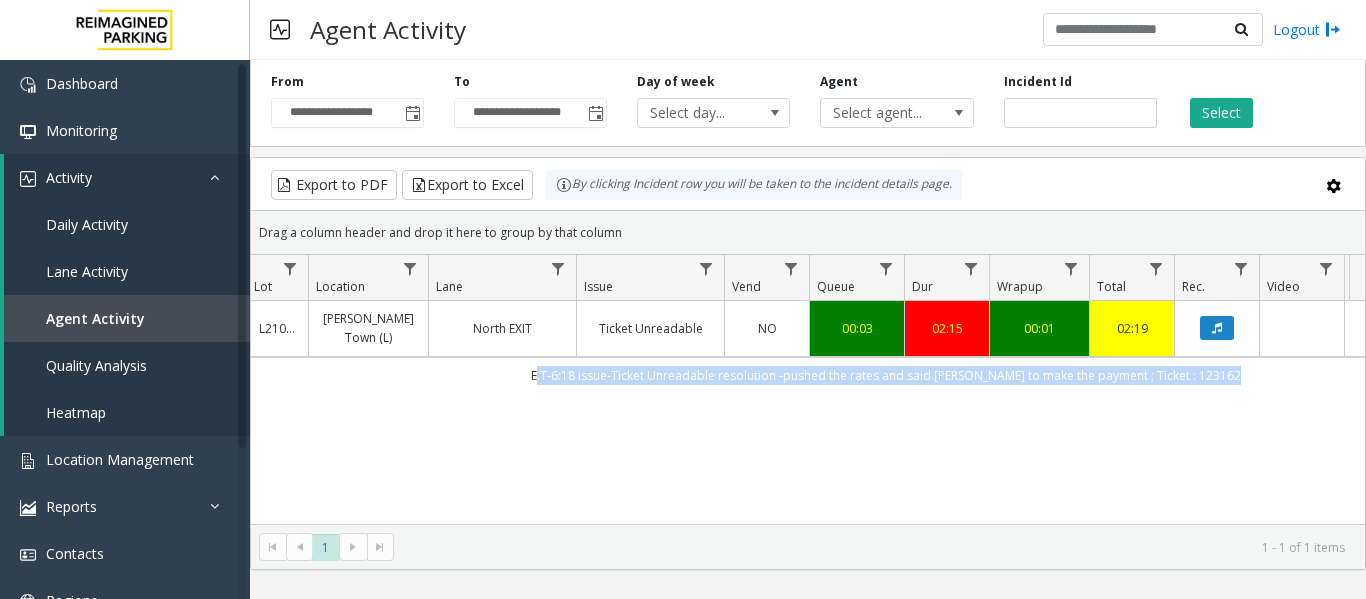 click on "E.T-6:18
issue-Ticket Unreadable
resolution -pushed the rates and said [PERSON_NAME] to make the payment
; Ticket : 123162" 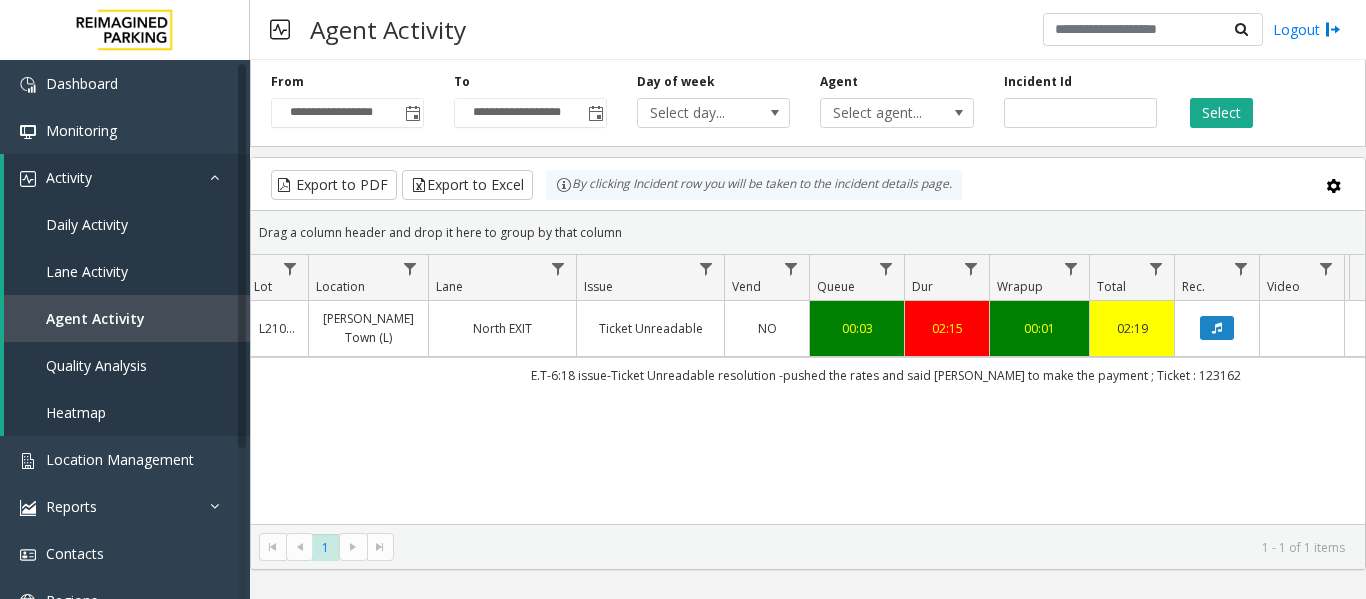 click on "4041253   [DATE] 08:04:12 PM
20   L21088000   [PERSON_NAME][GEOGRAPHIC_DATA] (L)   North EXIT   Ticket Unreadable   NO   00:03   02:15   00:01   02:19   [PERSON_NAME]      genesys   NO   E.T-6:18
issue-Ticket Unreadable
resolution -pushed the rates and said [PERSON_NAME] to make the payment
; Ticket : 123162" 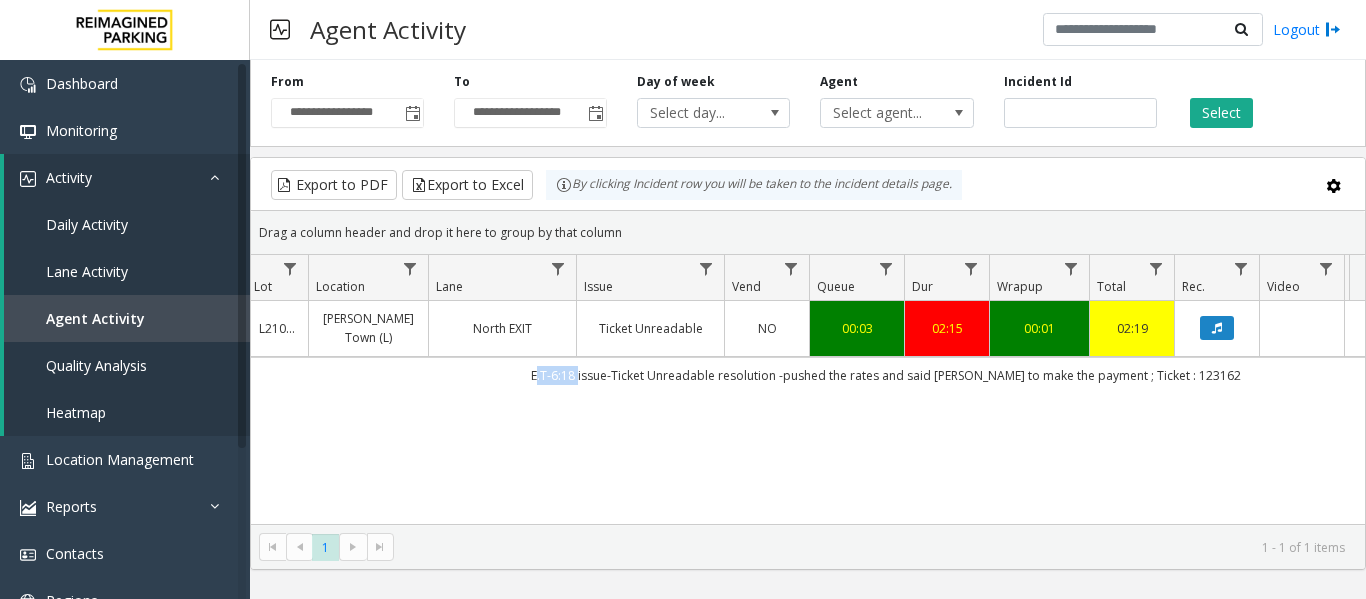 drag, startPoint x: 606, startPoint y: 392, endPoint x: 560, endPoint y: 392, distance: 46 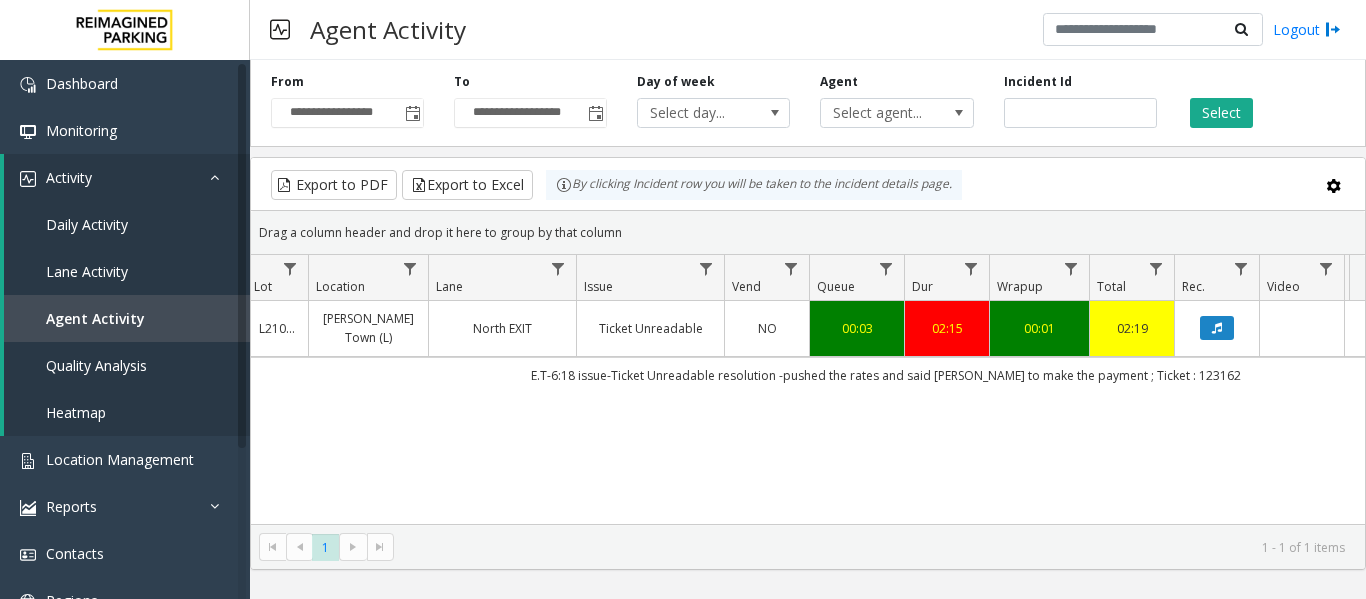 click on "4041253   [DATE] 08:04:12 PM
20   L21088000   [PERSON_NAME][GEOGRAPHIC_DATA] (L)   North EXIT   Ticket Unreadable   NO   00:03   02:15   00:01   02:19   [PERSON_NAME]      genesys   NO   E.T-6:18
issue-Ticket Unreadable
resolution -pushed the rates and said [PERSON_NAME] to make the payment
; Ticket : 123162" 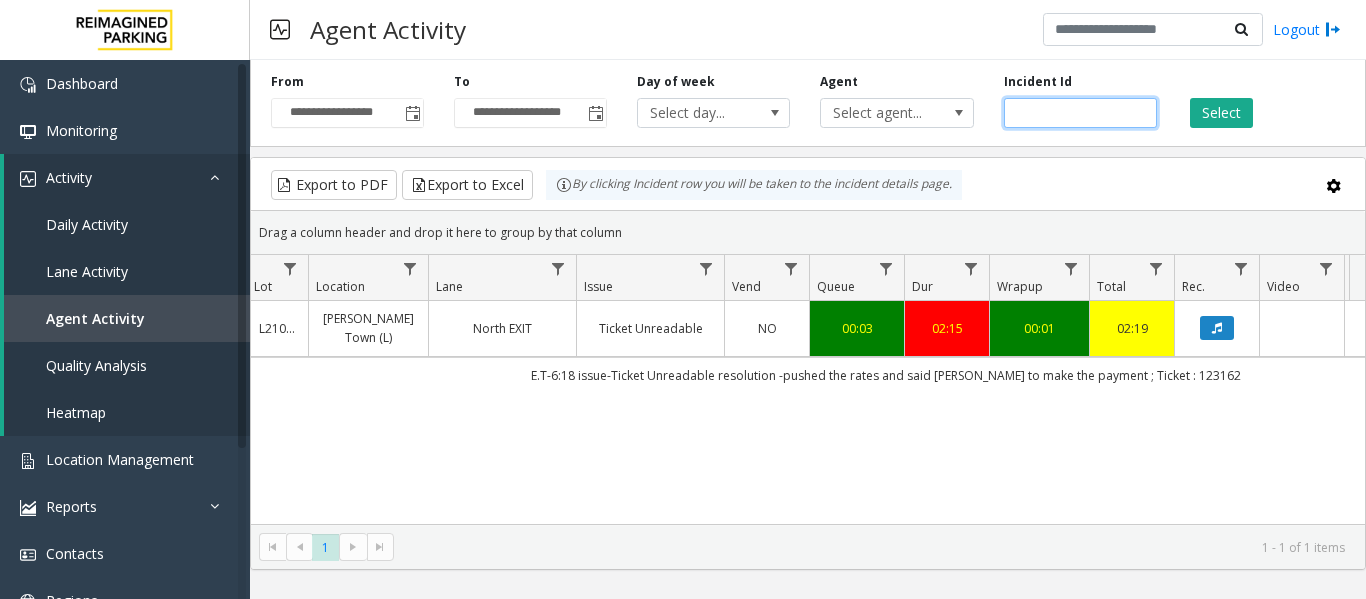 click on "*******" 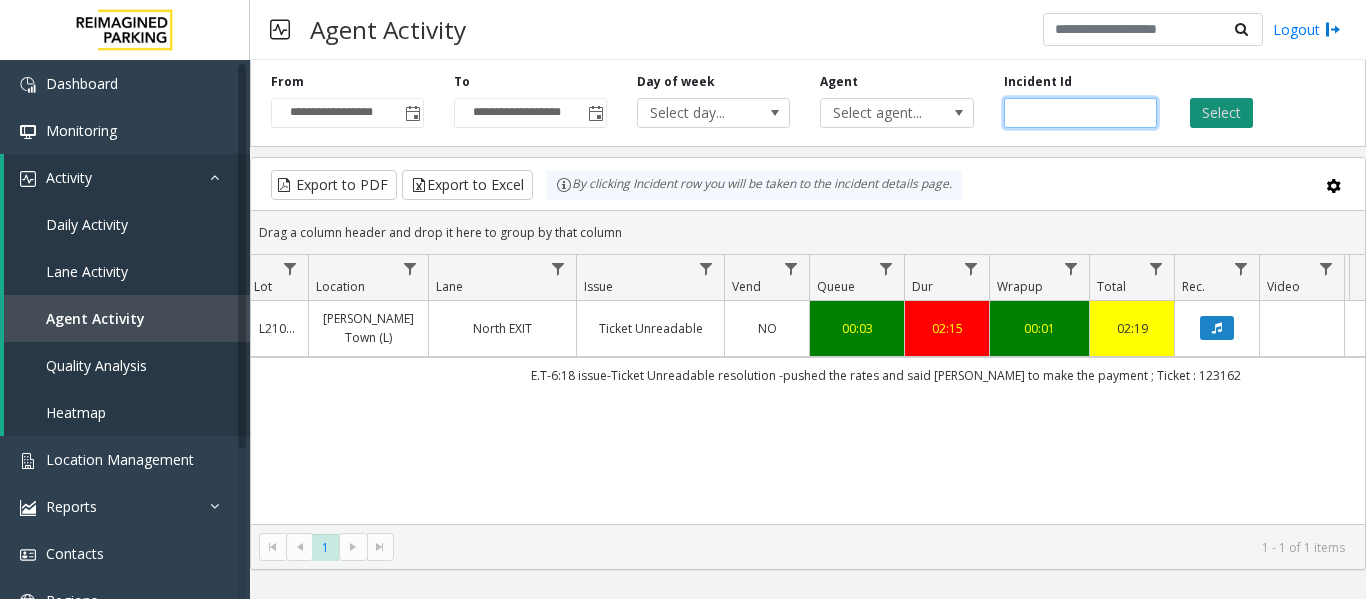 paste 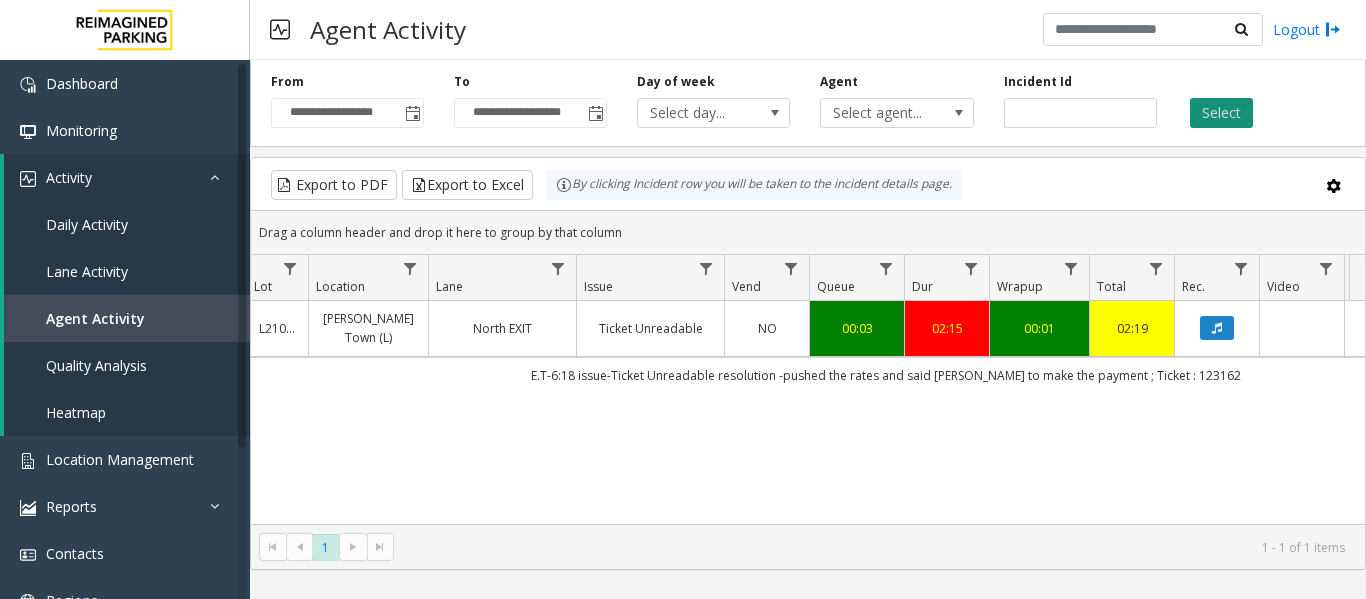 click on "Select" 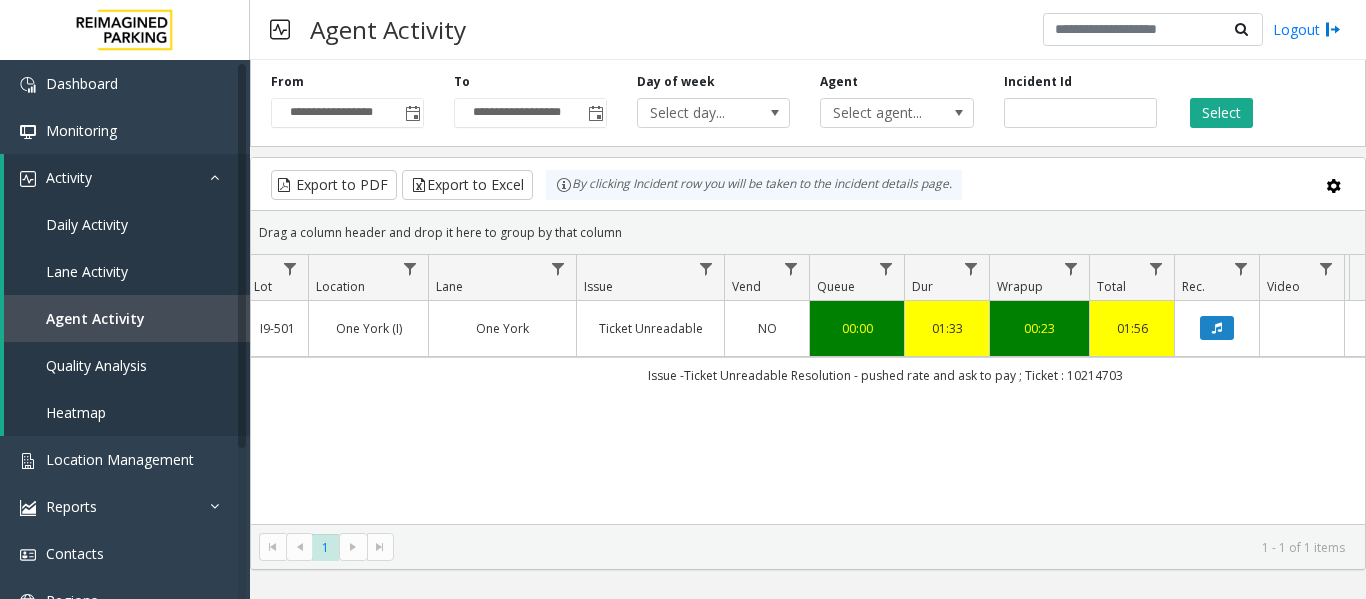 scroll, scrollTop: 0, scrollLeft: 436, axis: horizontal 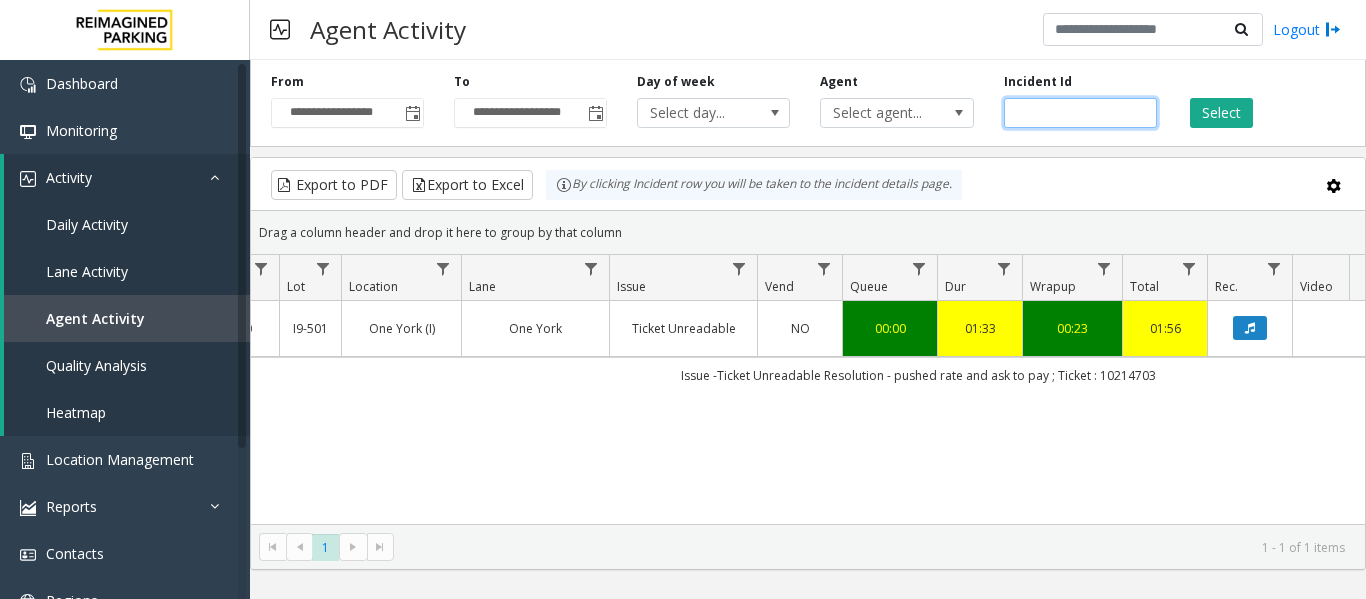 click on "*******" 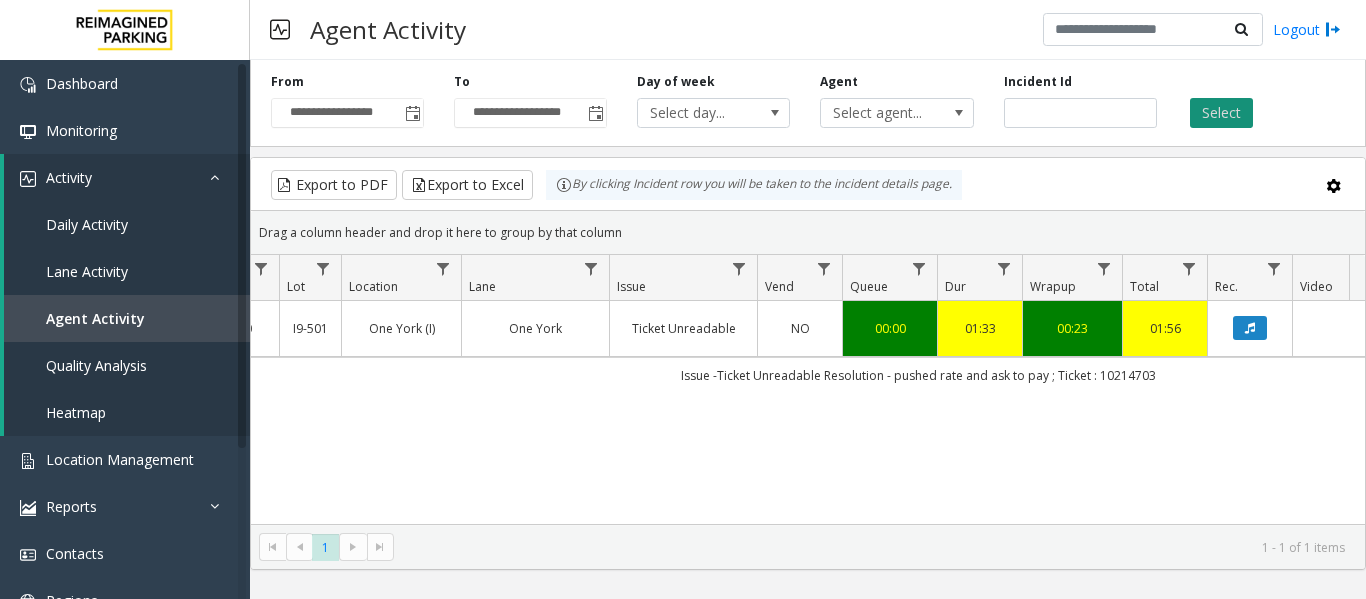 click on "Select" 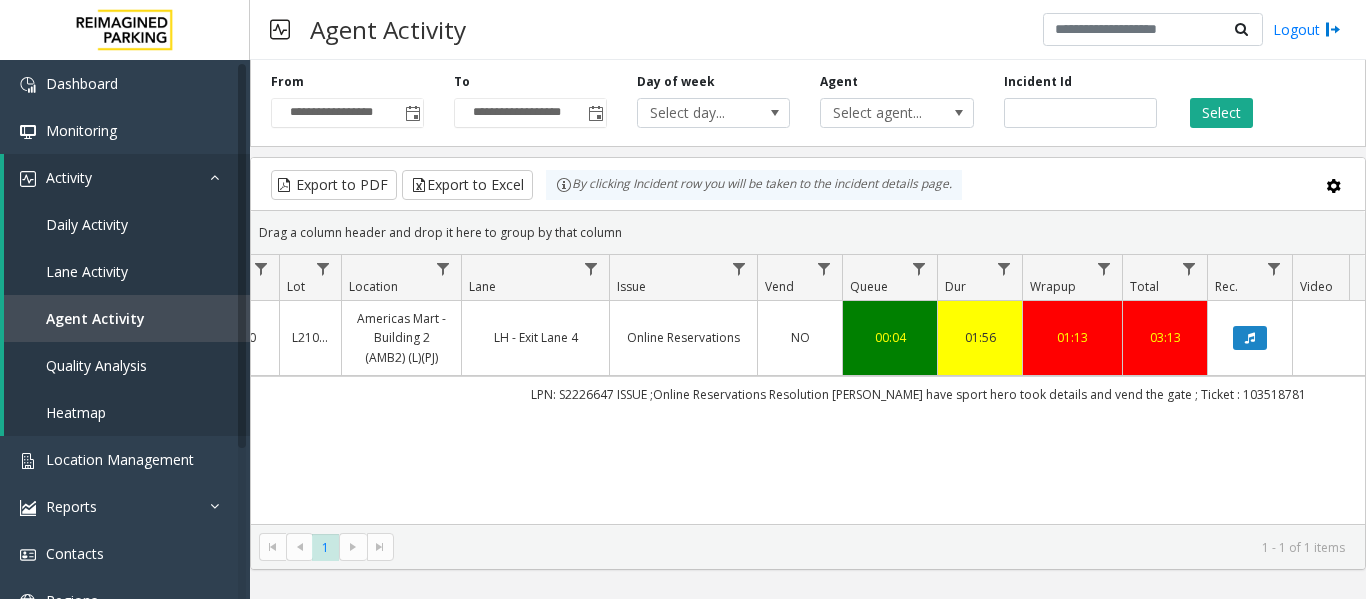 scroll, scrollTop: 0, scrollLeft: 271, axis: horizontal 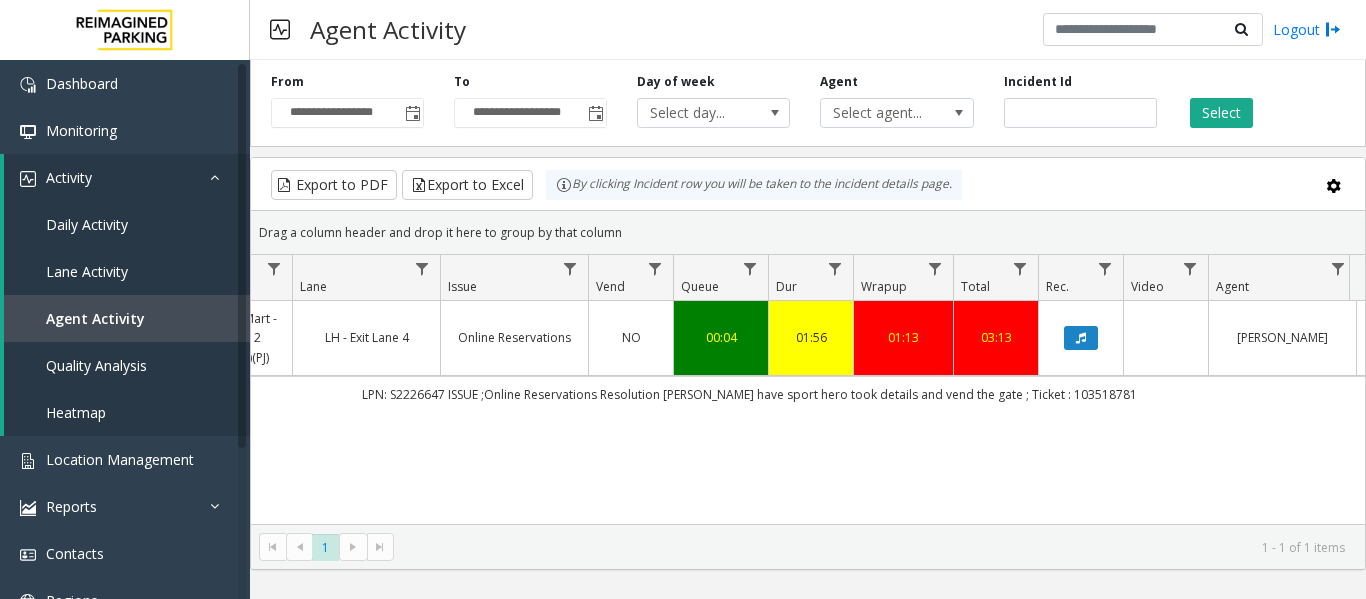 click on "LPN: S2226647
ISSUE ;Online Reservations
Resolution [PERSON_NAME] have sport hero took details and vend the gate ; Ticket : 103518781" 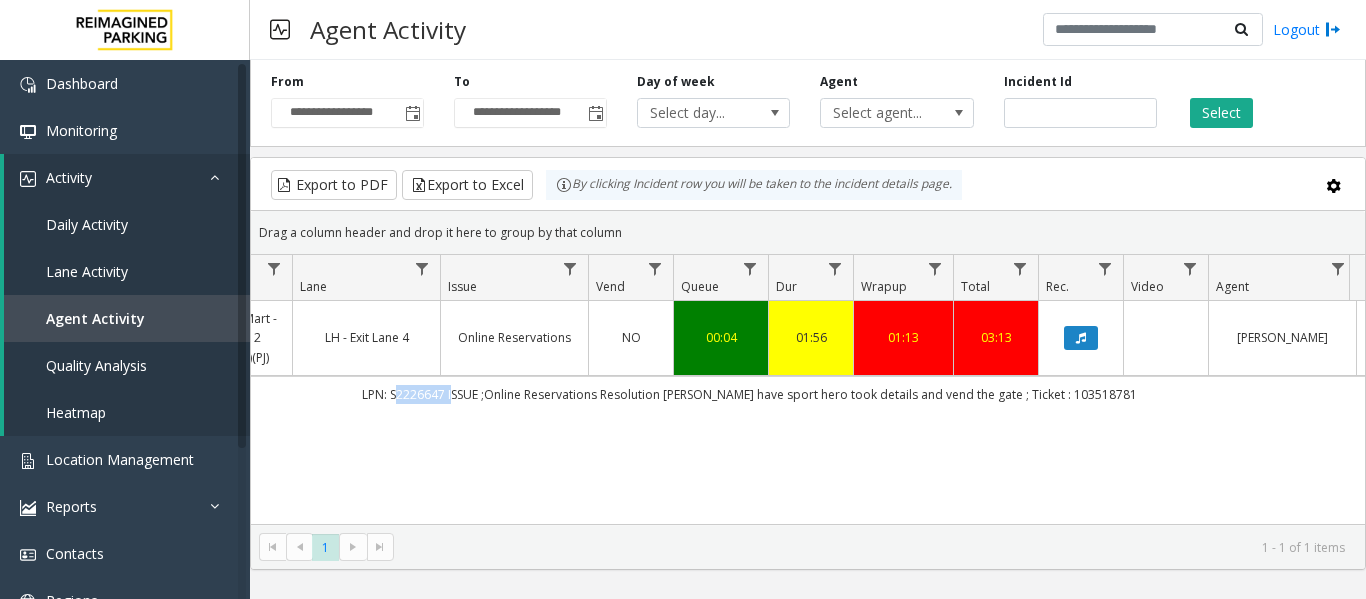 click on "LPN: S2226647
ISSUE ;Online Reservations
Resolution [PERSON_NAME] have sport hero took details and vend the gate ; Ticket : 103518781" 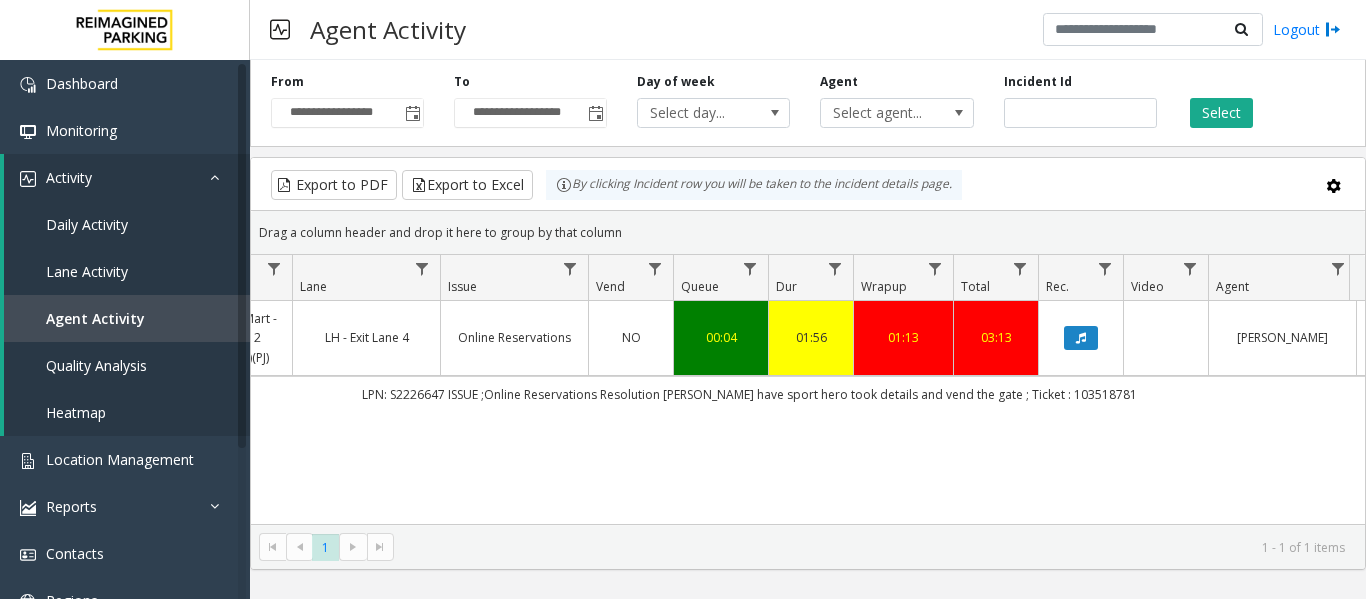 click on "4040171   [DATE] 10:43:05 AM
10   L21036801   Americas Mart - Building 2 (AMB2) (L)(PJ)   LH - Exit Lane 4   Online Reservations   NO   00:04   01:56   01:13   03:13   [PERSON_NAME]      genesys   NO   LPN: S2226647
ISSUE ;Online Reservations
Resolution [PERSON_NAME] have sport hero took details and vend the gate ; Ticket : 103518781" 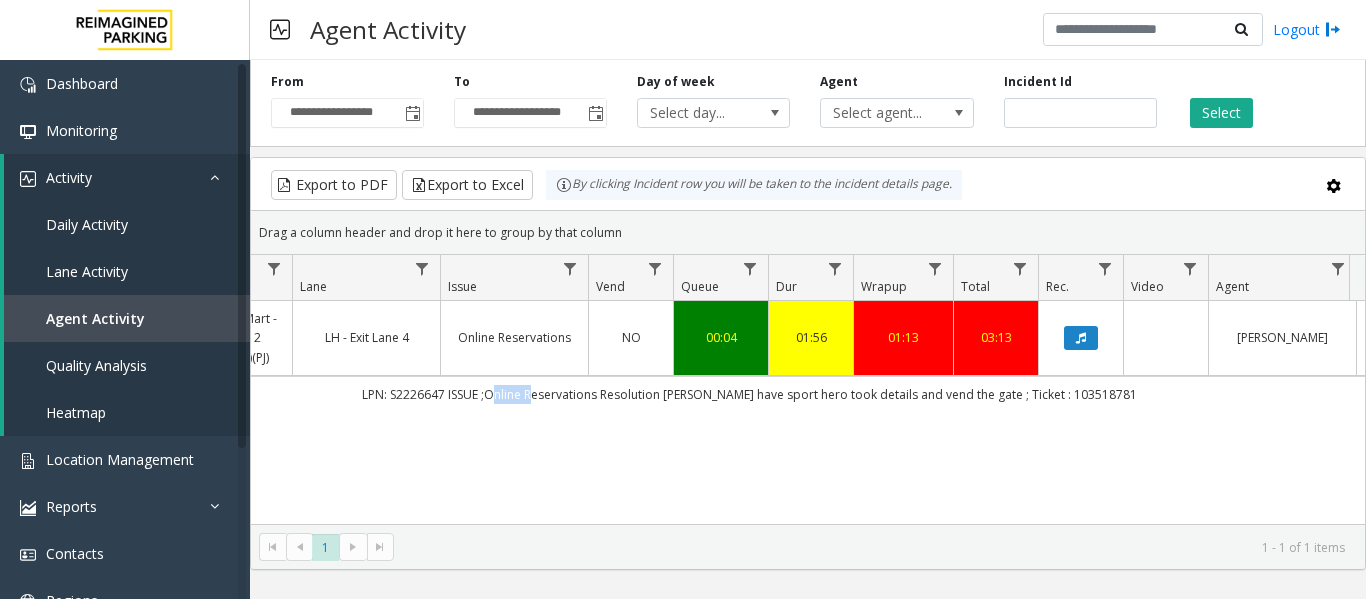 click on "LPN: S2226647
ISSUE ;Online Reservations
Resolution [PERSON_NAME] have sport hero took details and vend the gate ; Ticket : 103518781" 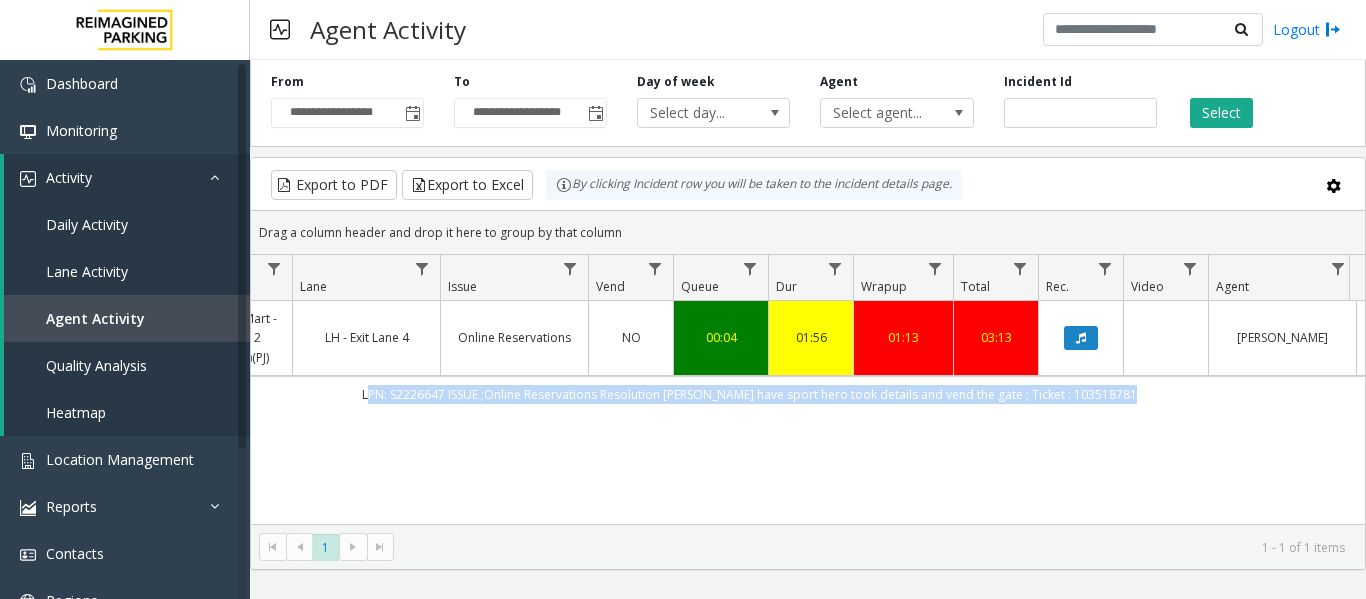 click on "LPN: S2226647
ISSUE ;Online Reservations
Resolution [PERSON_NAME] have sport hero took details and vend the gate ; Ticket : 103518781" 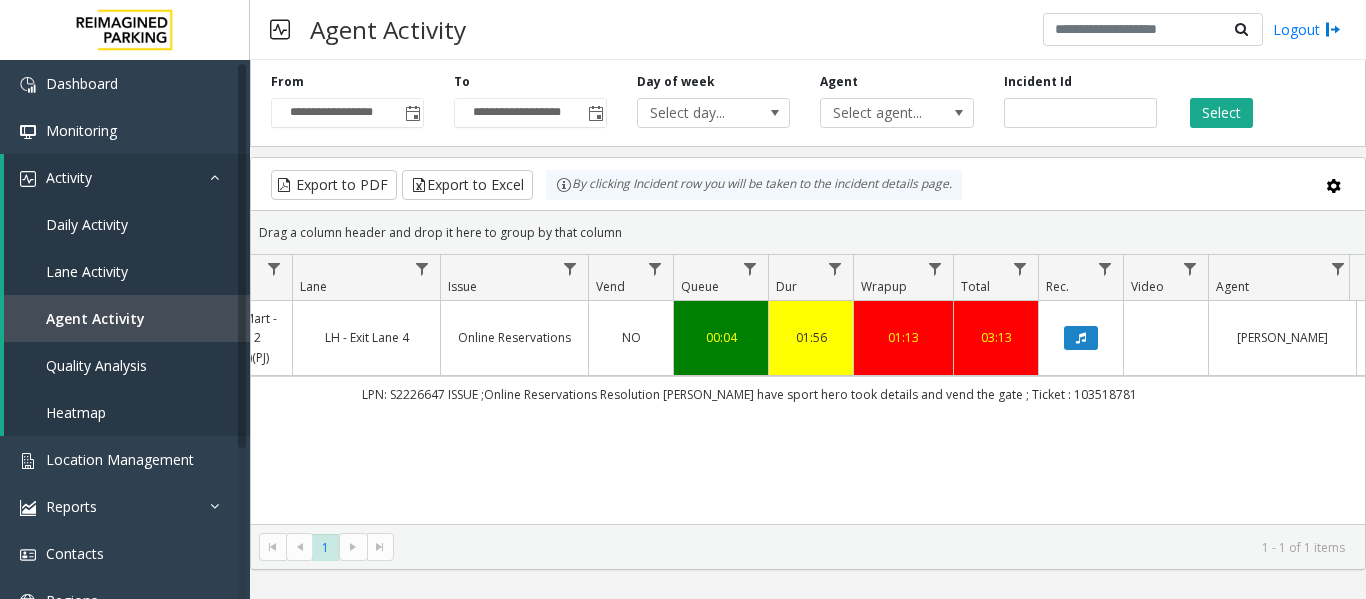 scroll, scrollTop: 0, scrollLeft: 332, axis: horizontal 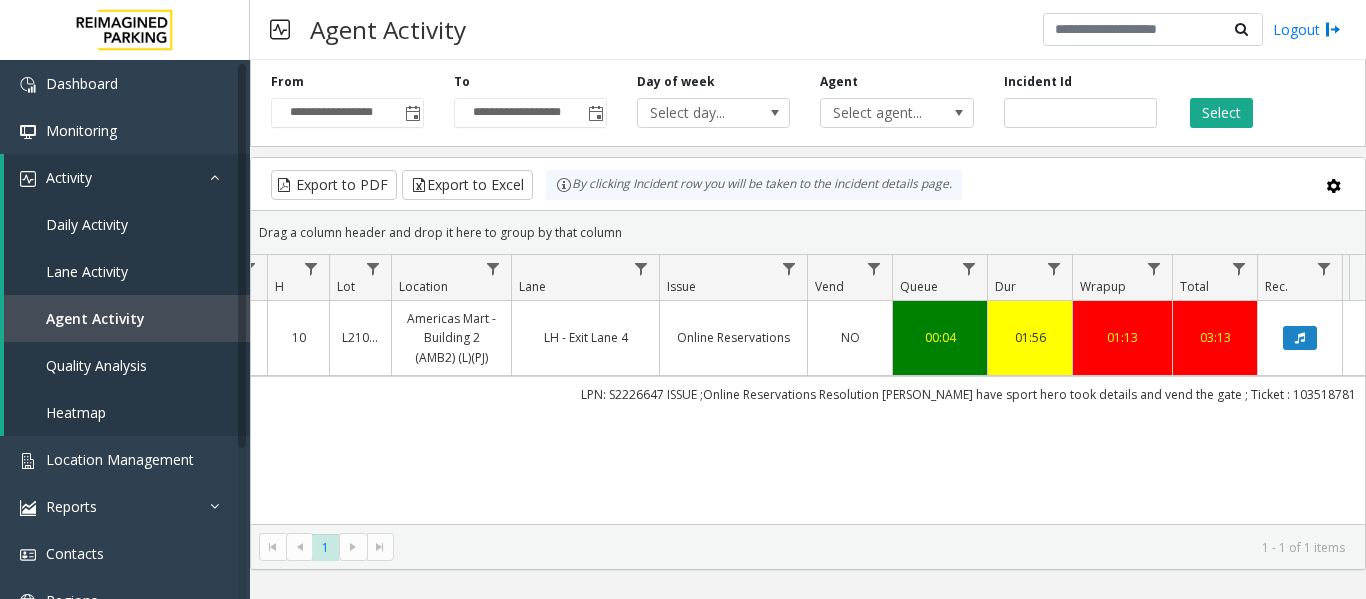 click on "LPN: S2226647
ISSUE ;Online Reservations
Resolution [PERSON_NAME] have sport hero took details and vend the gate ; Ticket : 103518781" 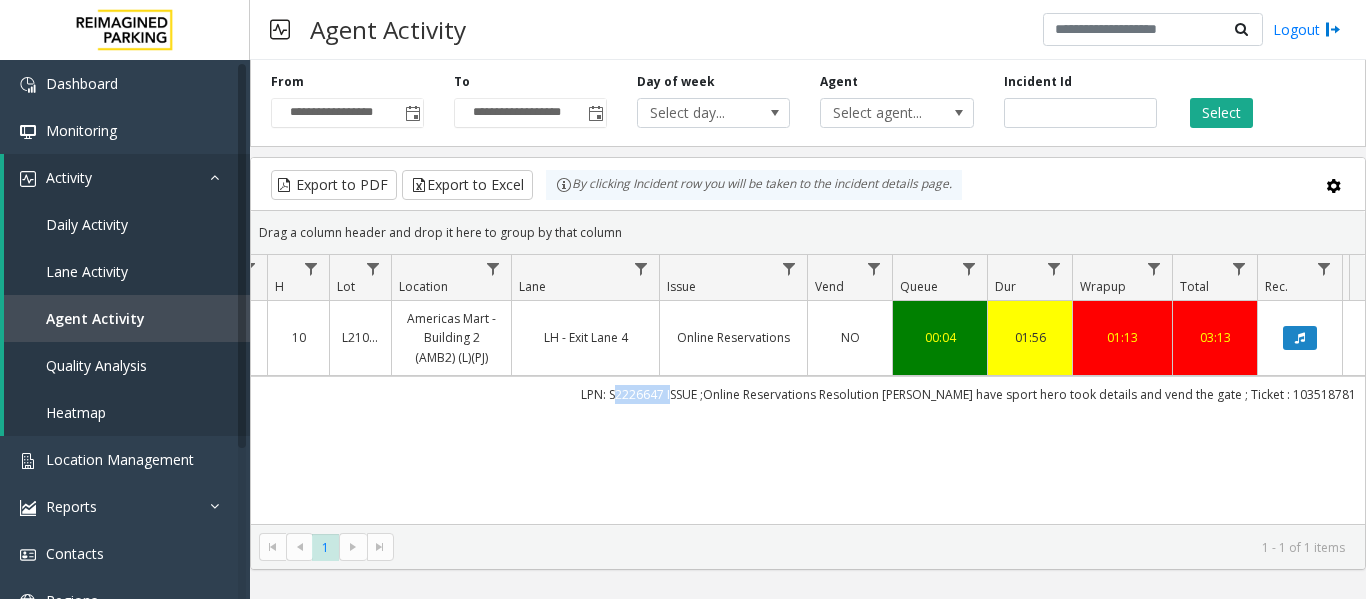click on "LPN: S2226647
ISSUE ;Online Reservations
Resolution [PERSON_NAME] have sport hero took details and vend the gate ; Ticket : 103518781" 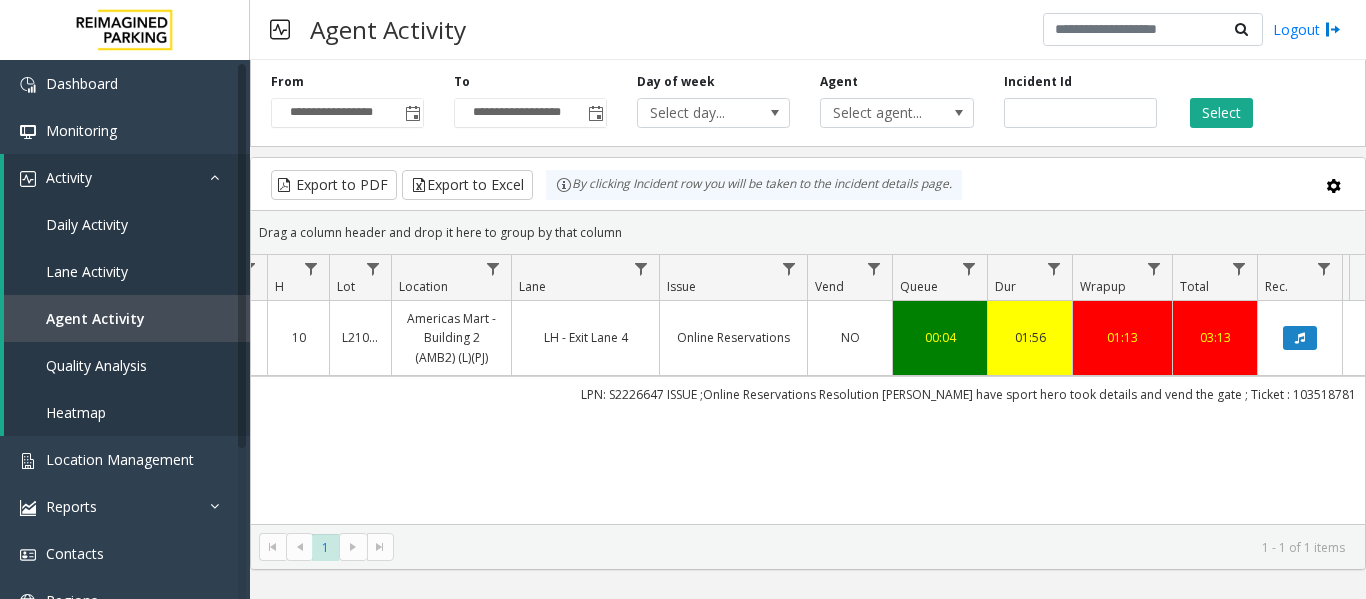 click on "4040171   [DATE] 10:43:05 AM
10   L21036801   Americas Mart - Building 2 (AMB2) (L)(PJ)   LH - Exit Lane 4   Online Reservations   NO   00:04   01:56   01:13   03:13   [PERSON_NAME]      genesys   NO   LPN: S2226647
ISSUE ;Online Reservations
Resolution [PERSON_NAME] have sport hero took details and vend the gate ; Ticket : 103518781" 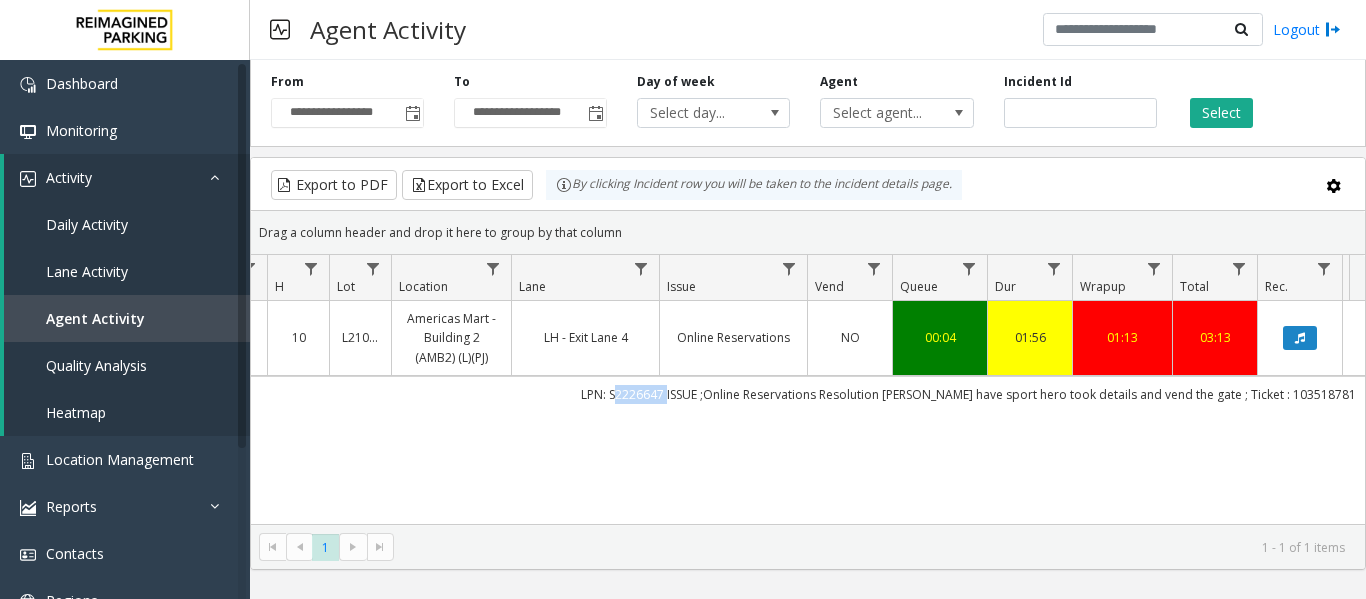 drag, startPoint x: 692, startPoint y: 399, endPoint x: 641, endPoint y: 395, distance: 51.156624 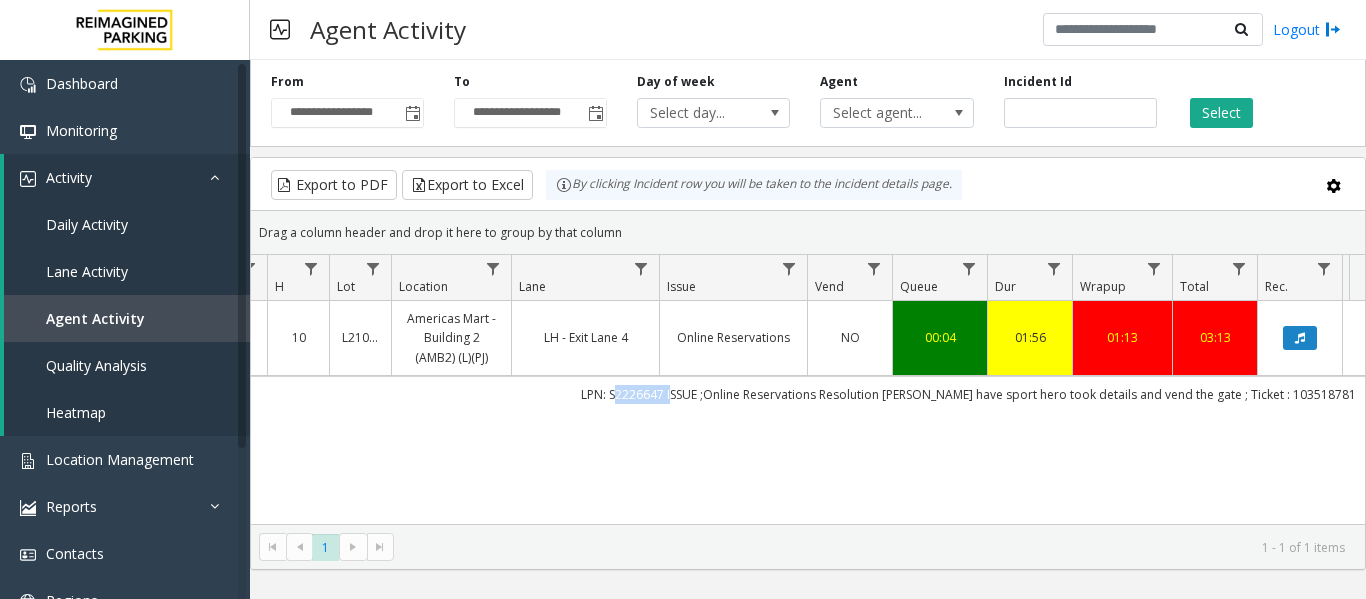 click on "LPN: S2226647
ISSUE ;Online Reservations
Resolution [PERSON_NAME] have sport hero took details and vend the gate ; Ticket : 103518781" 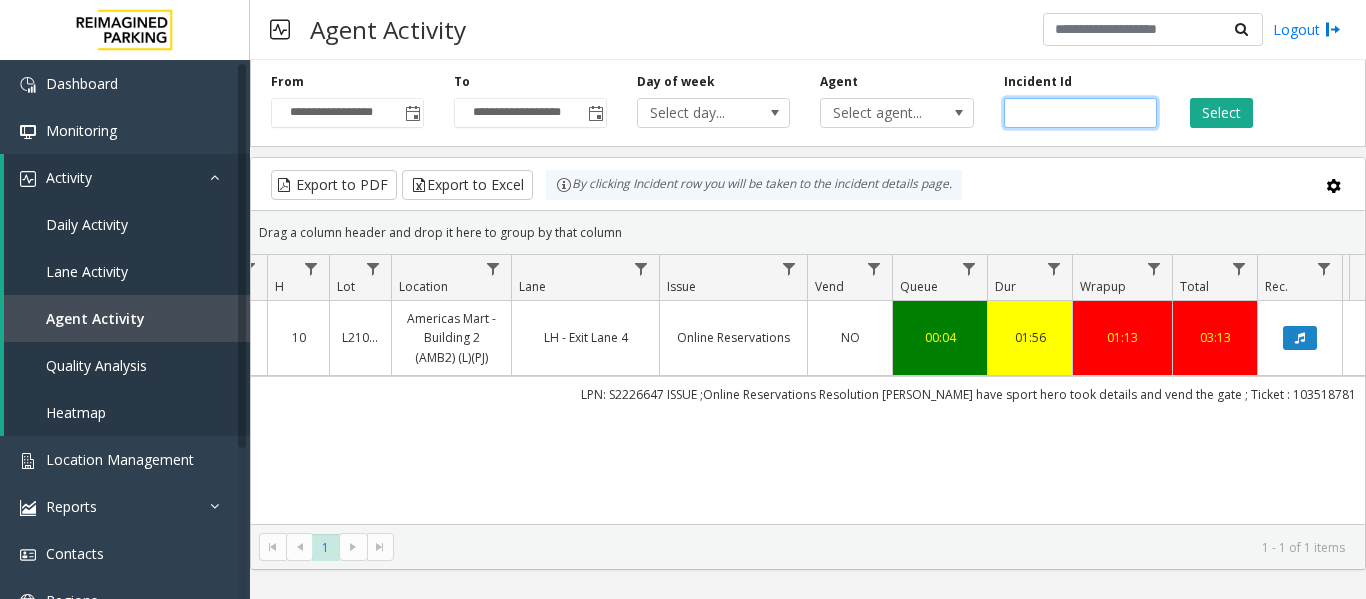 click on "*******" 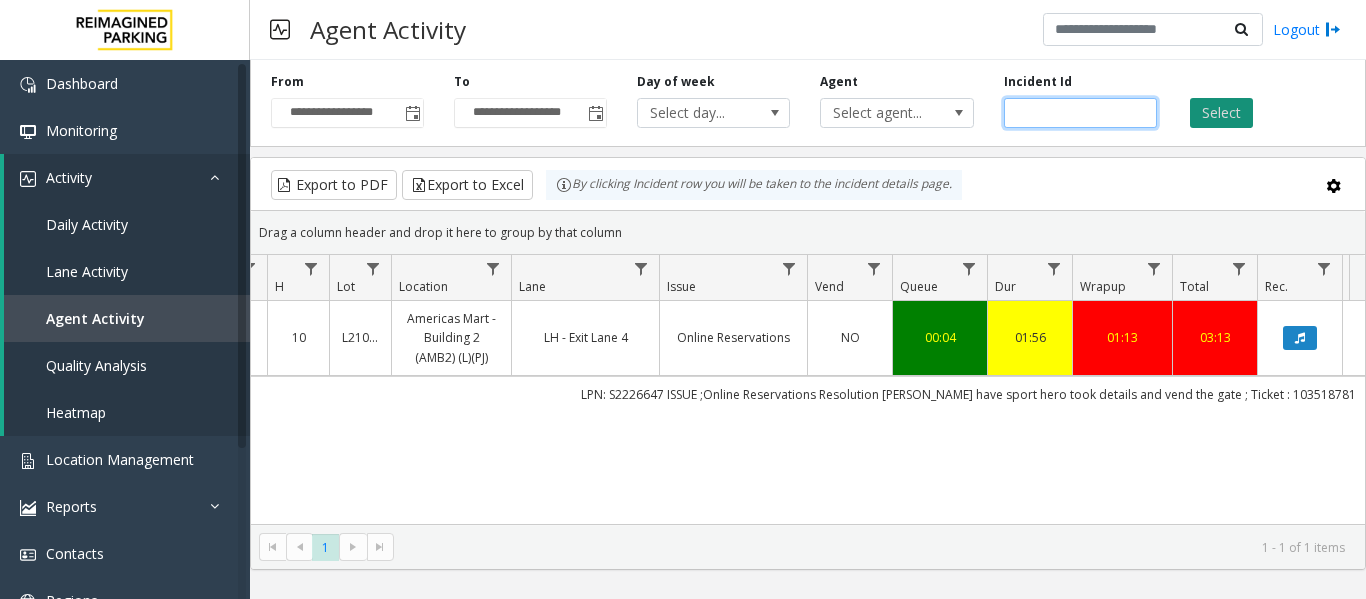 type on "*******" 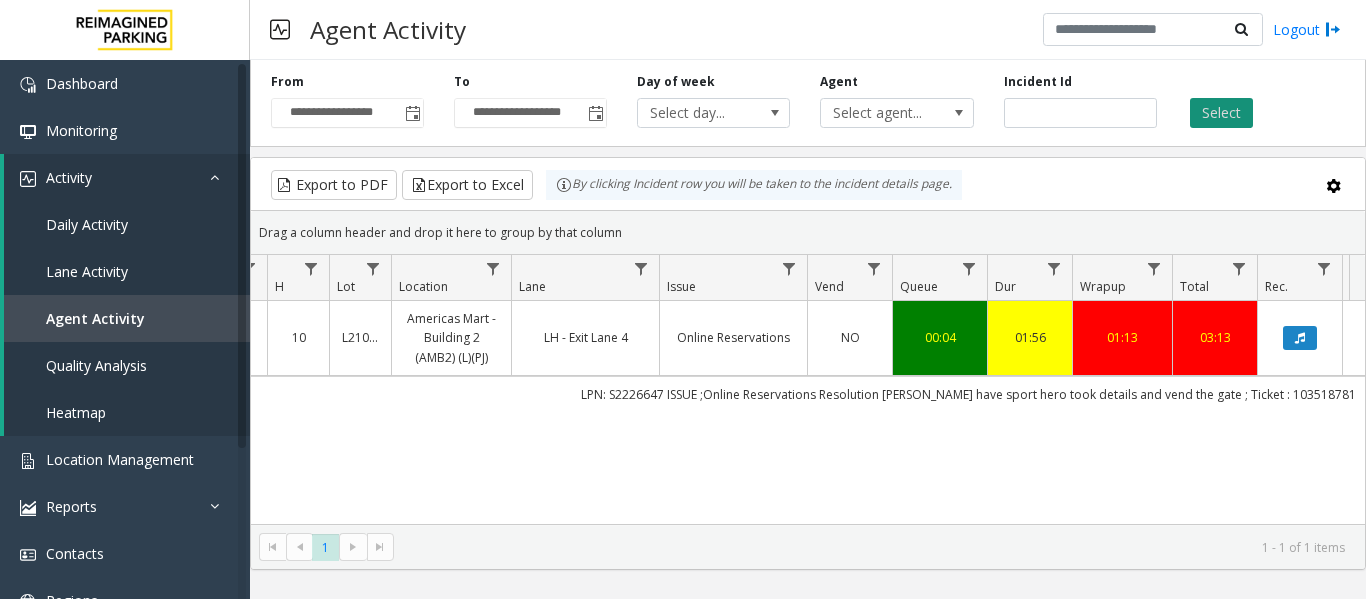 click on "Select" 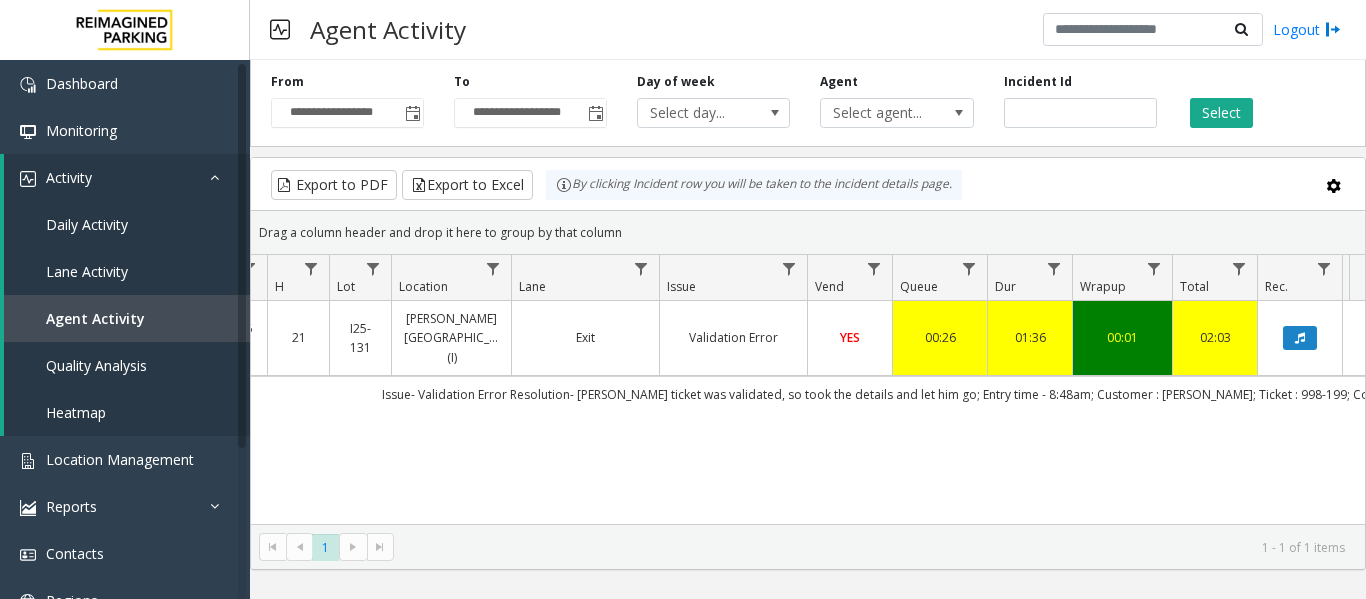 click on "4037636   [DATE] 09:50:06 PM
21   I25-131   [PERSON_NAME][GEOGRAPHIC_DATA] (I)	   Exit   Validation Error   YES   00:26   01:36   00:01   02:03   [PERSON_NAME]   [PERSON_NAME]   NO   Issue- Validation Error
Resolution-  [PERSON_NAME] ticket was validated, so took the details and let him go;
Entry time - 8:48am; Customer : [PERSON_NAME]; Ticket : 998-199; Company  : [PERSON_NAME] Institute" 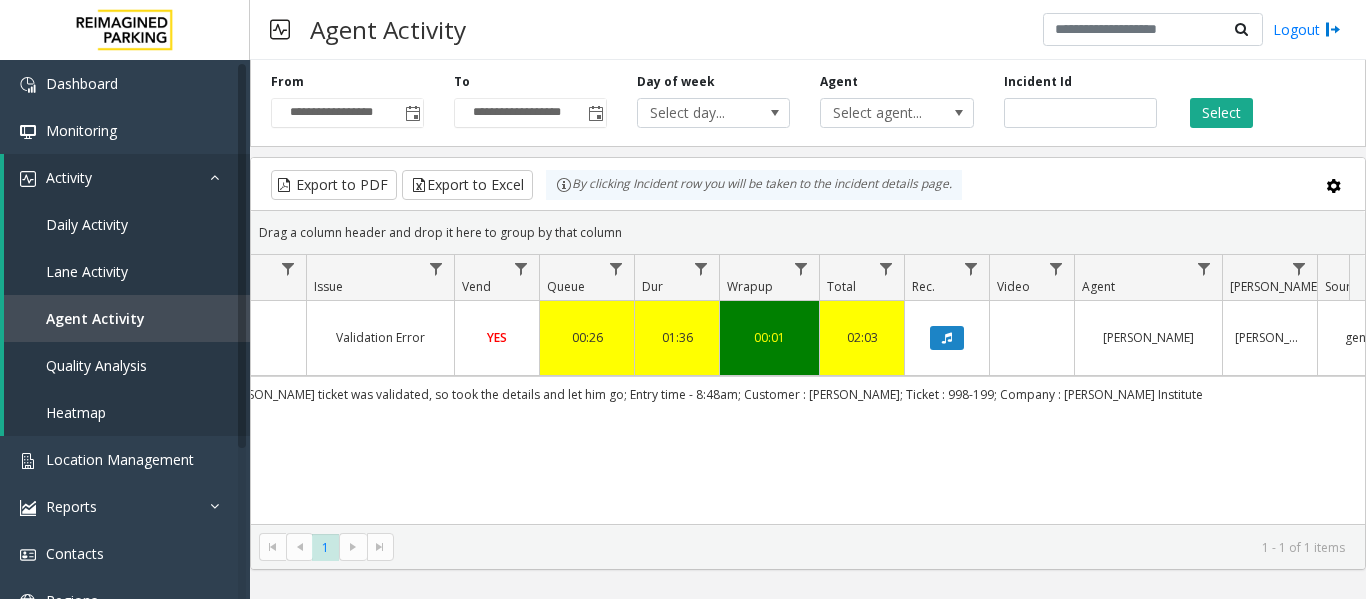 scroll, scrollTop: 0, scrollLeft: 736, axis: horizontal 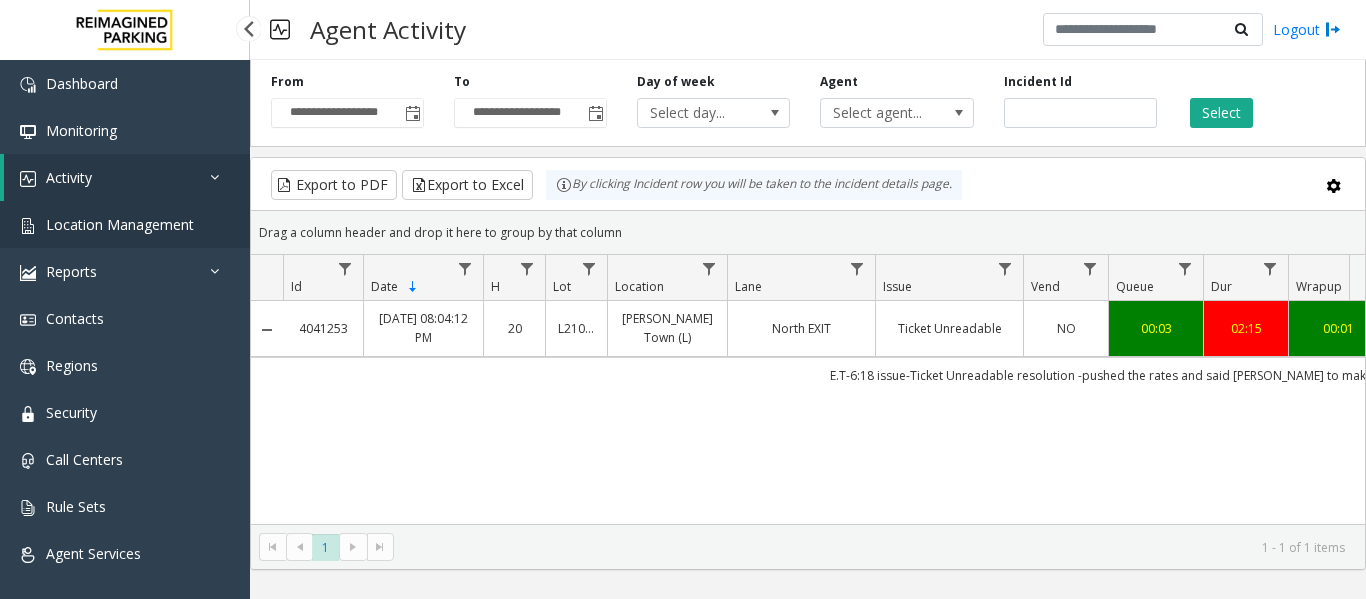click on "Location Management" at bounding box center (120, 224) 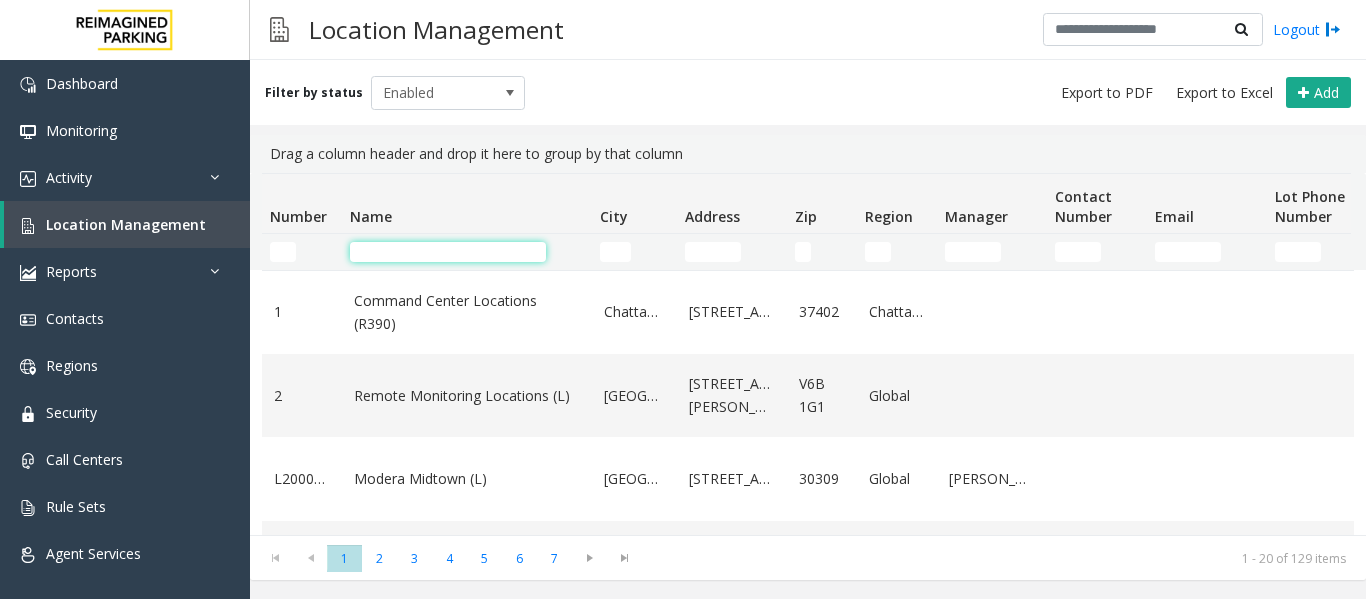 click 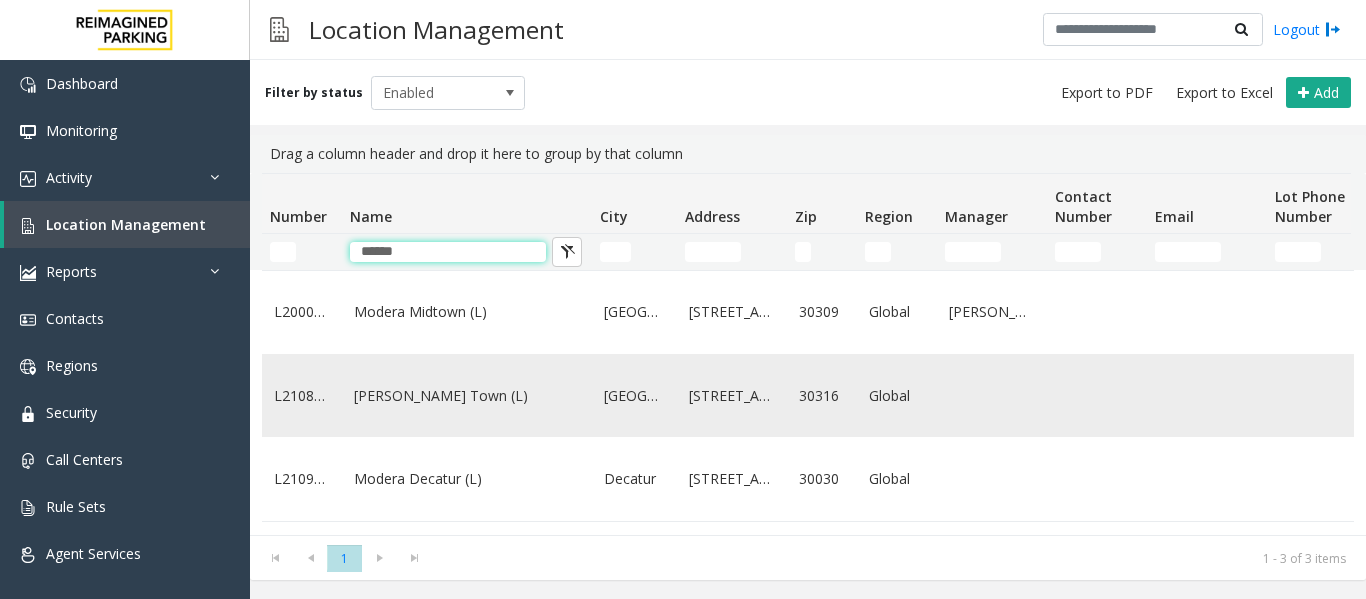type on "******" 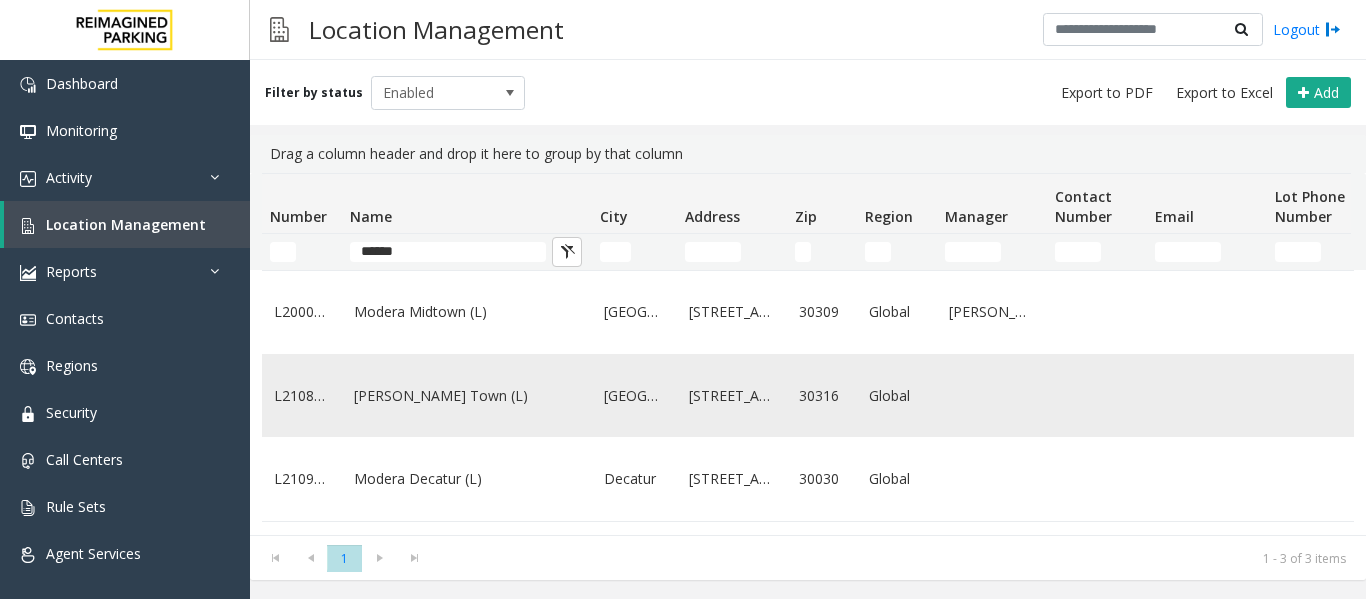 click on "[PERSON_NAME] Town (L)" 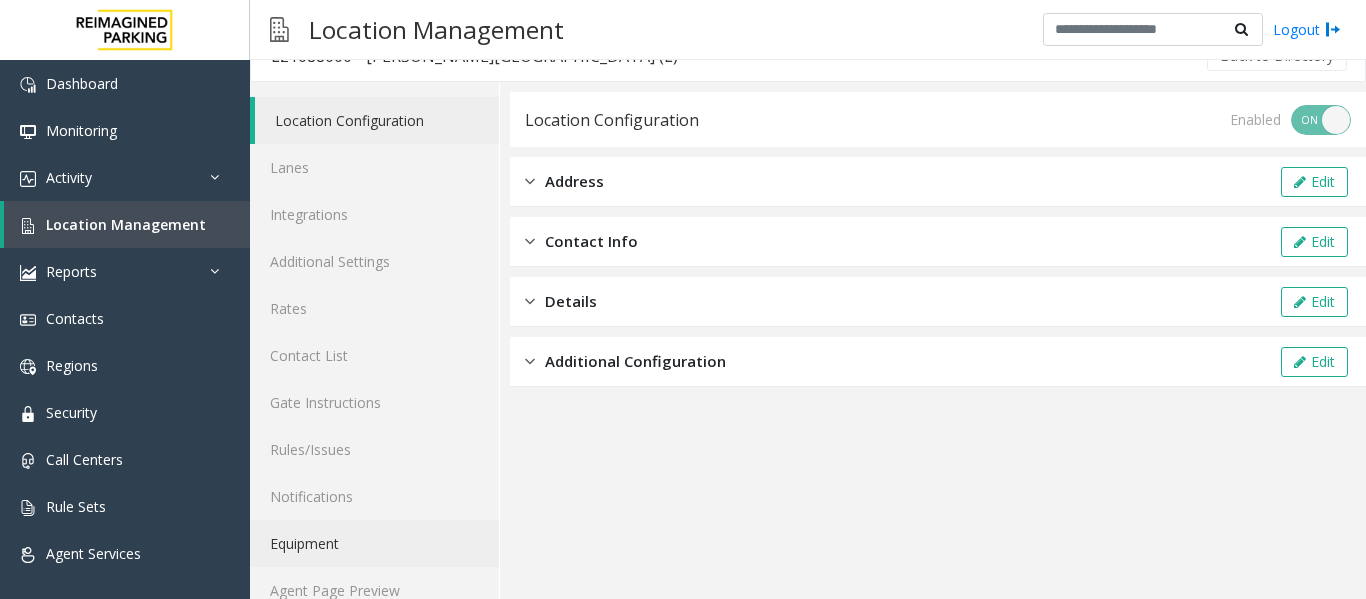 scroll, scrollTop: 60, scrollLeft: 0, axis: vertical 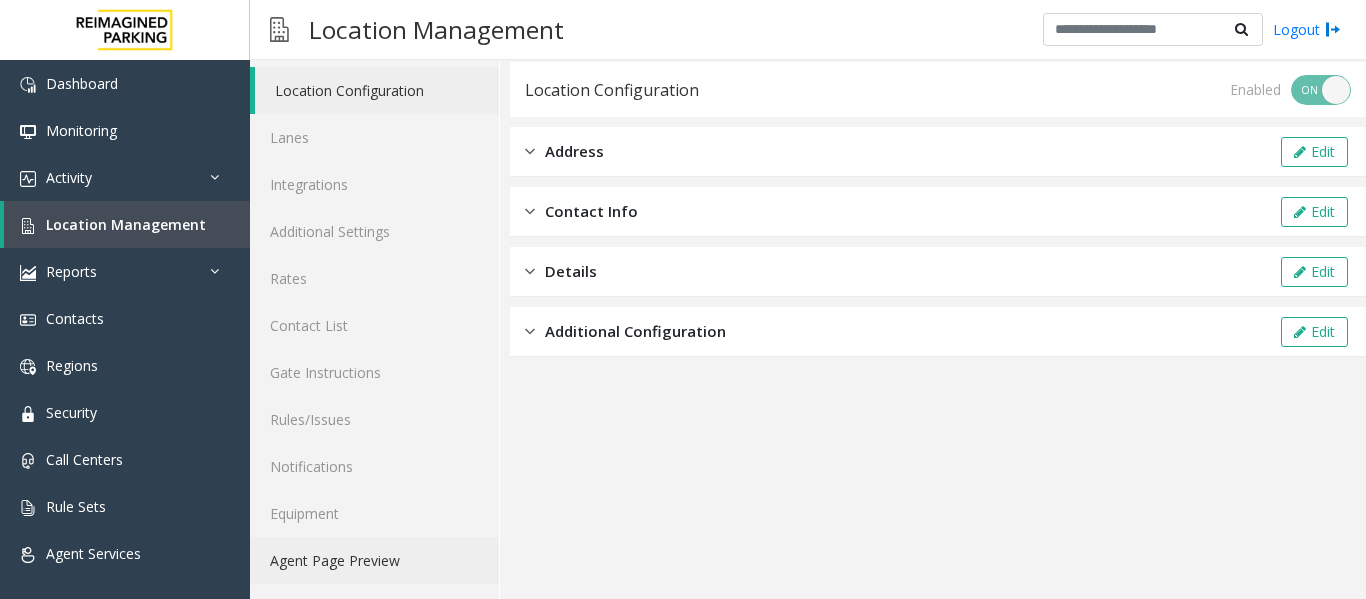 click on "Agent Page Preview" 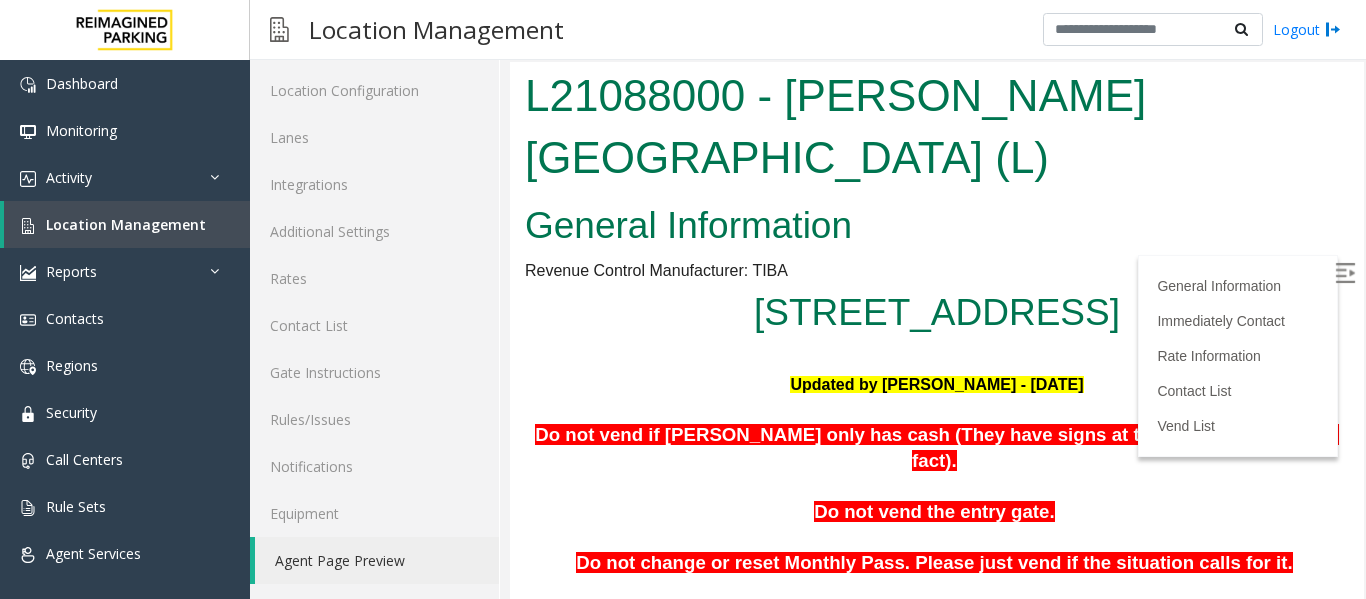 scroll, scrollTop: 0, scrollLeft: 0, axis: both 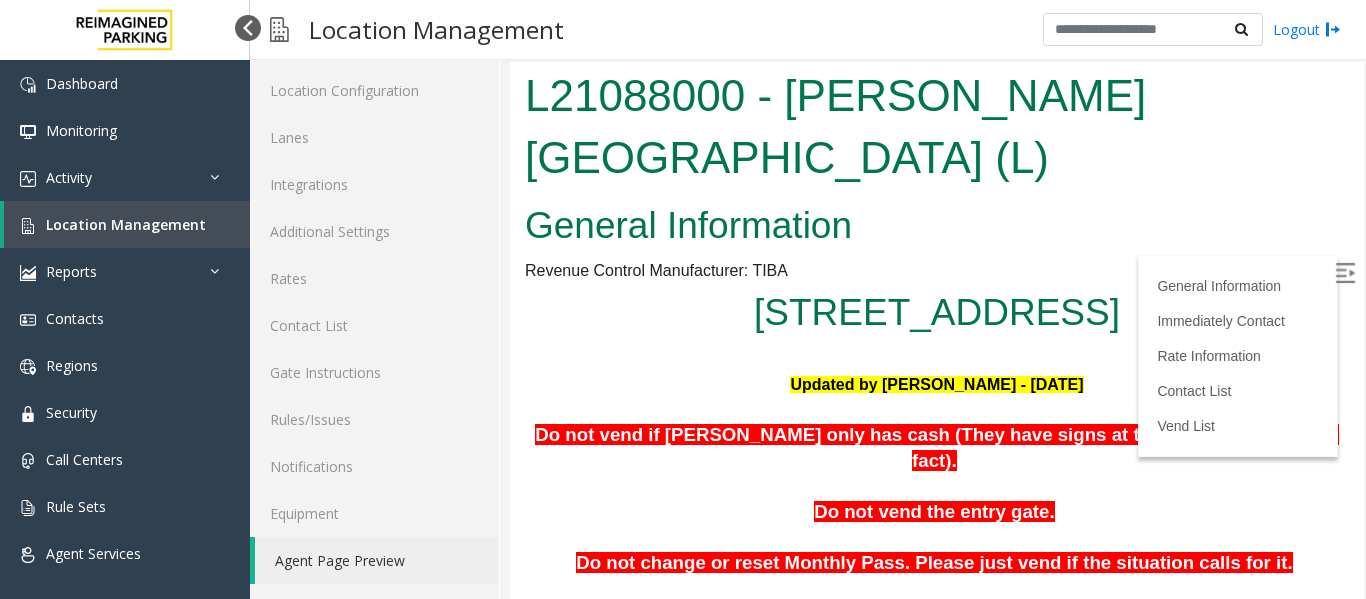 click at bounding box center (248, 28) 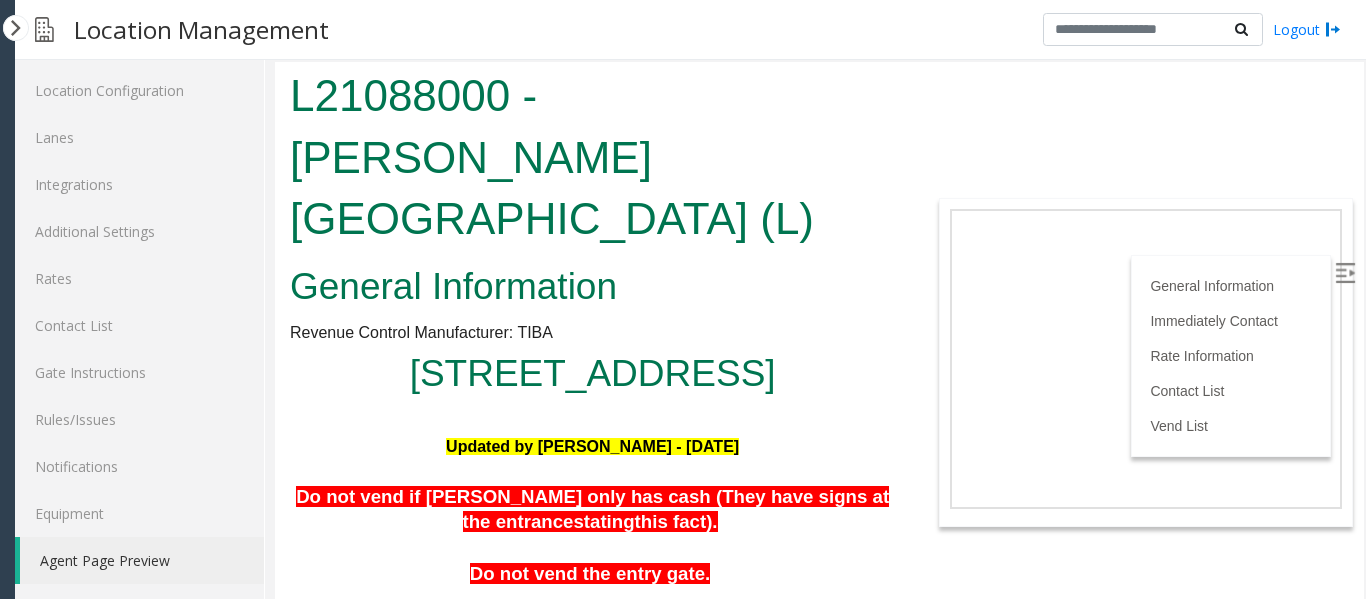 click at bounding box center [1345, 273] 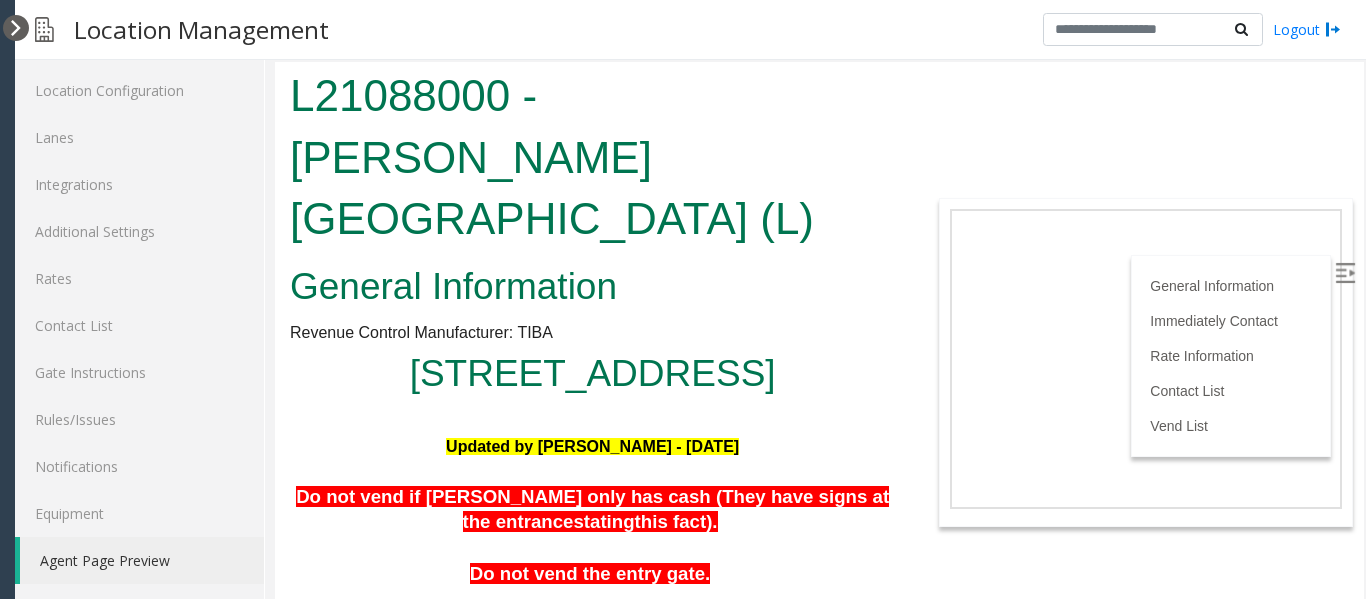 click at bounding box center [16, 28] 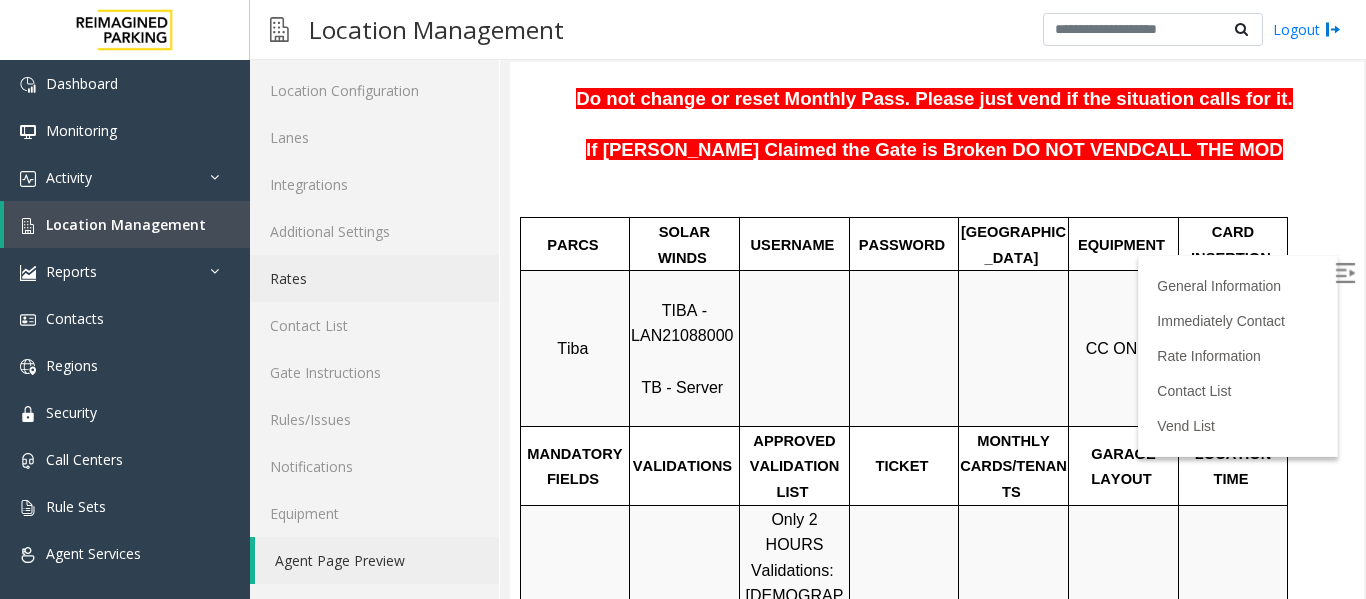 scroll, scrollTop: 400, scrollLeft: 0, axis: vertical 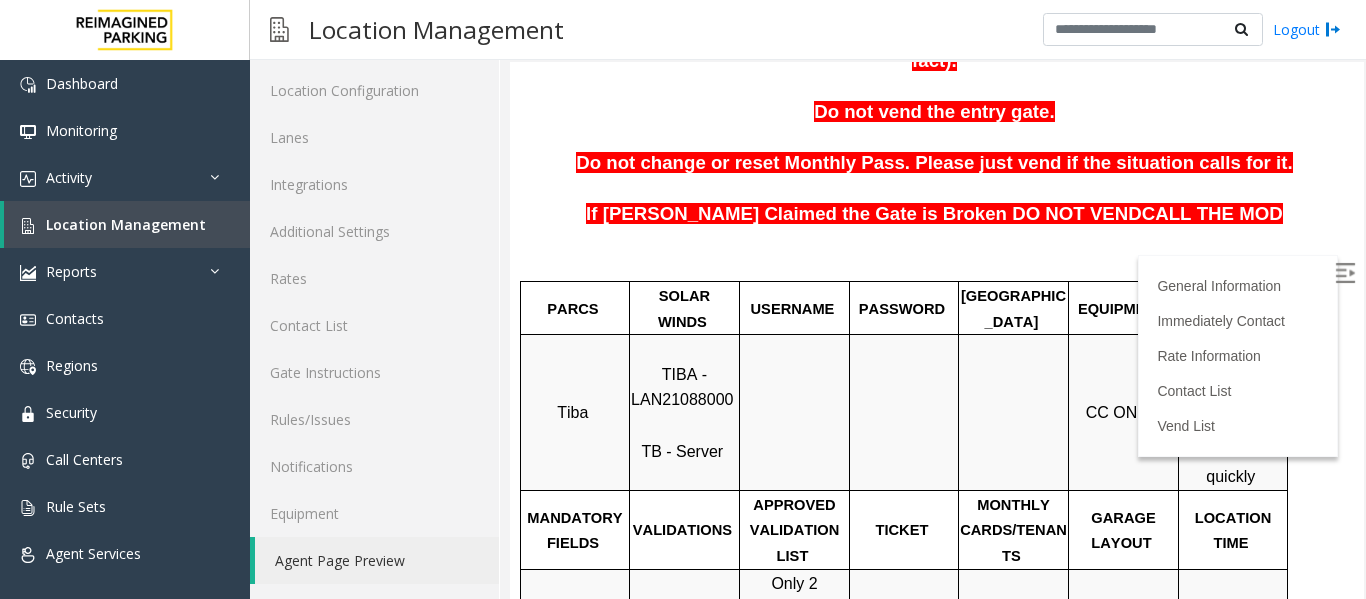 click on "TIBA - LAN21088000" at bounding box center (682, 387) 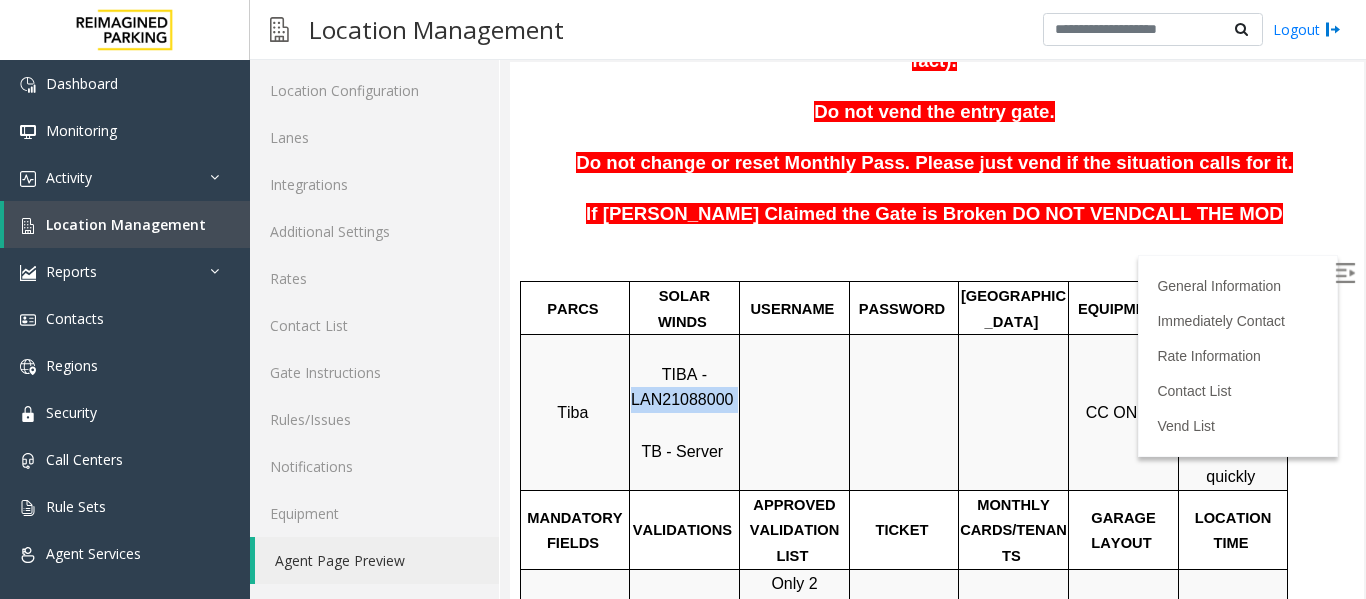 click on "TIBA - LAN21088000" at bounding box center [682, 387] 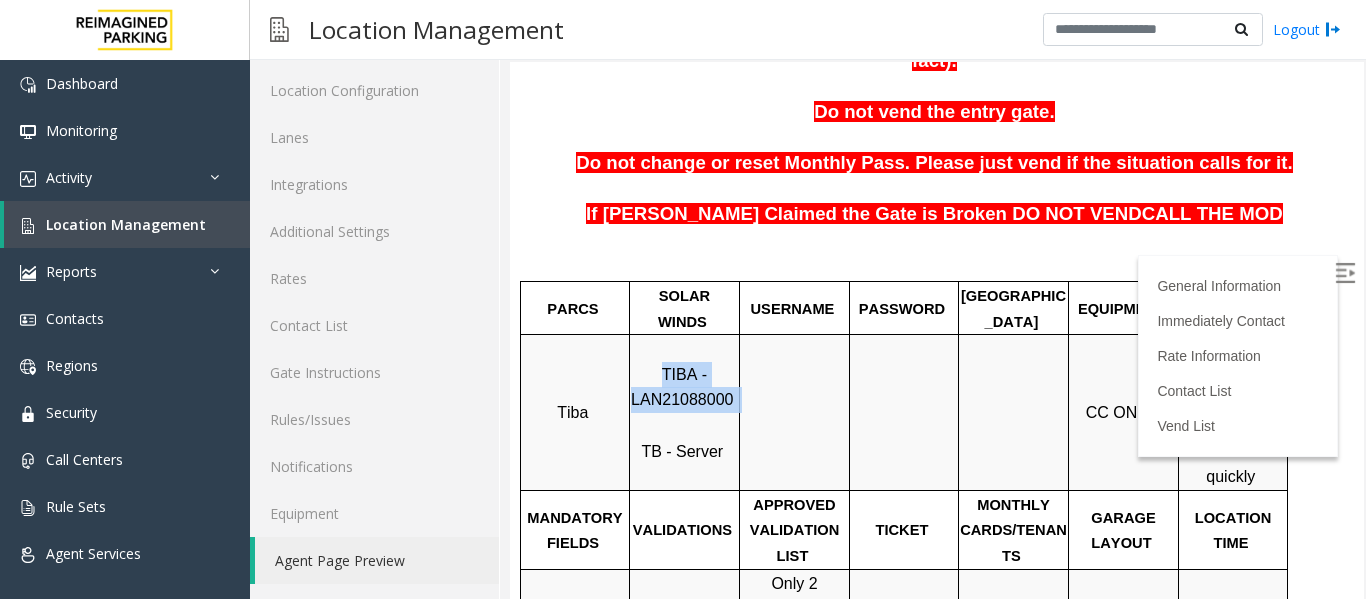 click on "TIBA - LAN21088000" at bounding box center [682, 387] 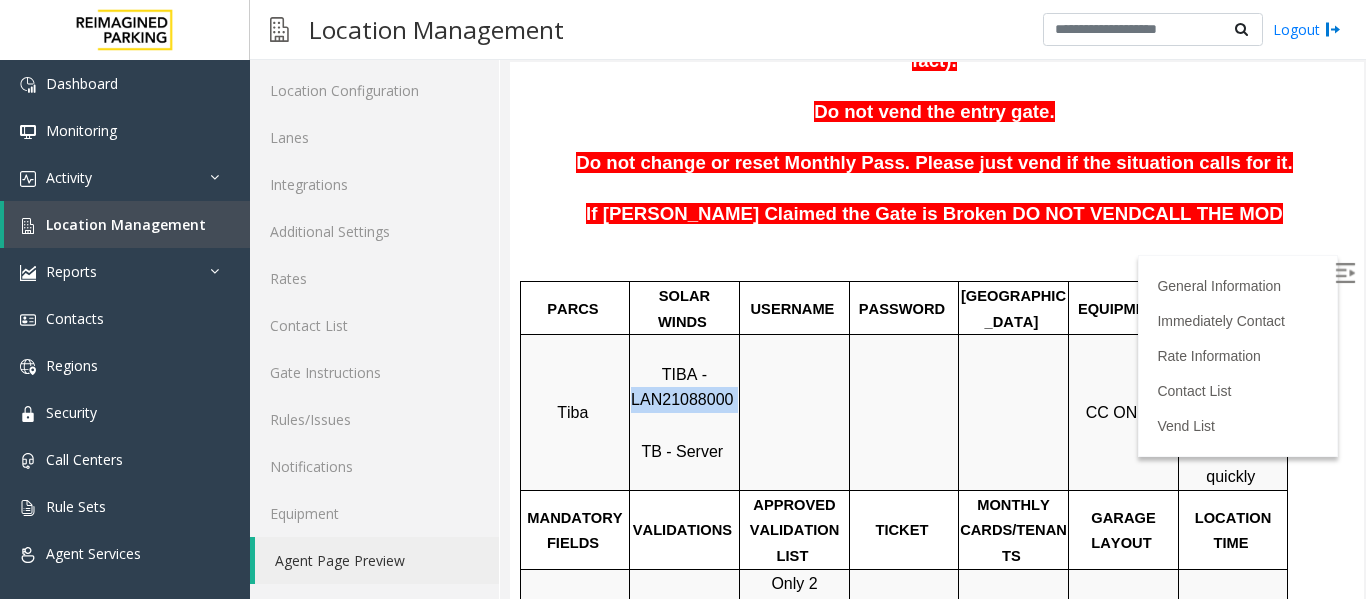click on "TIBA - LAN21088000" at bounding box center (682, 387) 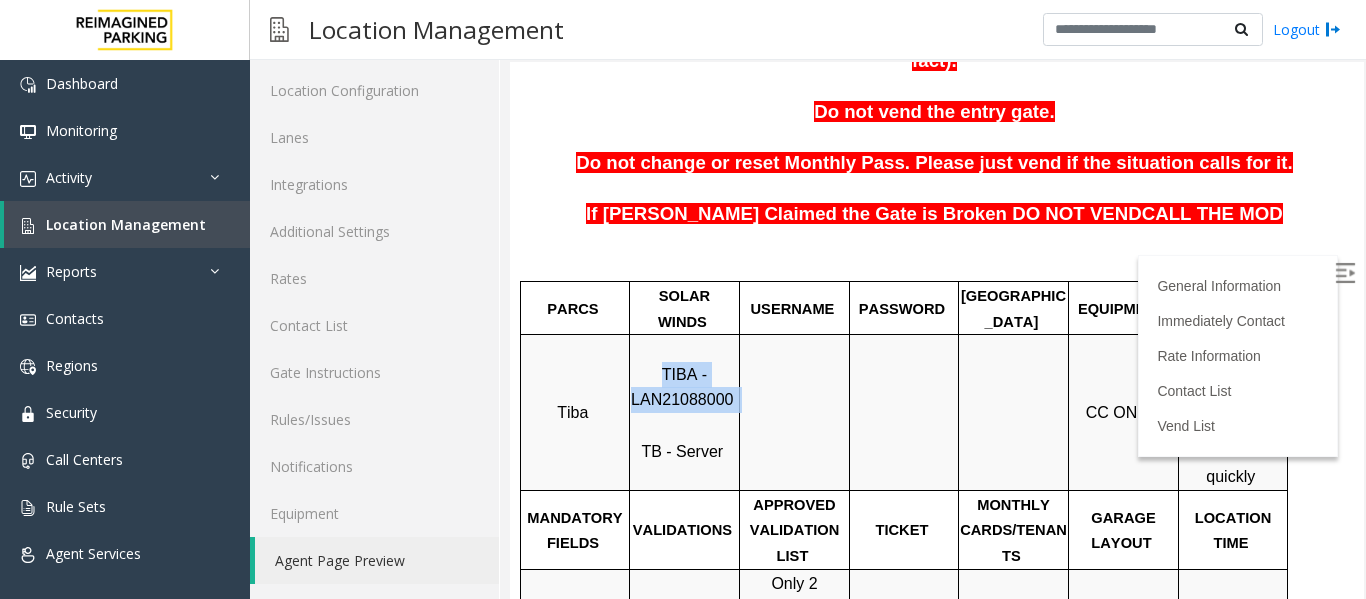 click on "TIBA - LAN21088000" at bounding box center [682, 387] 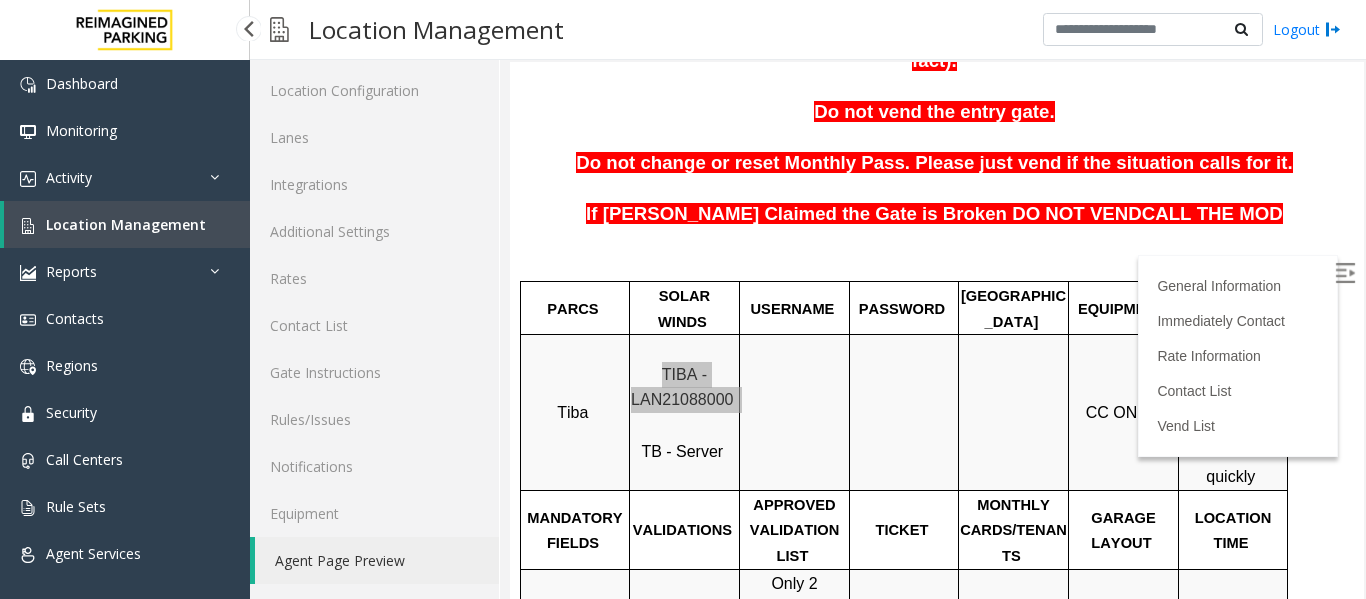 click on "Location Management" at bounding box center [126, 224] 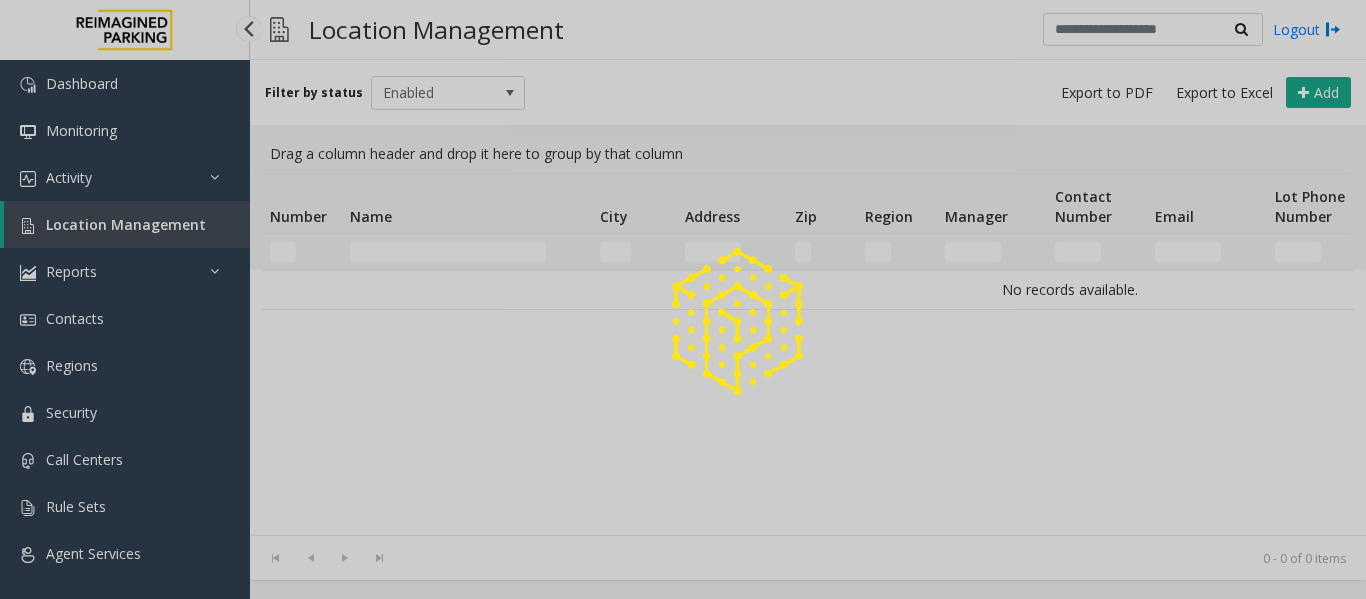 scroll, scrollTop: 0, scrollLeft: 0, axis: both 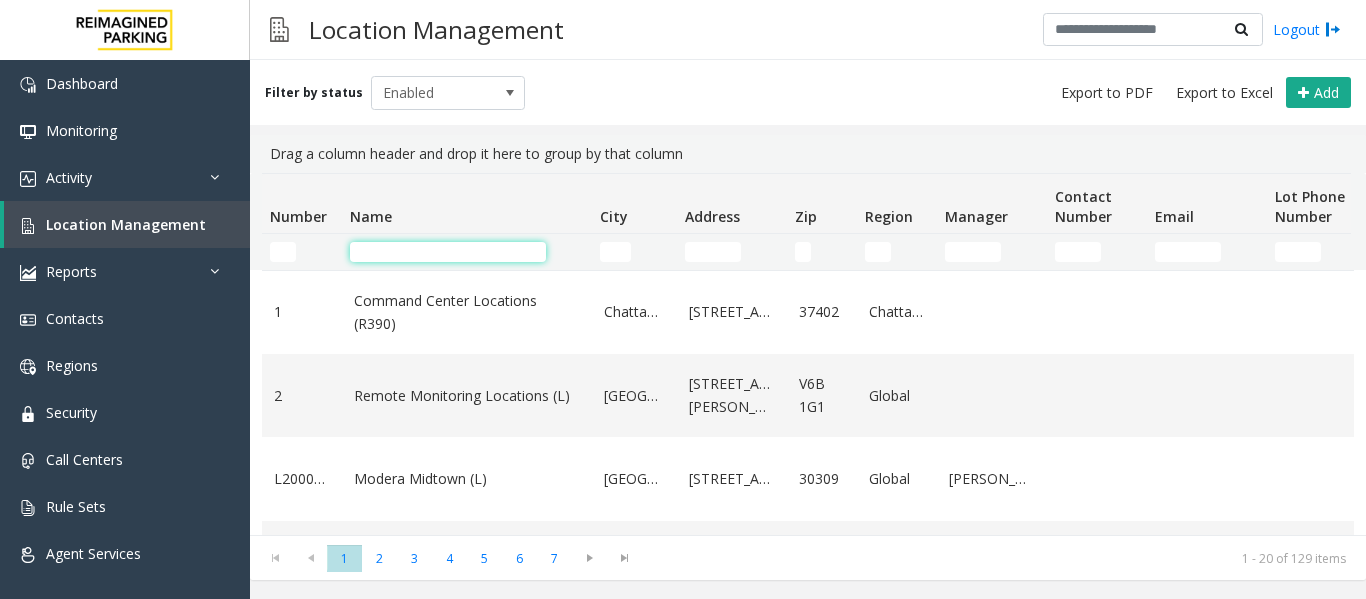 click 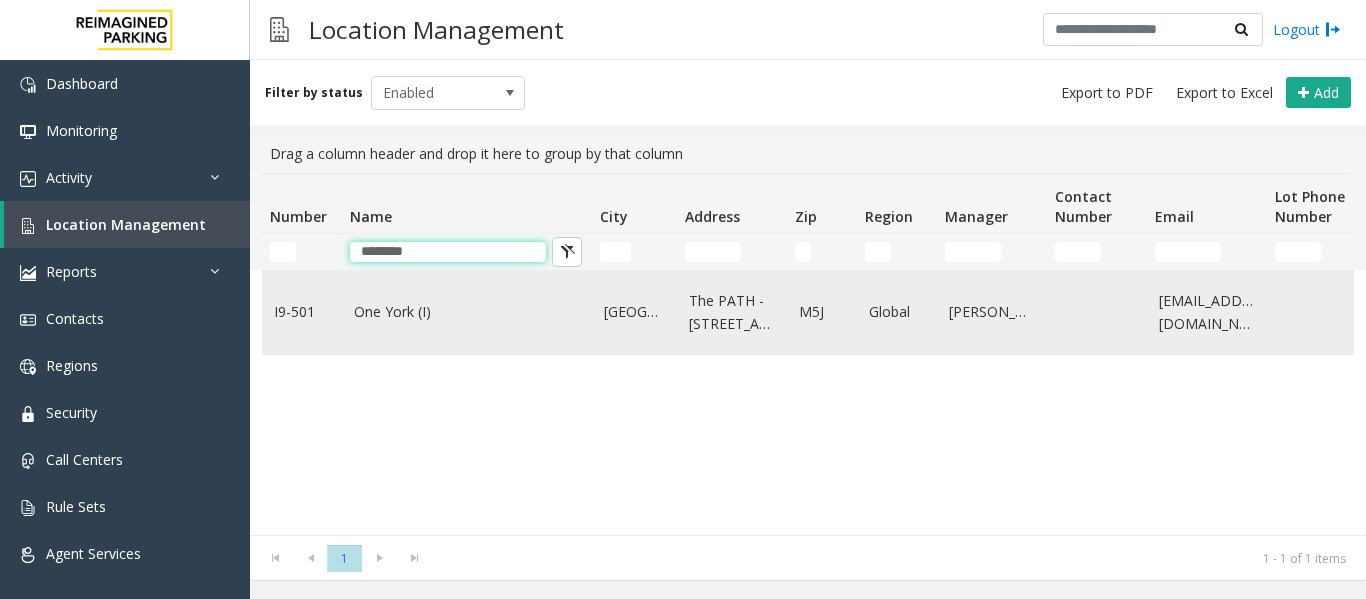 type on "********" 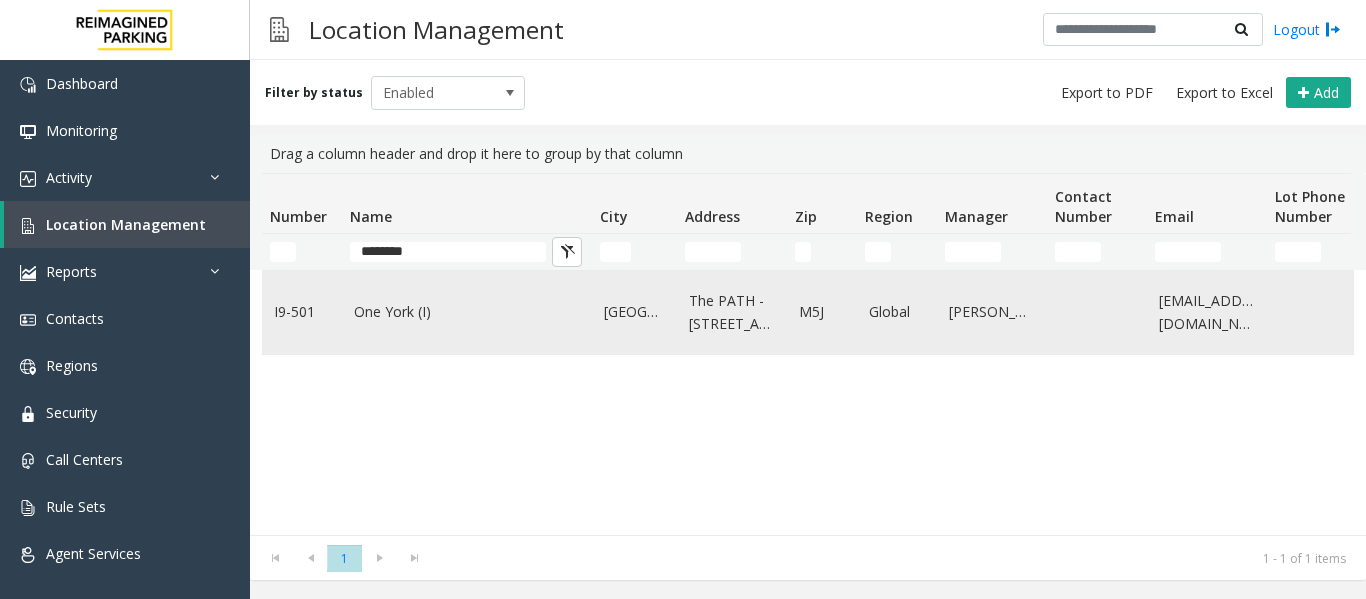 click on "One York (I)" 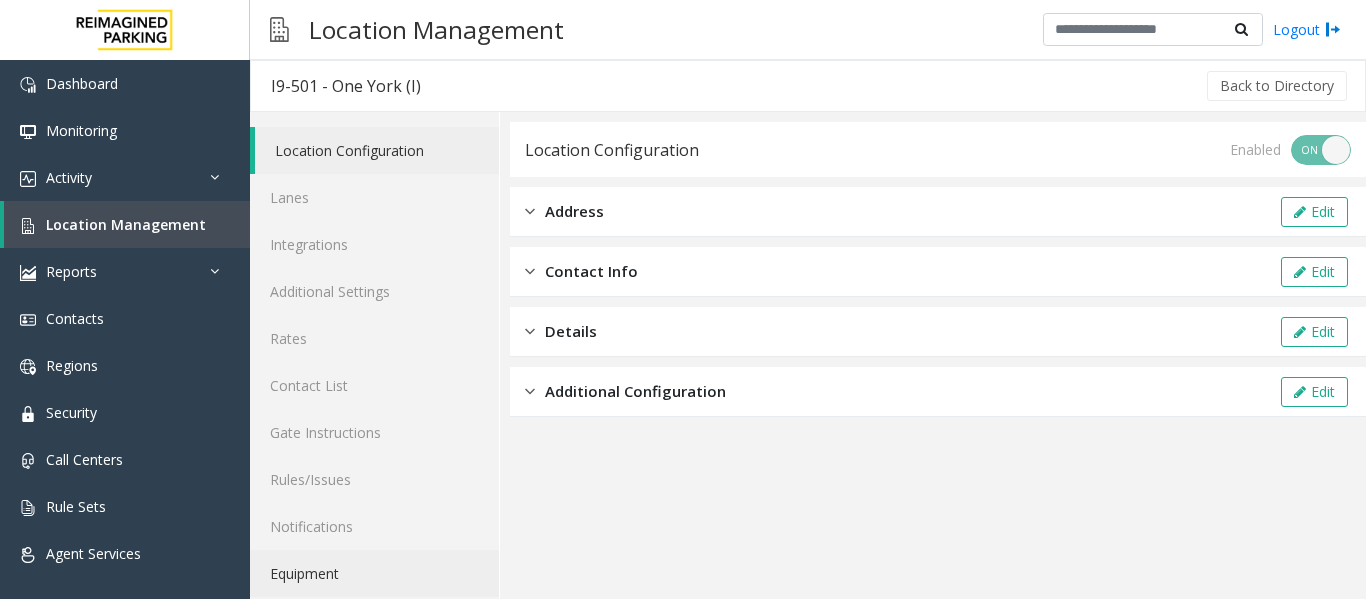 scroll, scrollTop: 60, scrollLeft: 0, axis: vertical 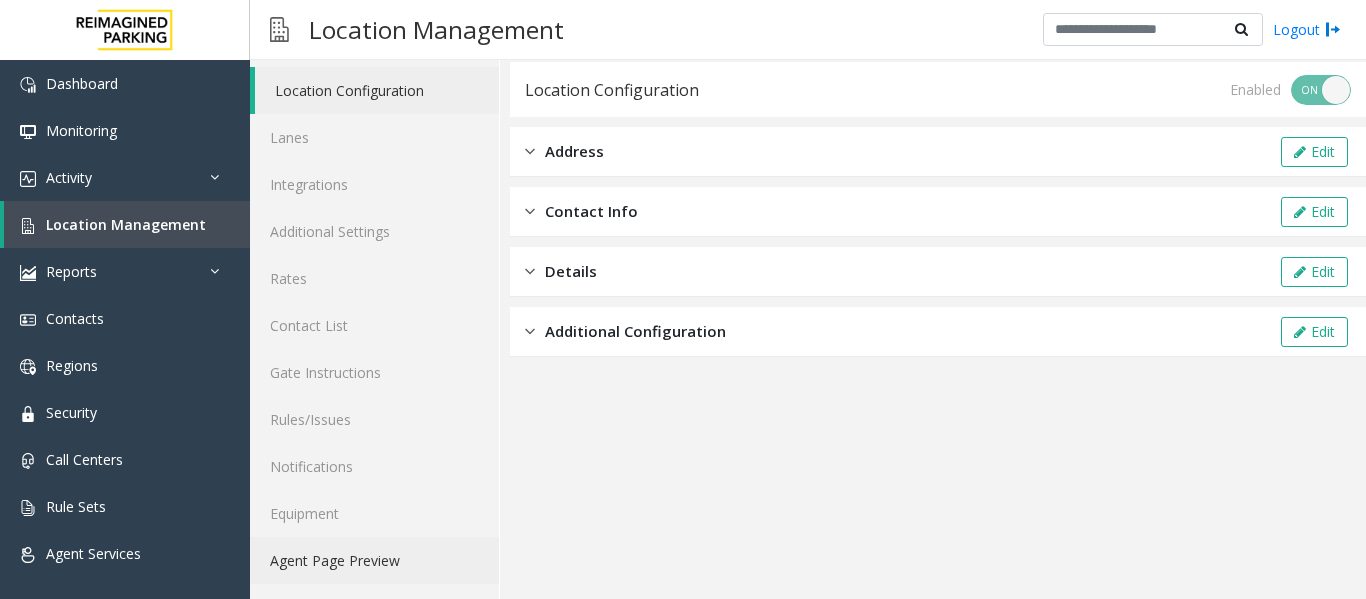 click on "Agent Page Preview" 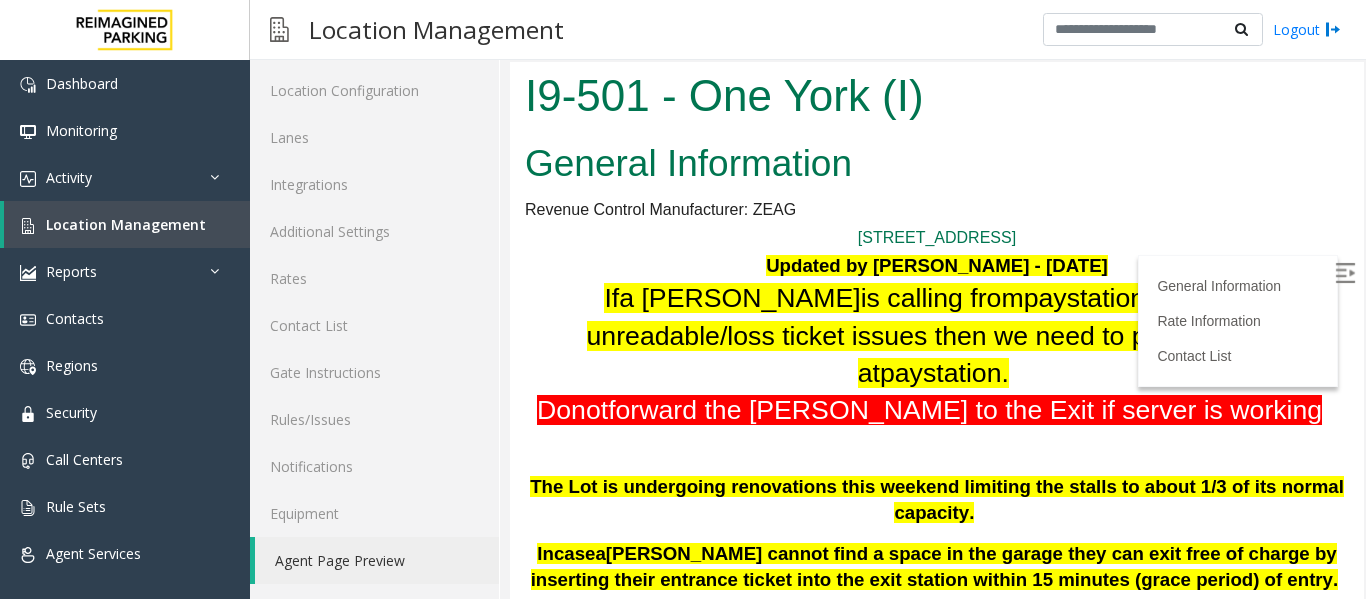 scroll, scrollTop: 0, scrollLeft: 0, axis: both 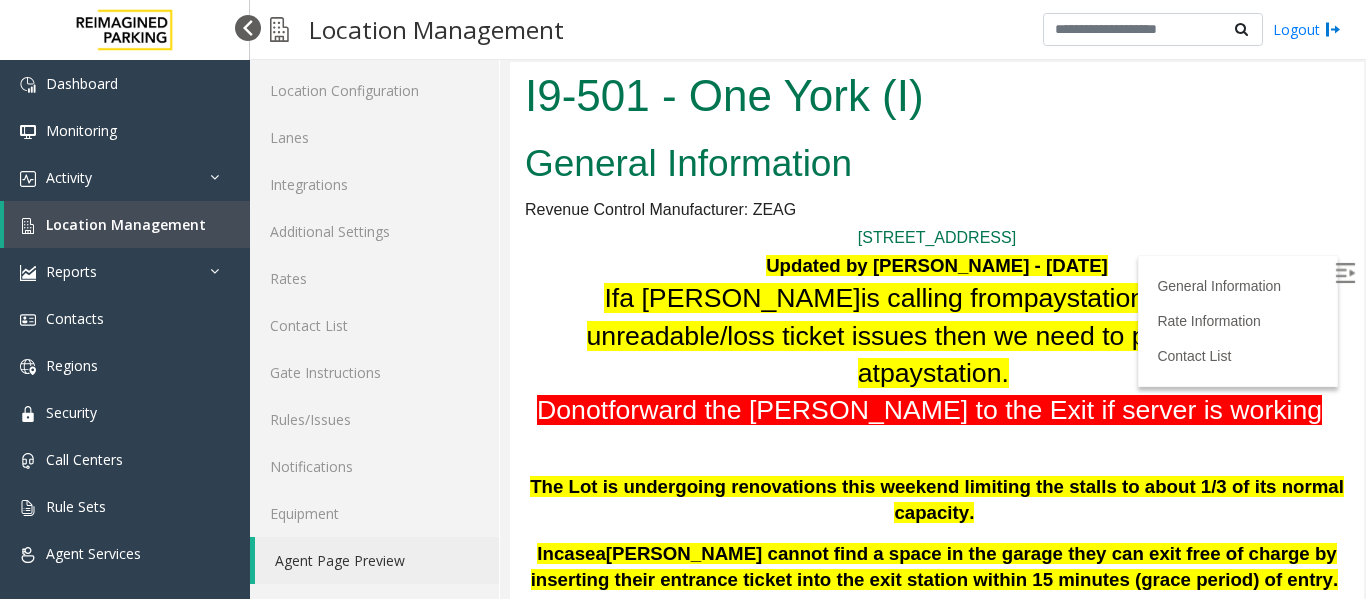 drag, startPoint x: 251, startPoint y: 23, endPoint x: 167, endPoint y: 114, distance: 123.84264 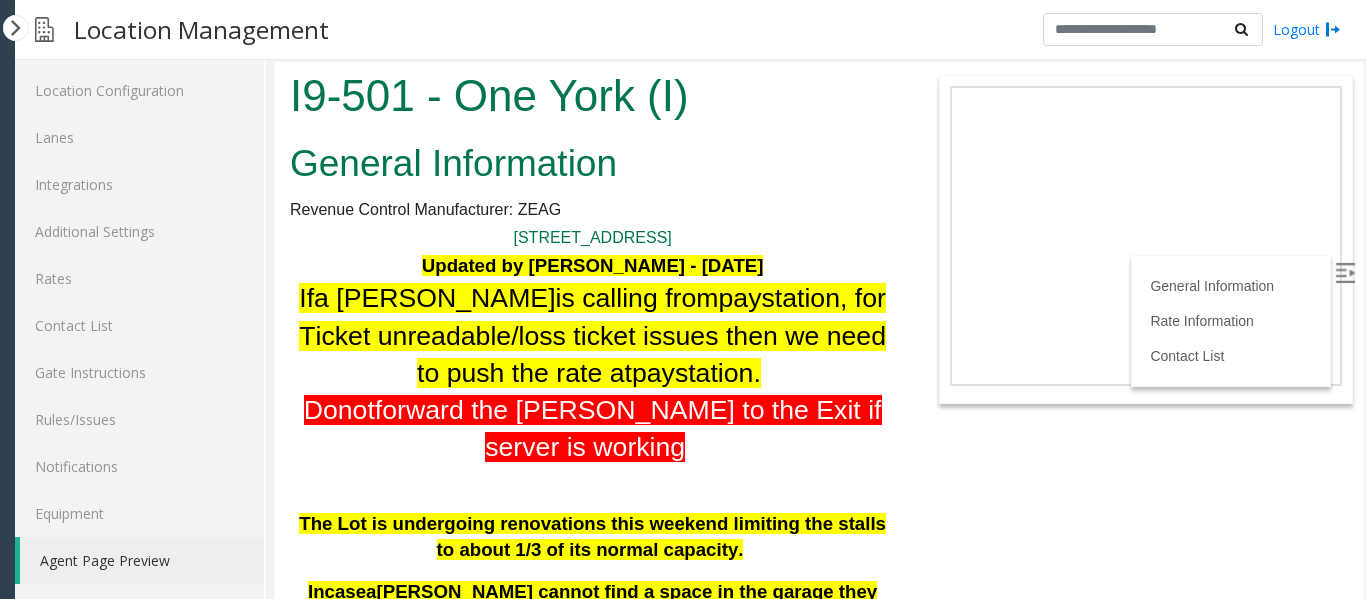 click on "General Information" at bounding box center [592, 164] 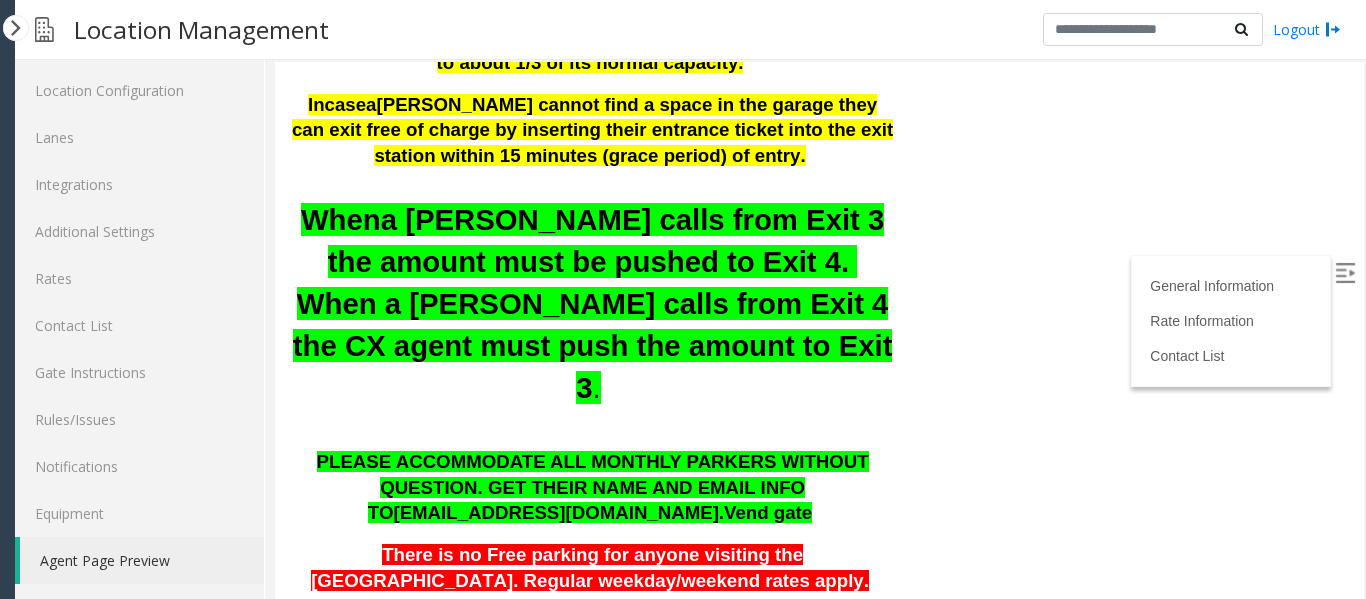 scroll, scrollTop: 500, scrollLeft: 0, axis: vertical 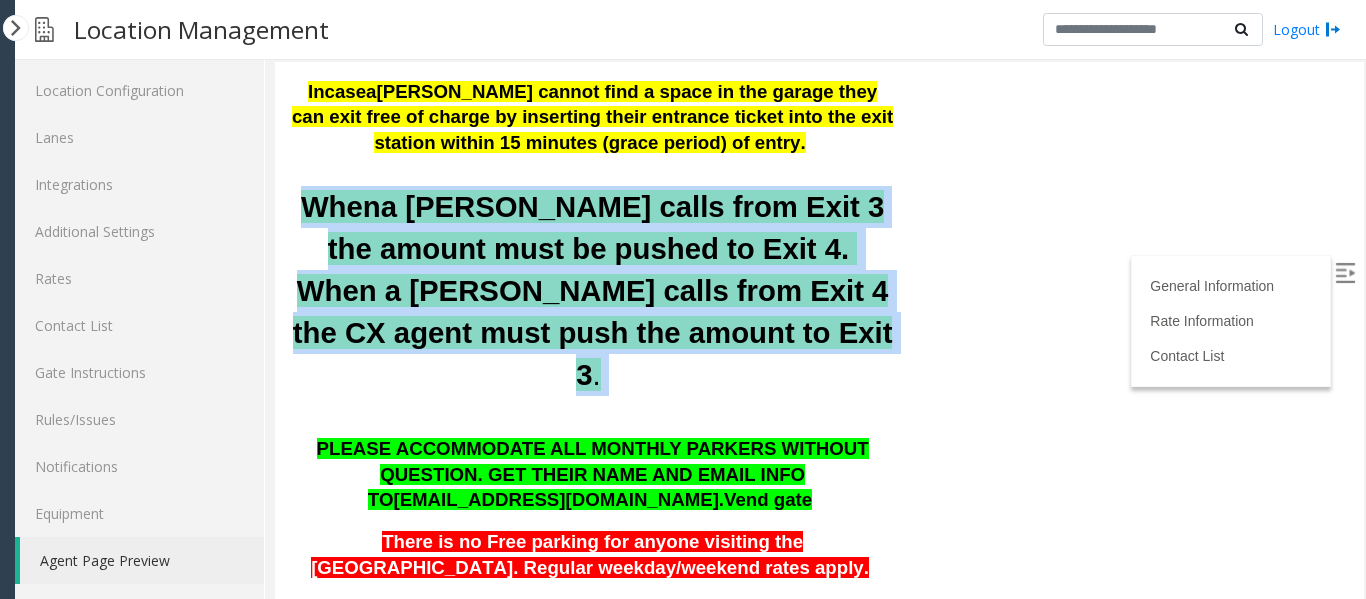 drag, startPoint x: 691, startPoint y: 344, endPoint x: 320, endPoint y: 216, distance: 392.46017 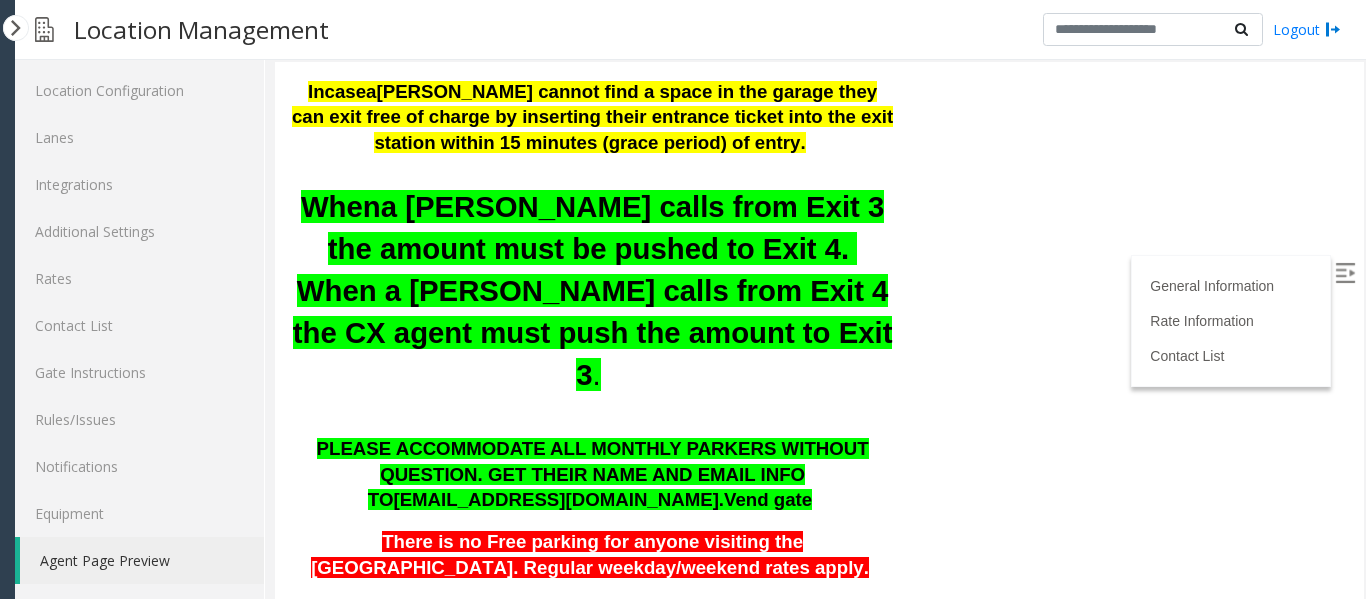 click on "I9-501 - One York (I)
General Information
Revenue Control Manufacturer: ZEAG
1 York Street Updated by Sunil Dhyani - 16th June 2025 If  a parker  is calling from  pay  station, for Ticket unreadable/loss ticket issues then we need to push the rate at  pay  station .   Do  n ot  forward   the parker to the Exit if server is working     The Lot is undergoing renovations this weekend limiting the stalls to about 1/3 of its normal capacity.   In  case  a  parker cannot find a space in the garage they can exit free of charge by inserting their entrance ticket into the exit station within 15 minutes (grace period) of entry.   When  a parker calls from Exit 3 the amount must be pushed to Exit 4.  When a parker calls from Exit 4 the CX agent must push the amount to Exit 3 .   PLEASE ACCOMMODATE ALL MONTHLY PARKERS WITHOUT QUESTION. GET THEIR NAME AND EMAIL INFO TO  oneyorkparking@reefparking.com.  Vend gate       “Unreadable Ticket”" at bounding box center (819, -170) 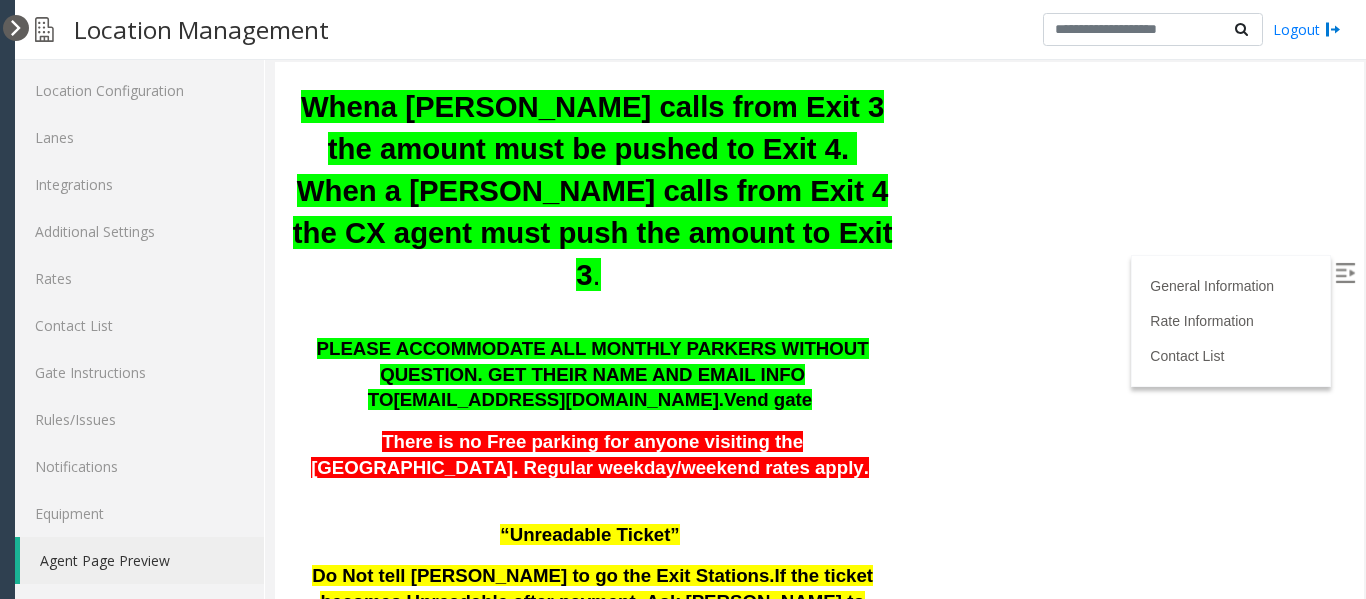 click at bounding box center (16, 28) 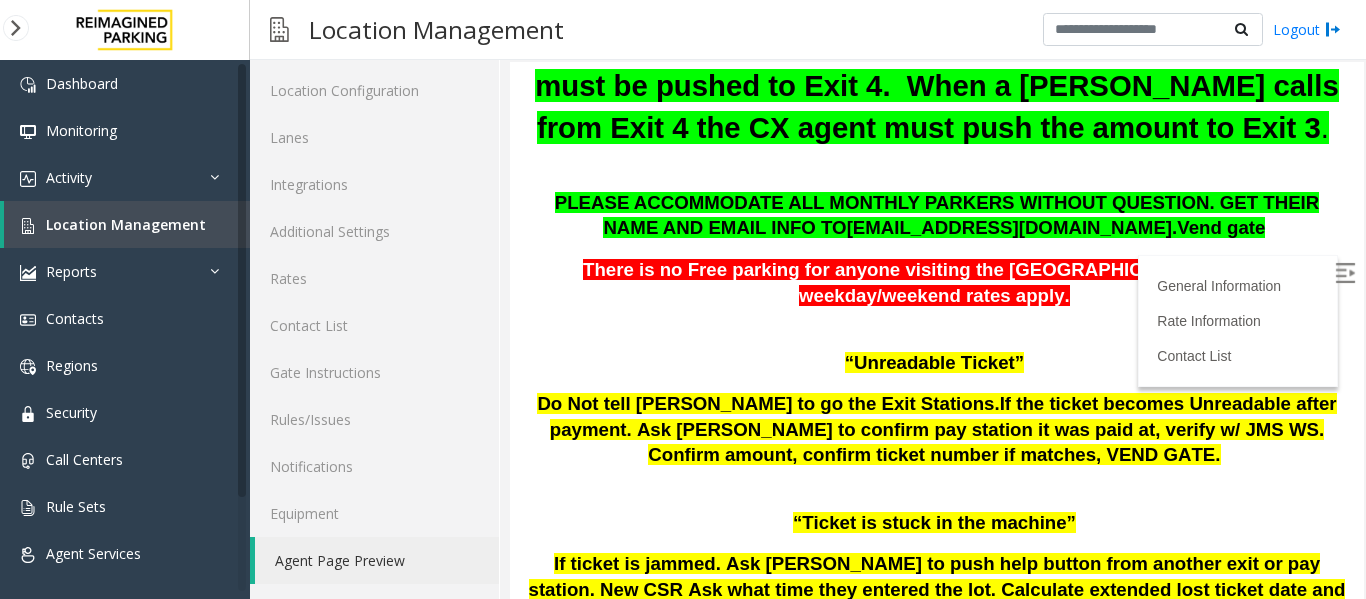 scroll, scrollTop: 642, scrollLeft: 0, axis: vertical 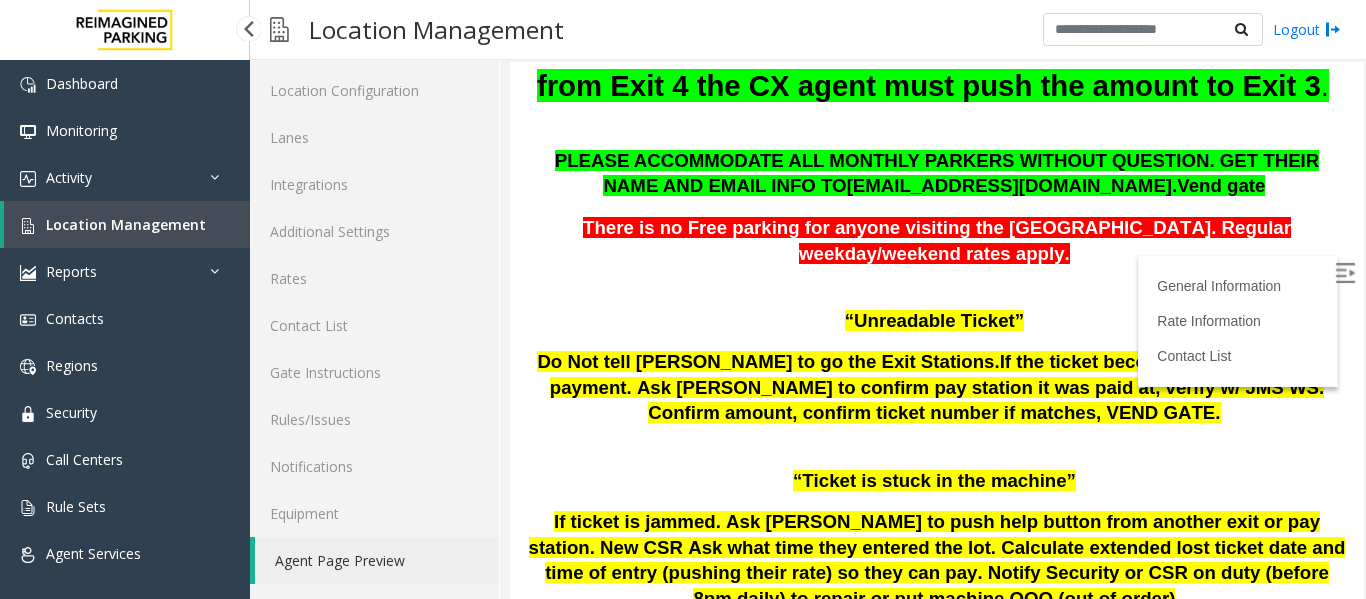 click on "Location Management" at bounding box center (126, 224) 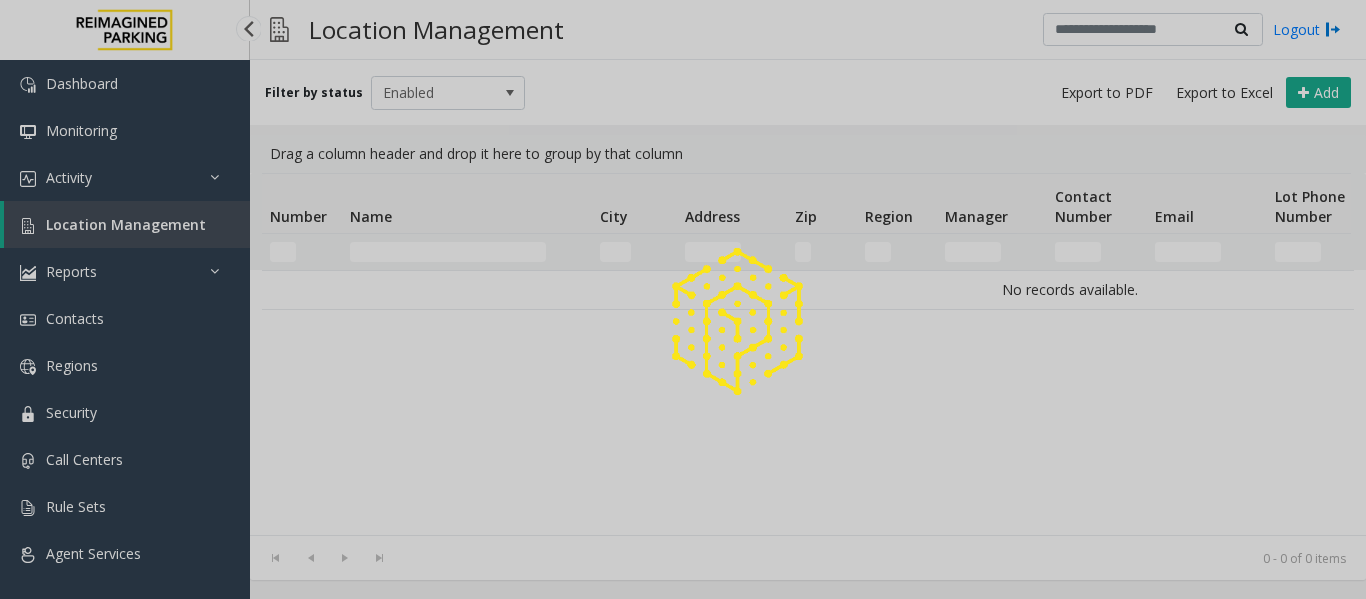 scroll, scrollTop: 0, scrollLeft: 0, axis: both 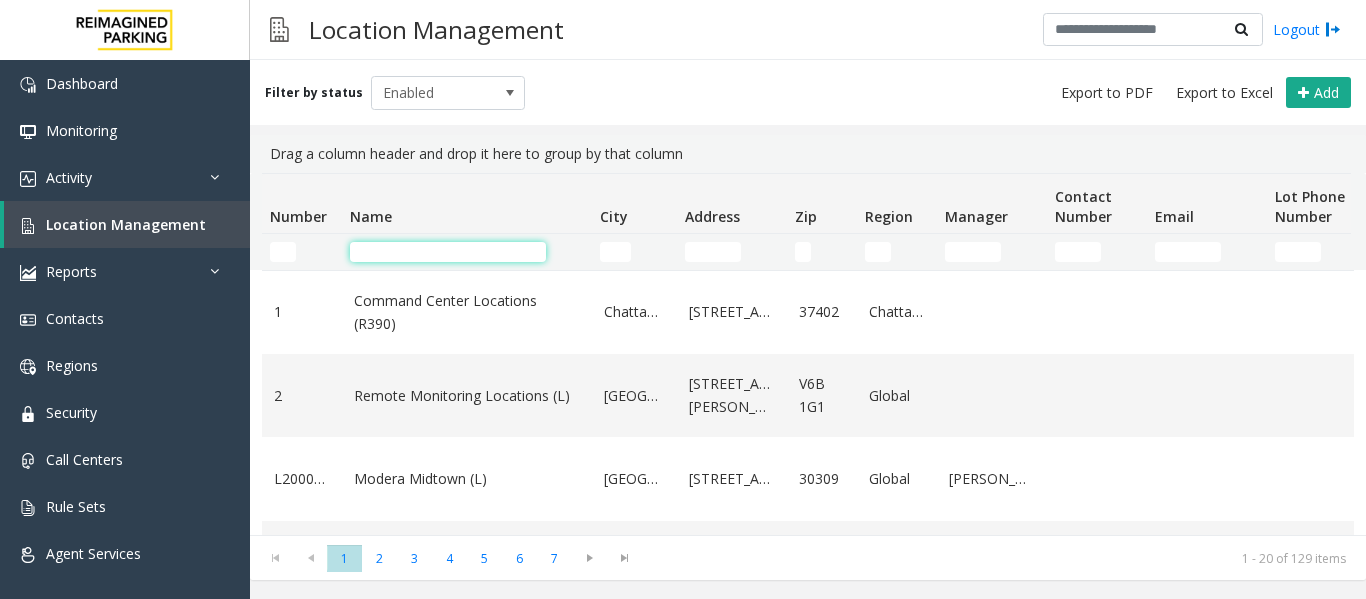 click 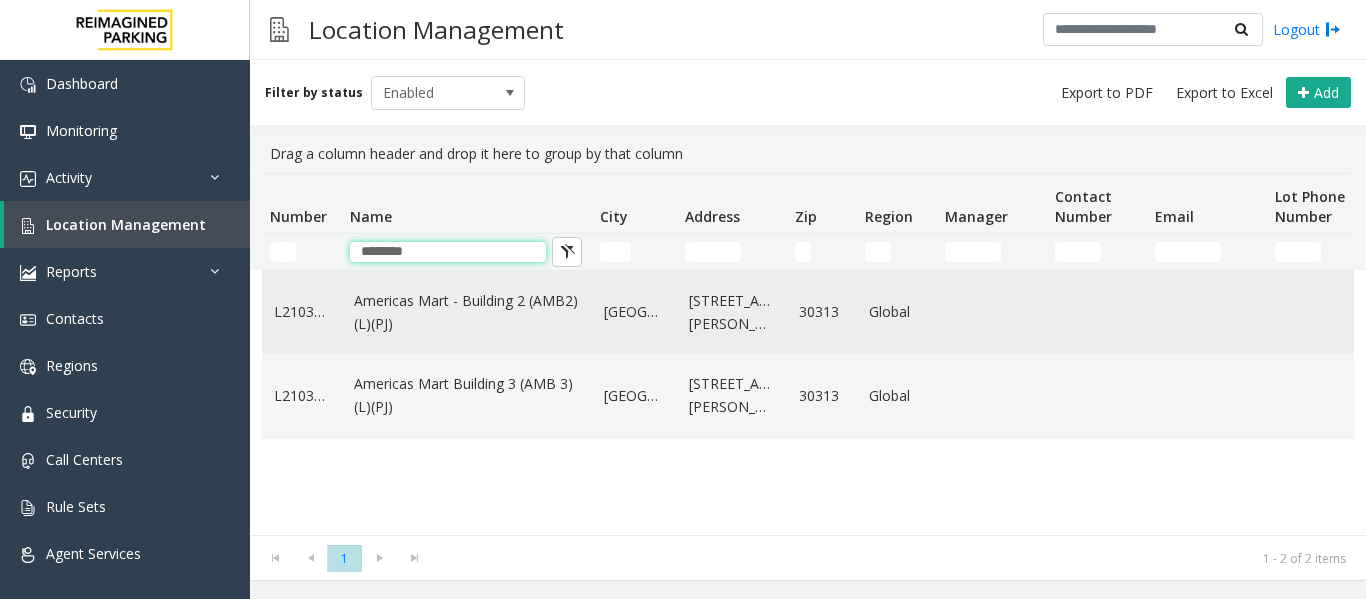 type on "********" 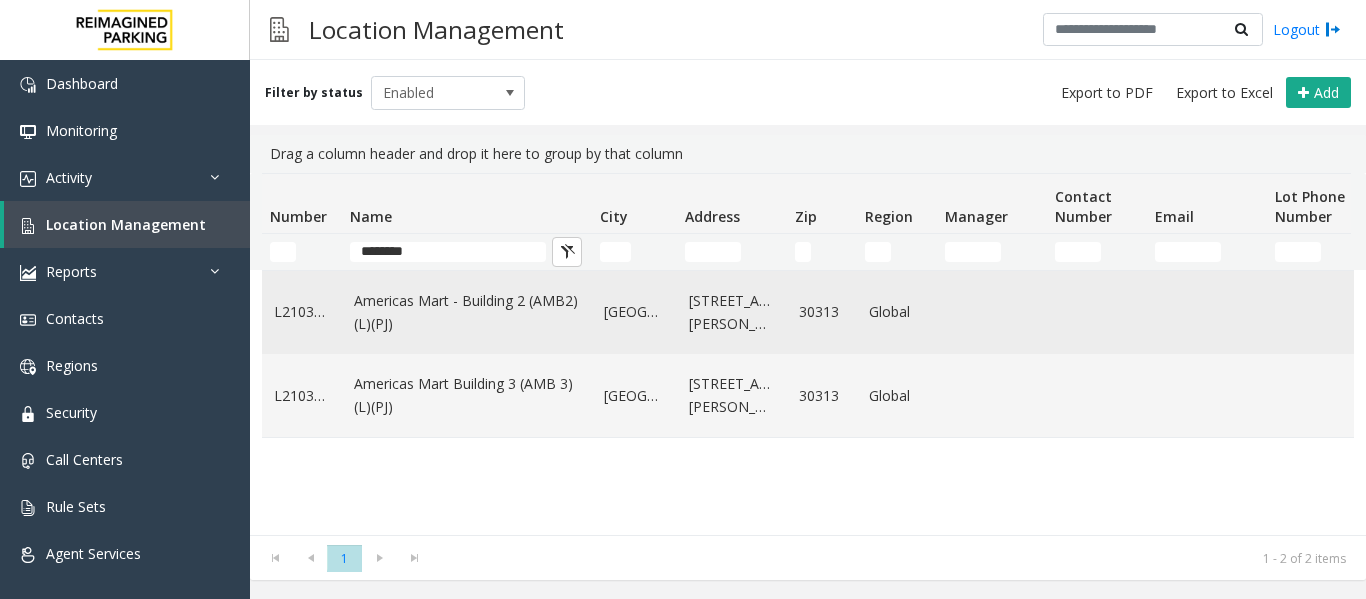 click on "Americas Mart - Building 2 (AMB2) (L)(PJ)" 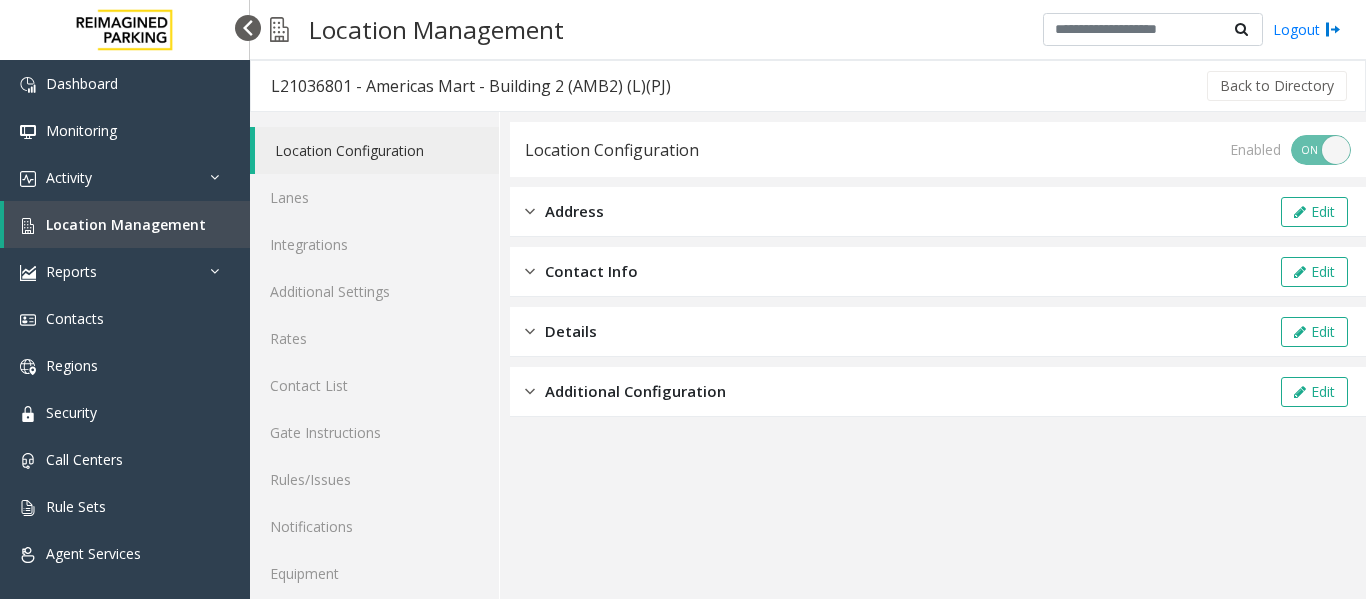click at bounding box center [248, 28] 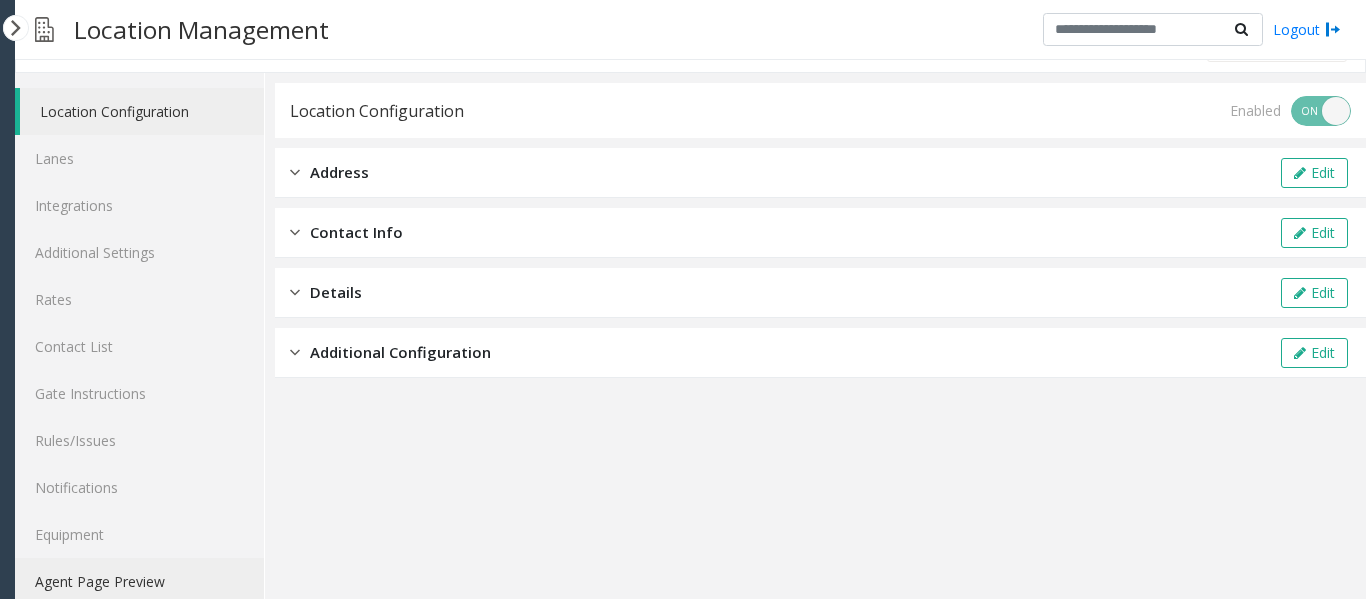 scroll, scrollTop: 60, scrollLeft: 0, axis: vertical 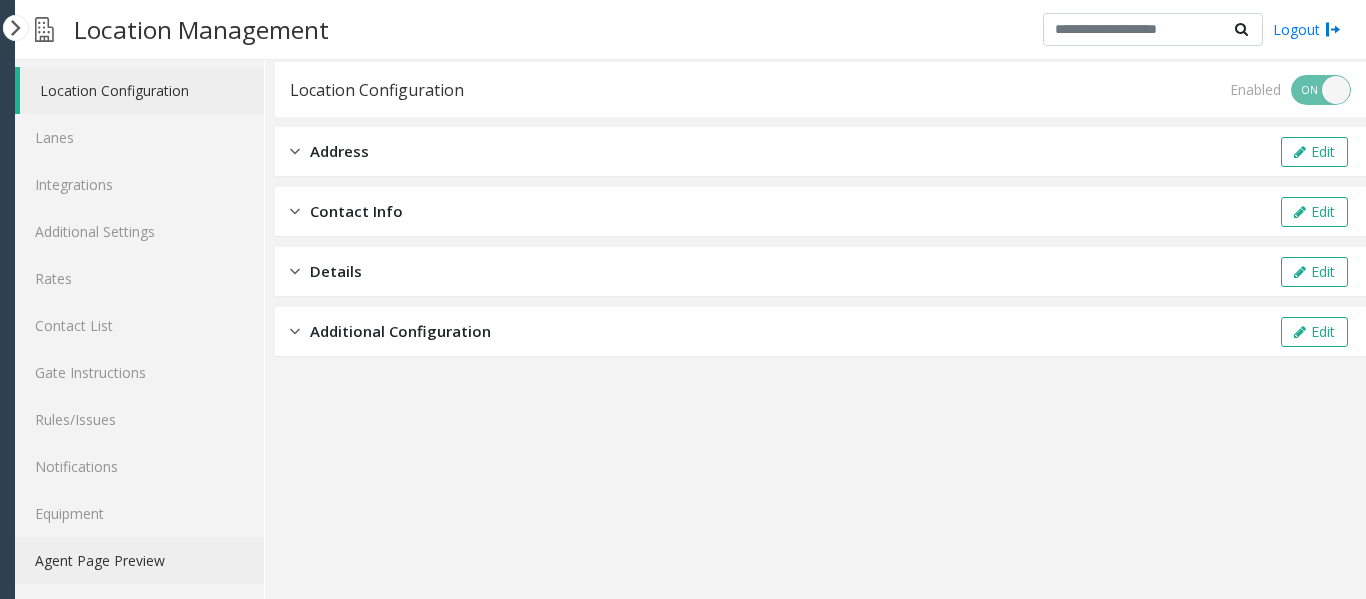 drag, startPoint x: 121, startPoint y: 569, endPoint x: 221, endPoint y: 558, distance: 100.60318 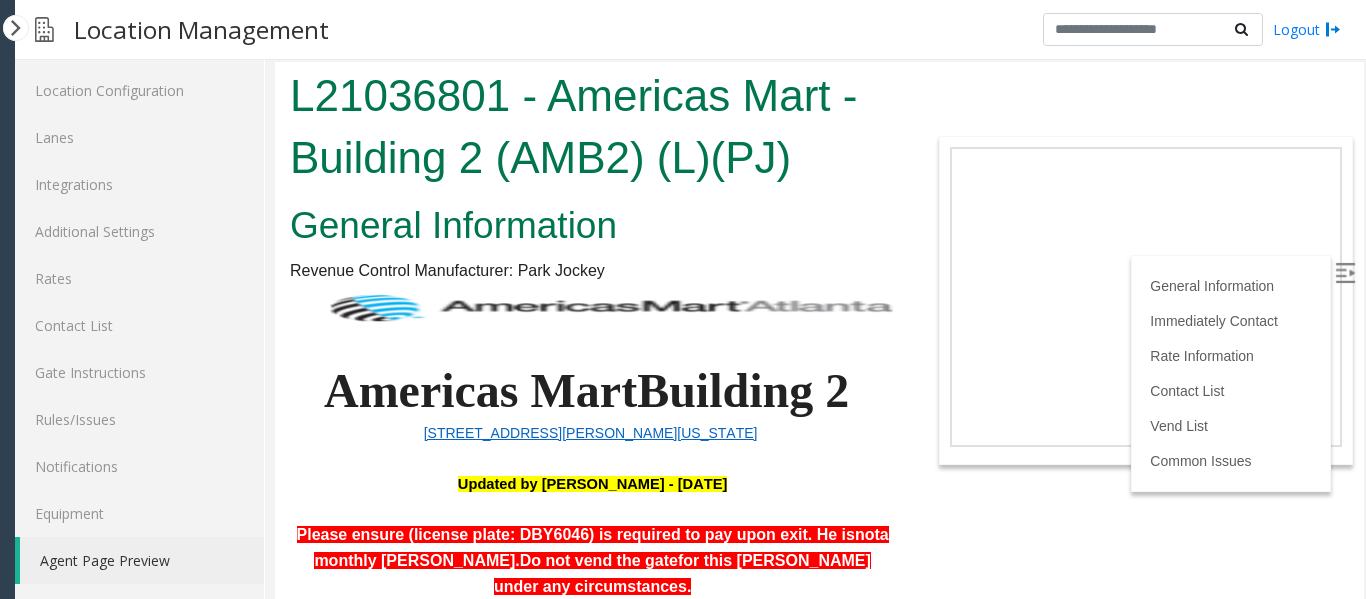 scroll, scrollTop: 0, scrollLeft: 0, axis: both 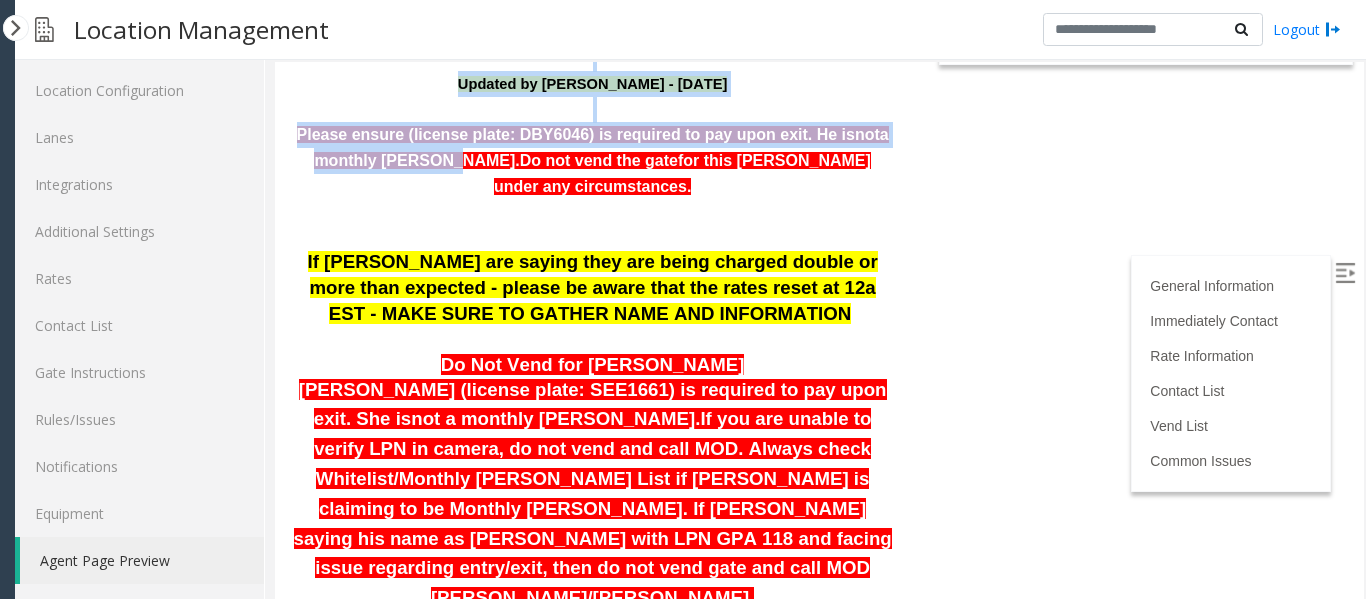 drag, startPoint x: 401, startPoint y: 161, endPoint x: 920, endPoint y: 162, distance: 519.001 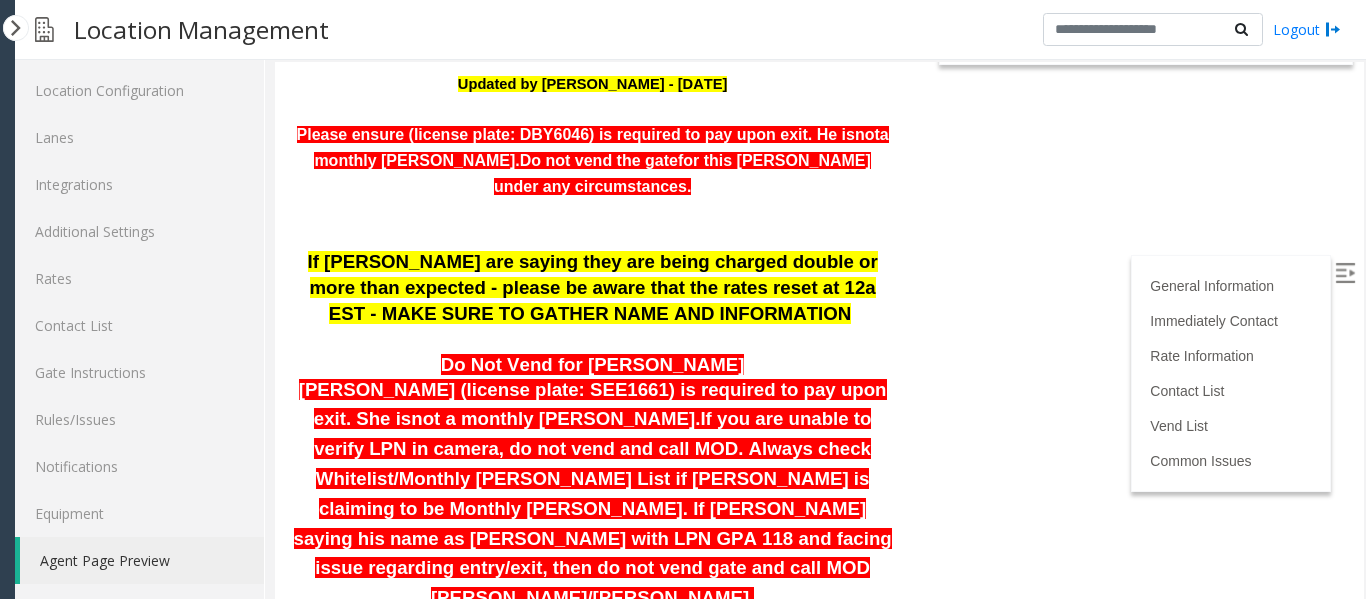 click at bounding box center (592, 224) 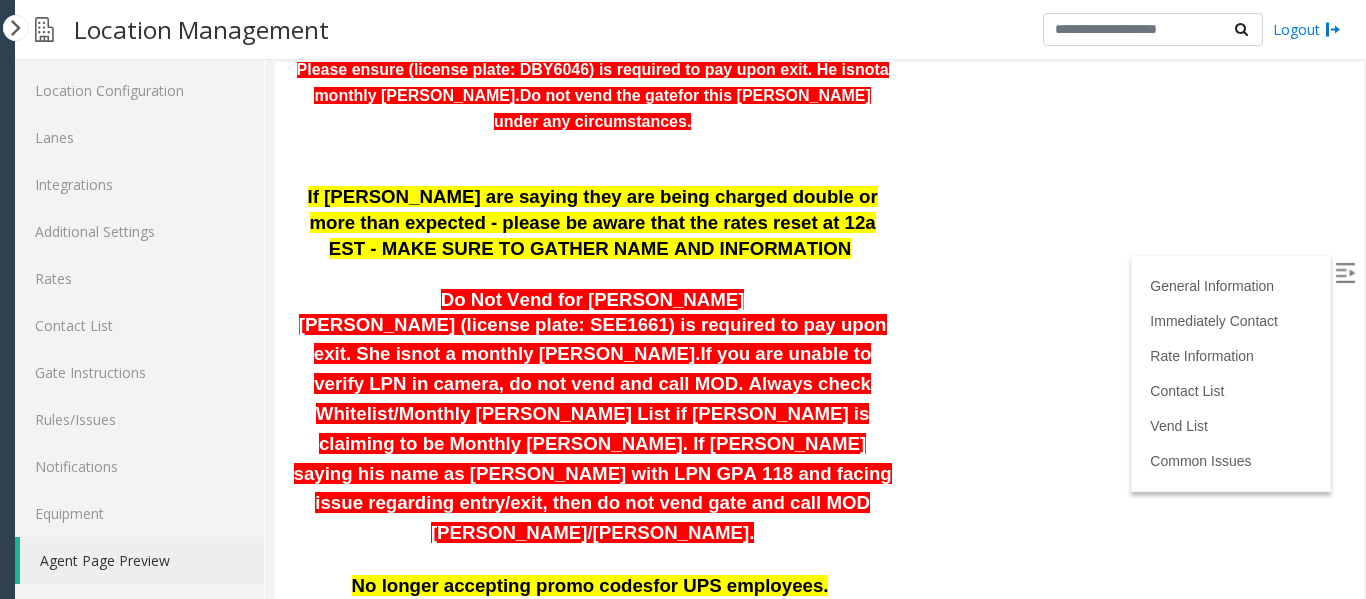 scroll, scrollTop: 500, scrollLeft: 0, axis: vertical 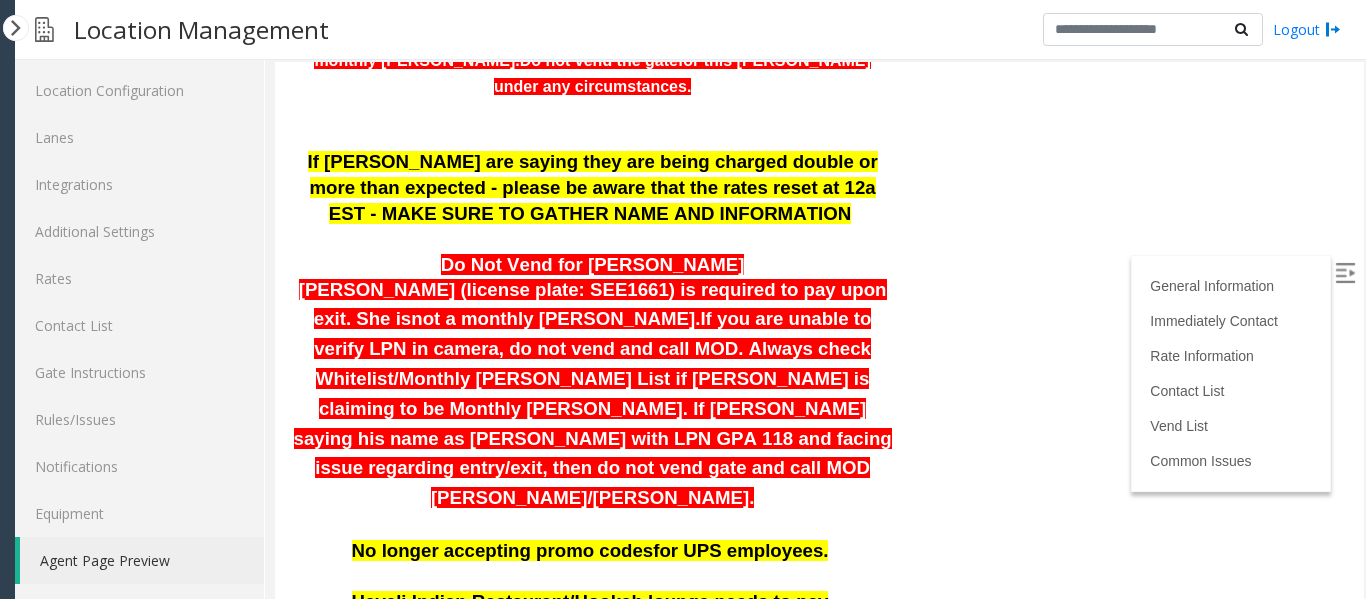 click on "If parkers are saying they are being charged double or more than expected - please be aware that the rates reset at 12a EST - MAKE SURE TO GATHER NAME AND INFORMATION" at bounding box center [593, 187] 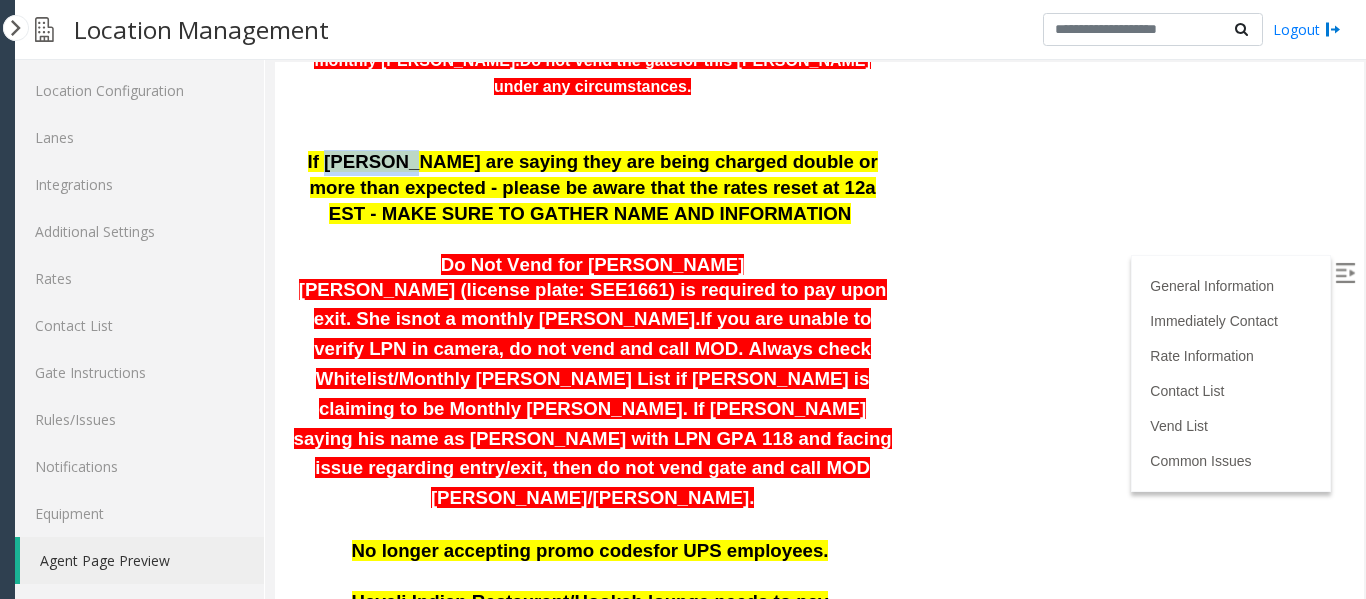 click on "If parkers are saying they are being charged double or more than expected - please be aware that the rates reset at 12a EST - MAKE SURE TO GATHER NAME AND INFORMATION" at bounding box center (593, 187) 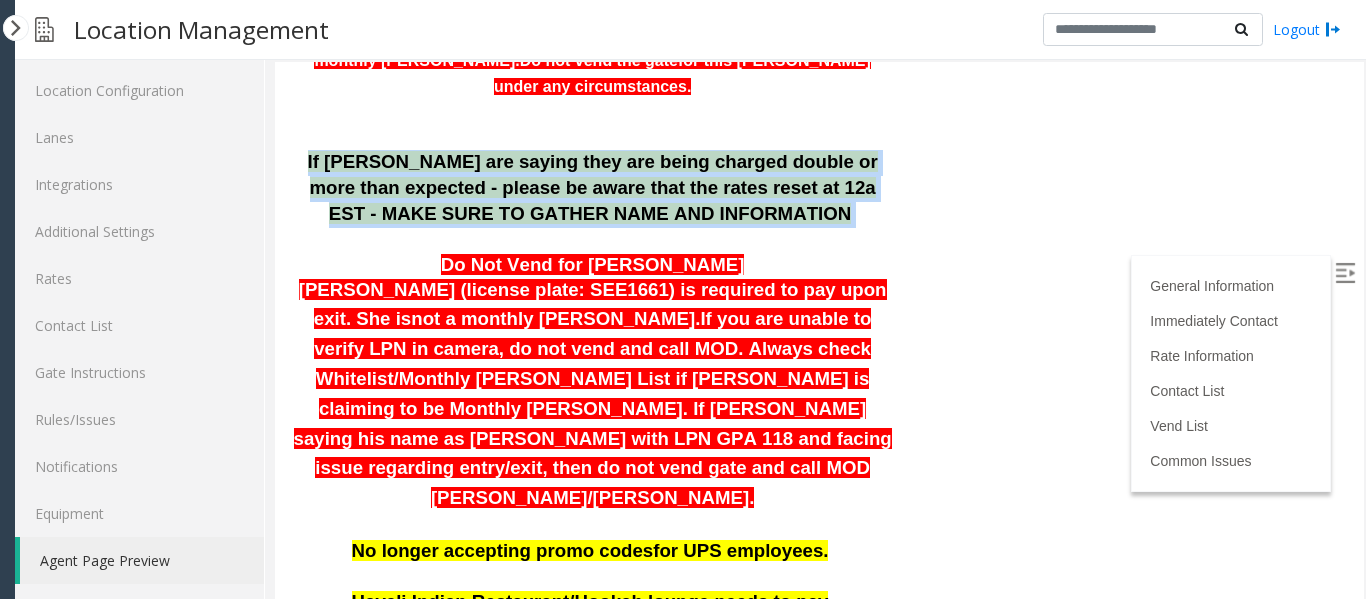 click on "If parkers are saying they are being charged double or more than expected - please be aware that the rates reset at 12a EST - MAKE SURE TO GATHER NAME AND INFORMATION" at bounding box center [593, 187] 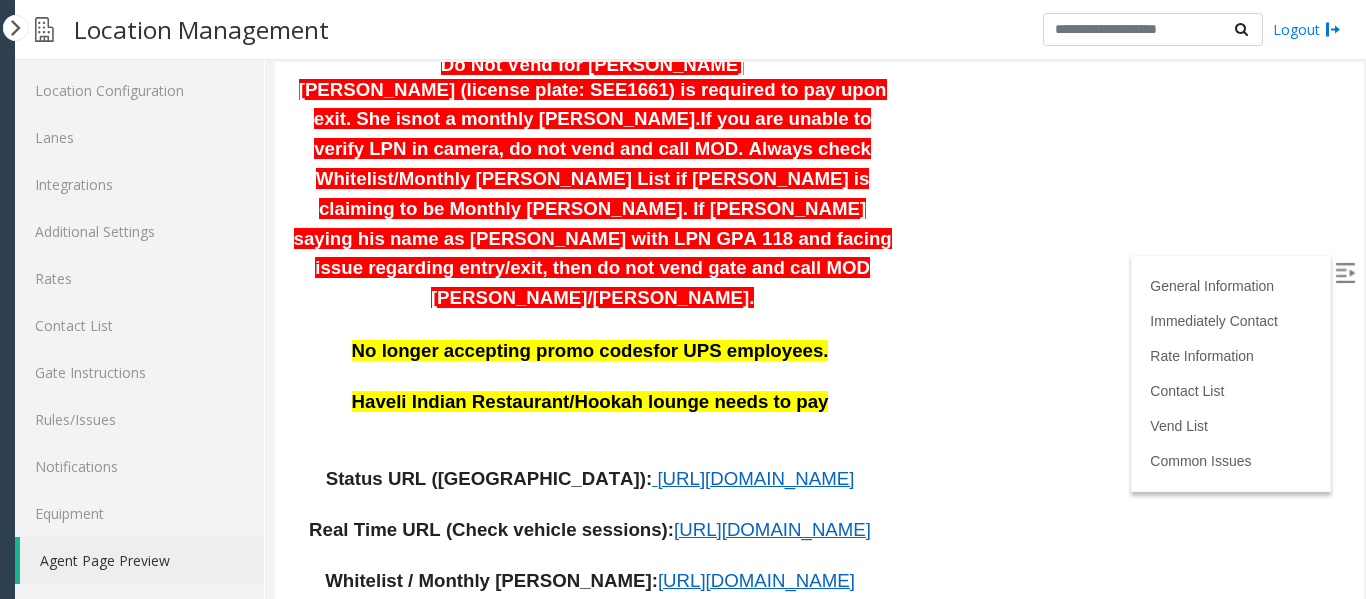 click on "No longer accepting promo codes" at bounding box center (503, 350) 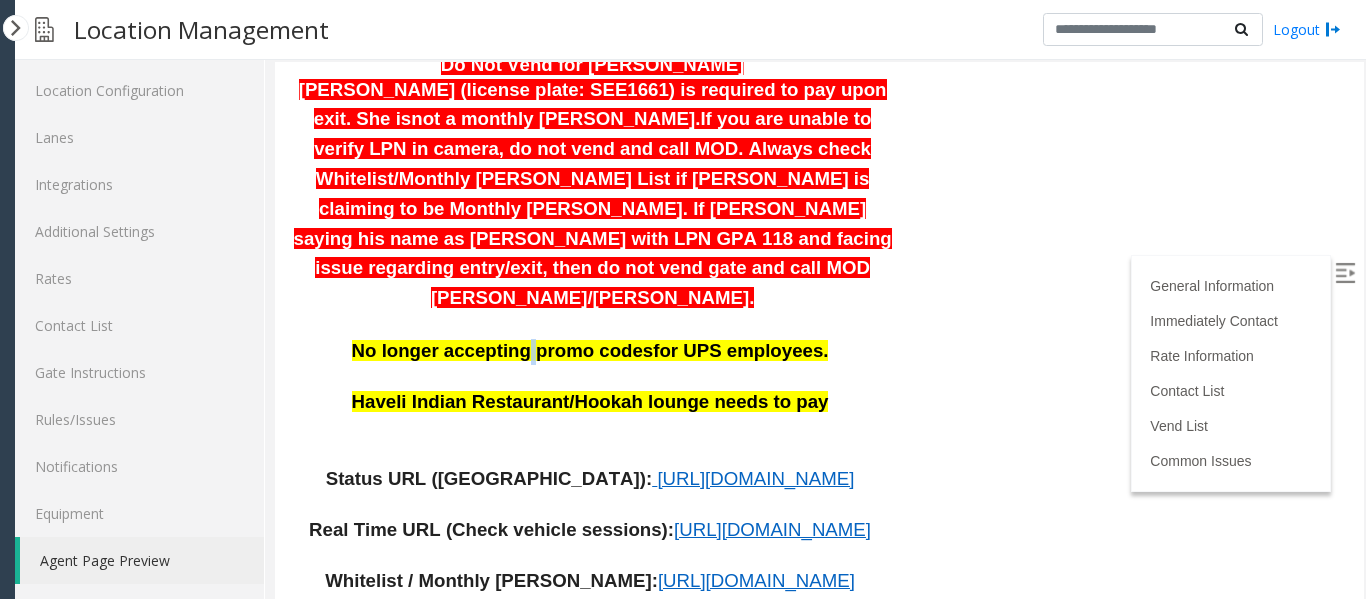 click on "No longer accepting promo codes" at bounding box center (503, 350) 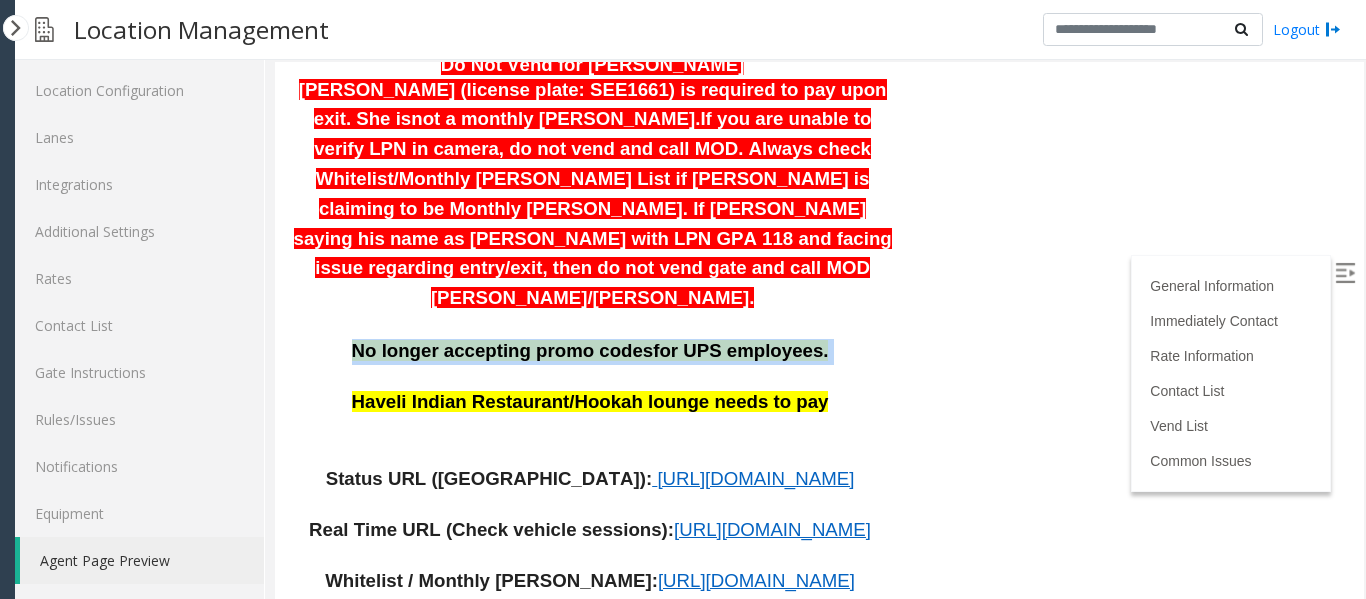 click on "No longer accepting promo codes" at bounding box center (503, 350) 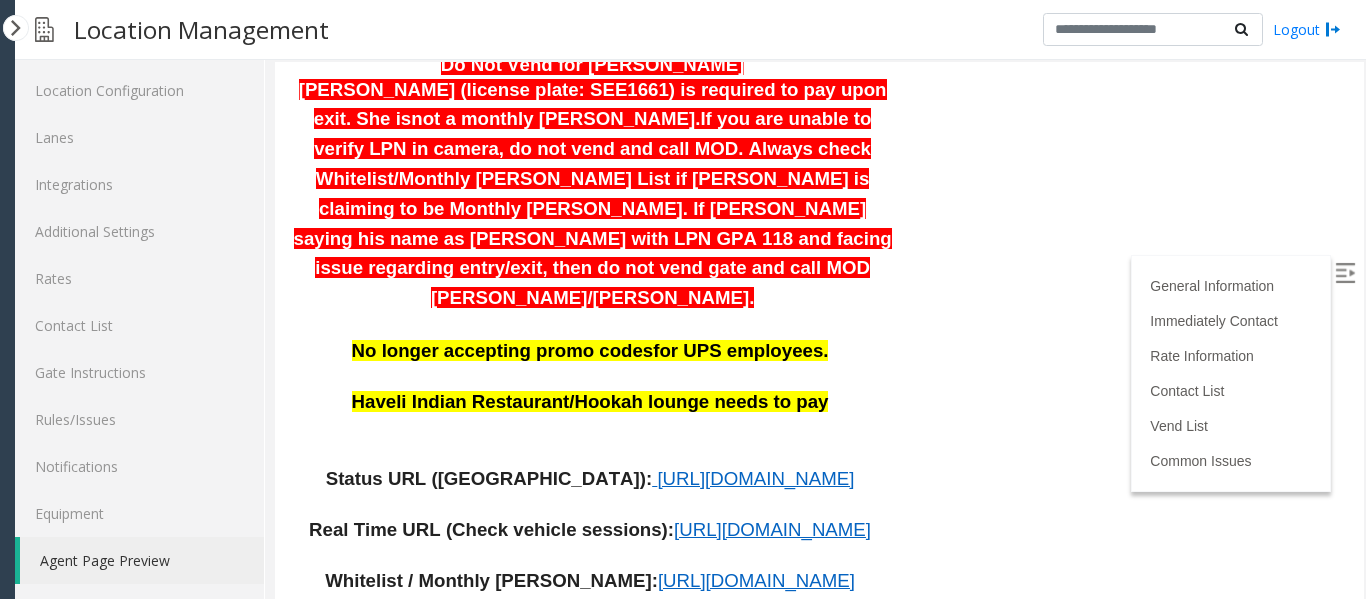 click on "Haveli Indian Restaurant/Hookah lounge needs to pay" at bounding box center [590, 401] 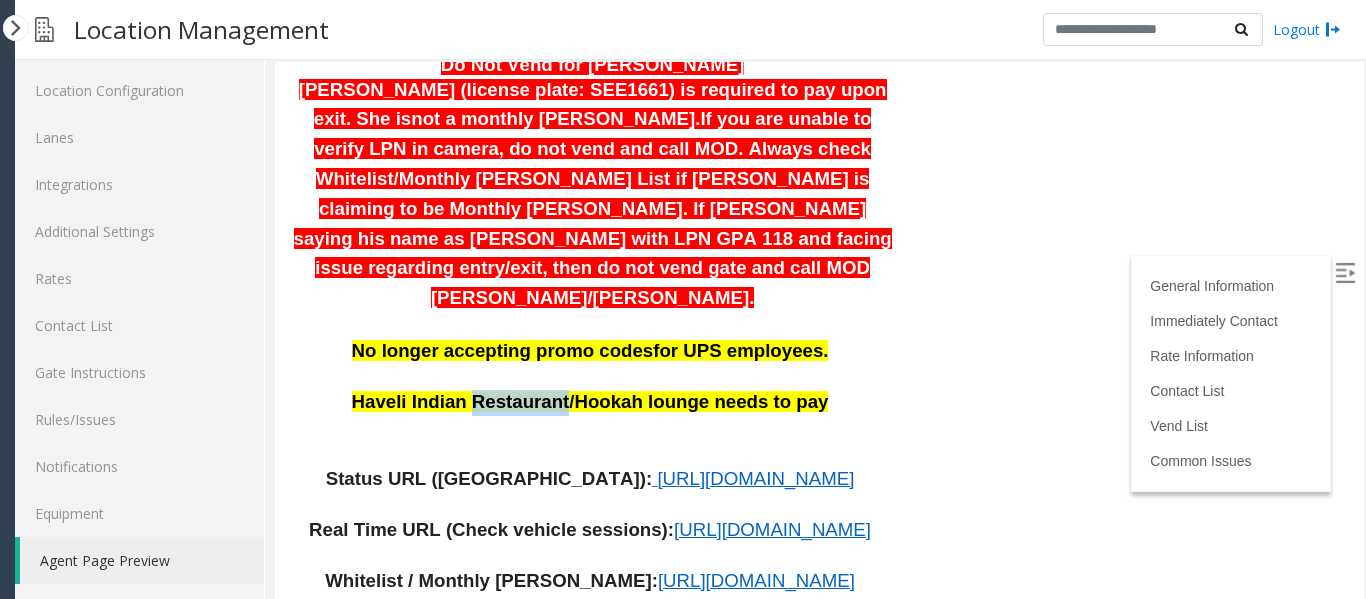 click on "Haveli Indian Restaurant/Hookah lounge needs to pay" at bounding box center [590, 401] 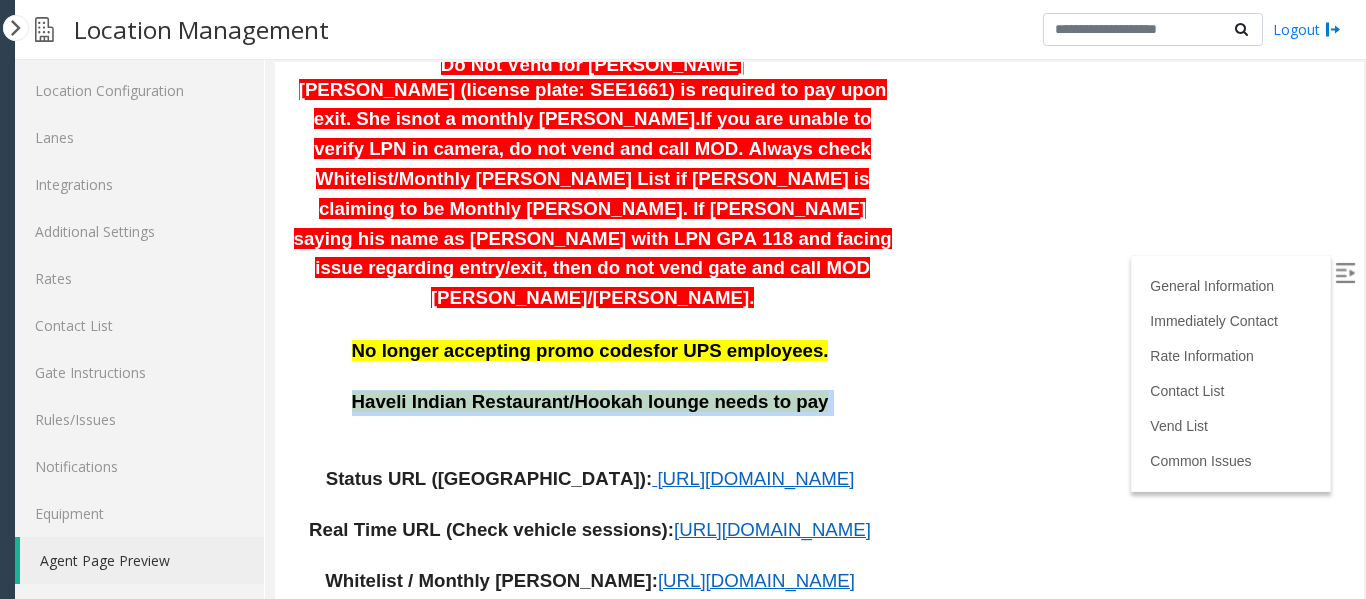 click on "Haveli Indian Restaurant/Hookah lounge needs to pay" at bounding box center (590, 401) 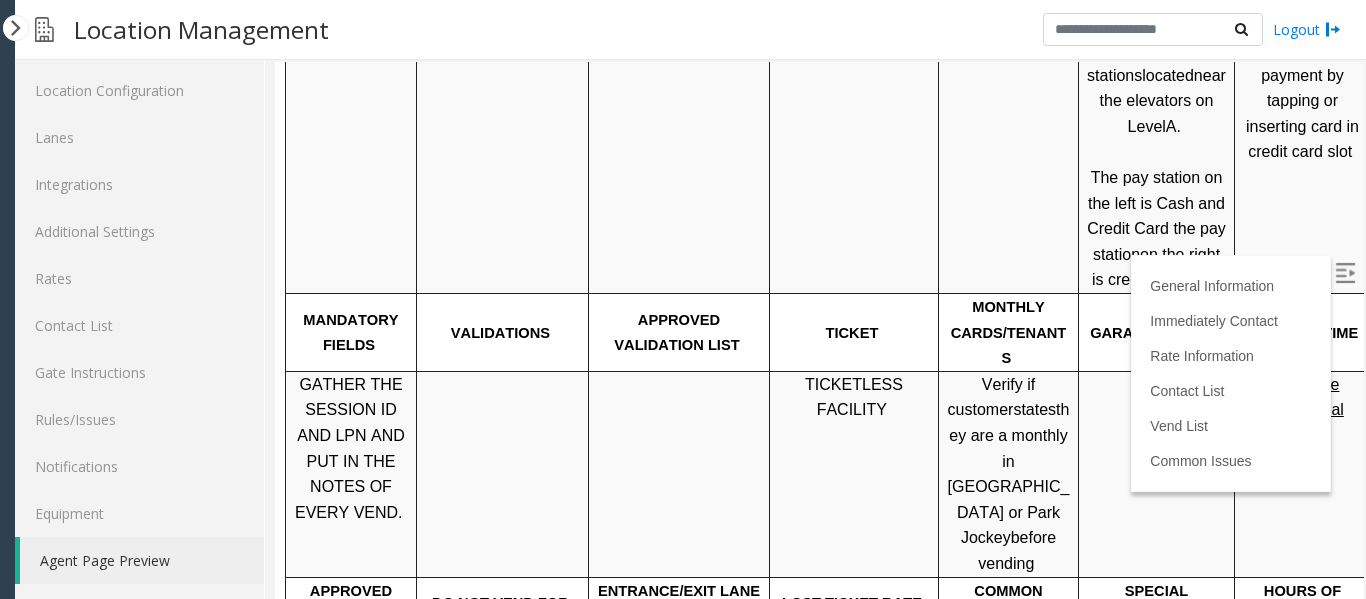 scroll, scrollTop: 1500, scrollLeft: 0, axis: vertical 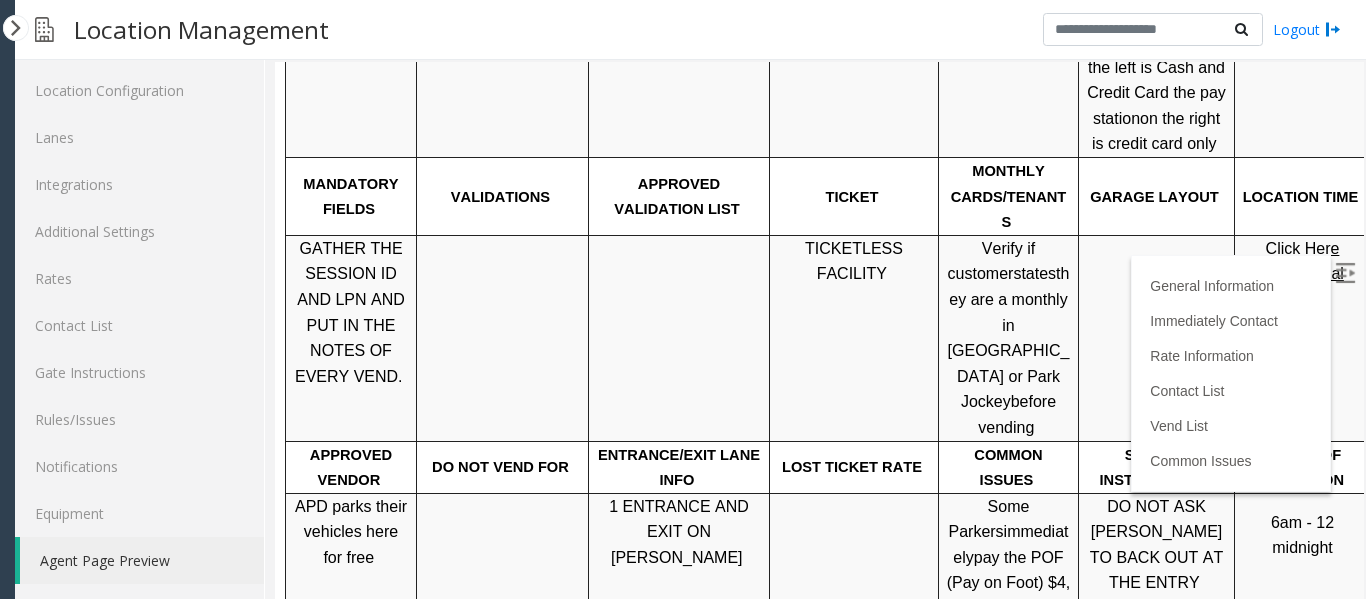 click on "GATHER THE SESSION ID AND LPN AND PUT IN THE NOTES OF EVERY VEND." at bounding box center (350, 312) 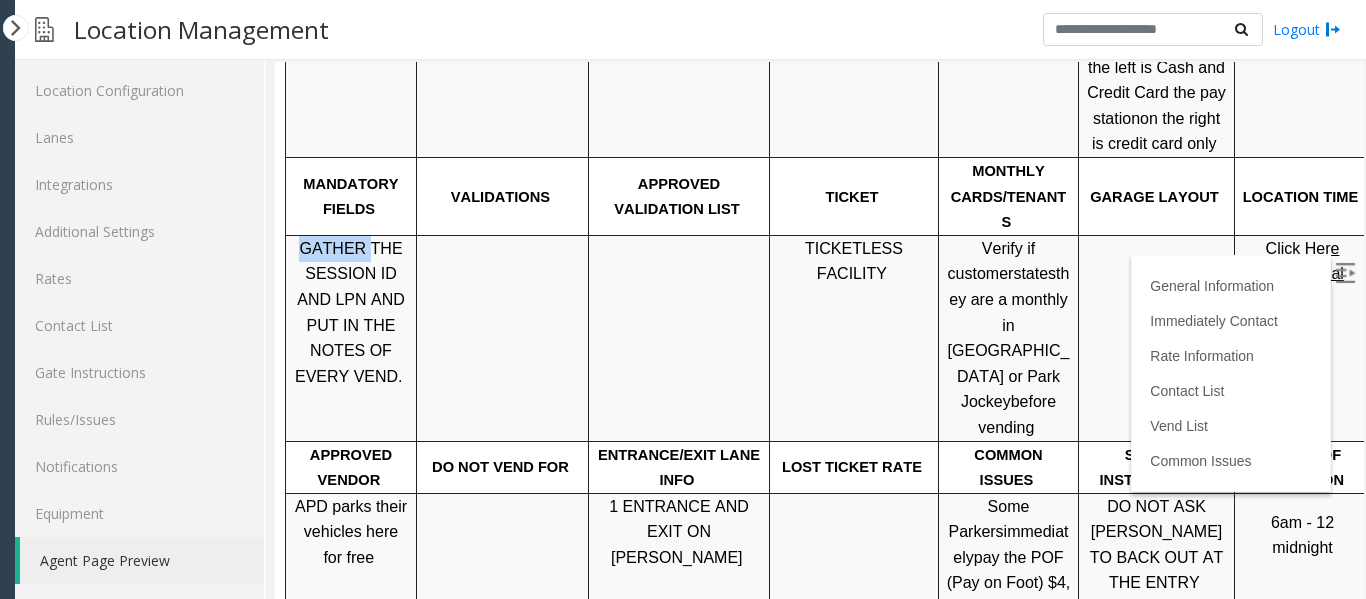 click on "GATHER THE SESSION ID AND LPN AND PUT IN THE NOTES OF EVERY VEND." at bounding box center (350, 312) 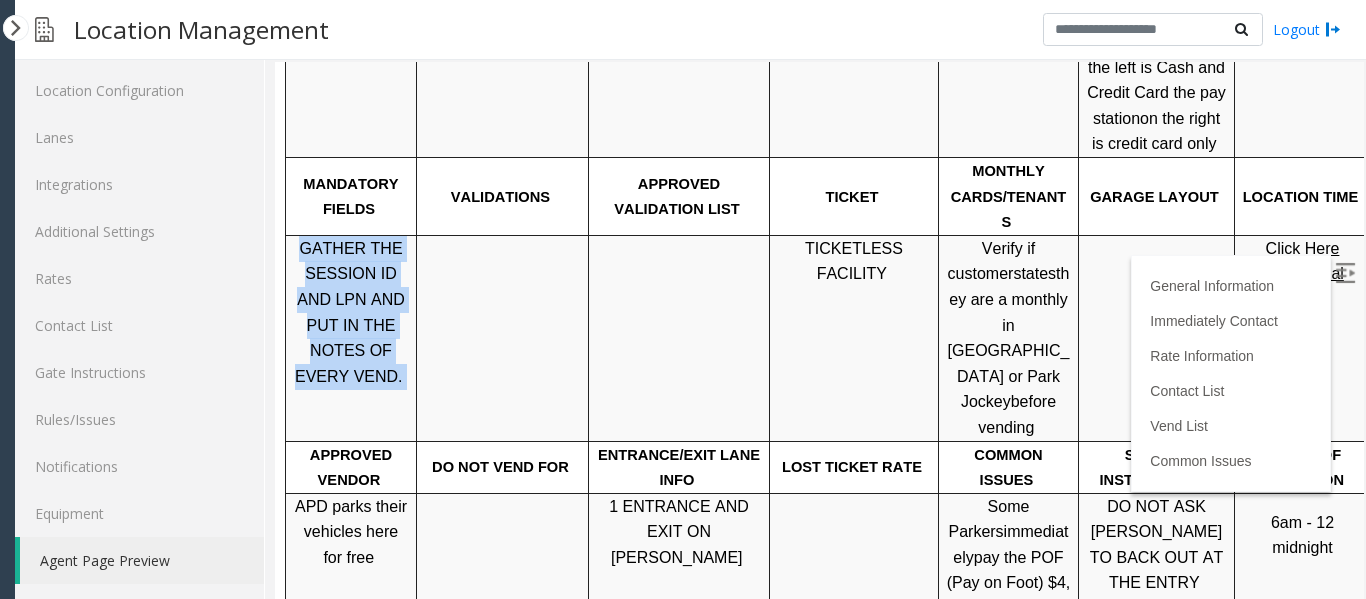 click on "GATHER THE SESSION ID AND LPN AND PUT IN THE NOTES OF EVERY VEND." at bounding box center (350, 312) 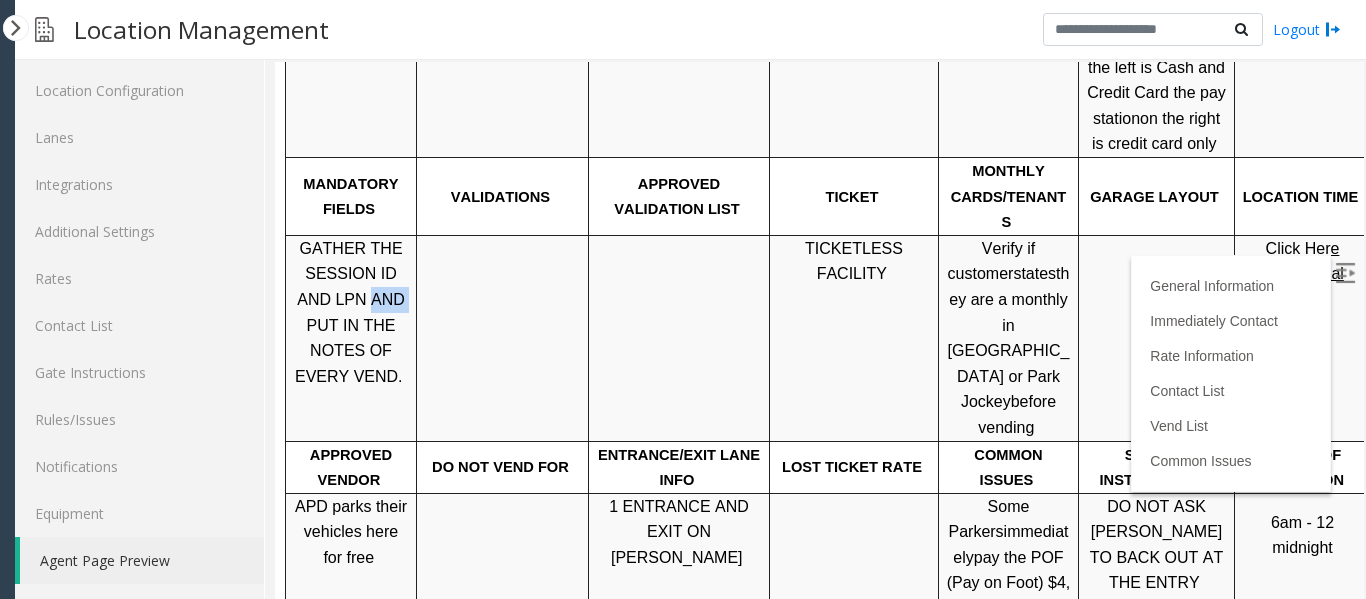 click on "GATHER THE SESSION ID AND LPN AND PUT IN THE NOTES OF EVERY VEND." at bounding box center [350, 312] 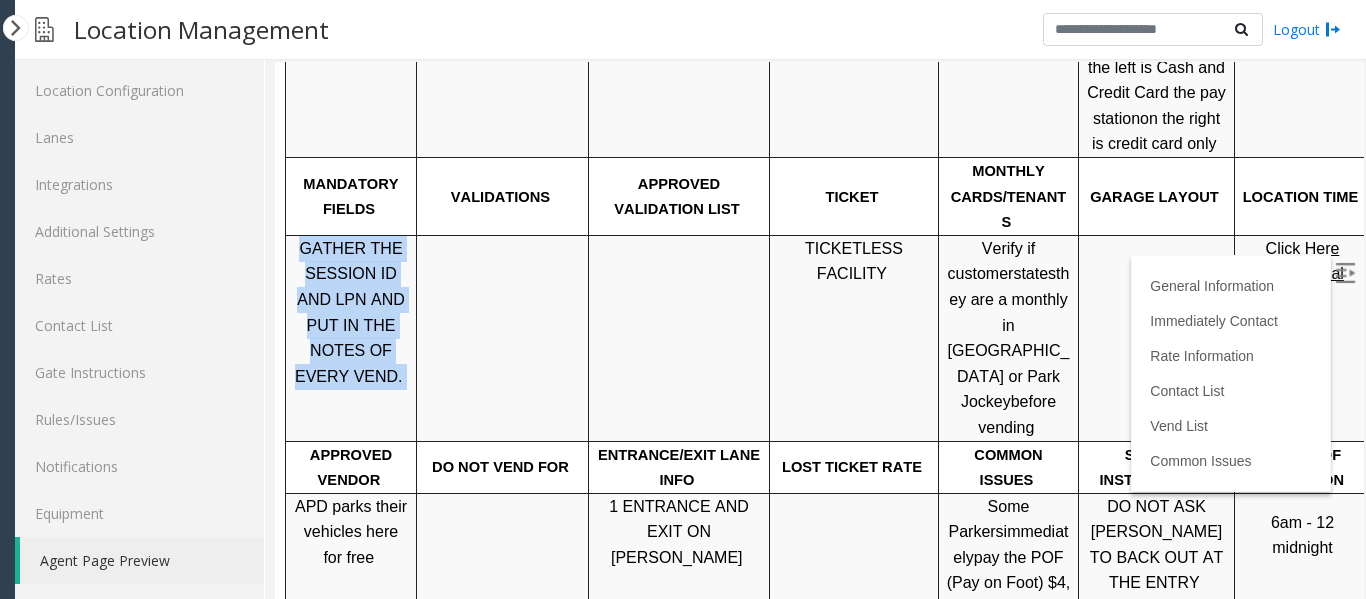 click on "GATHER THE SESSION ID AND LPN AND PUT IN THE NOTES OF EVERY VEND." at bounding box center (350, 312) 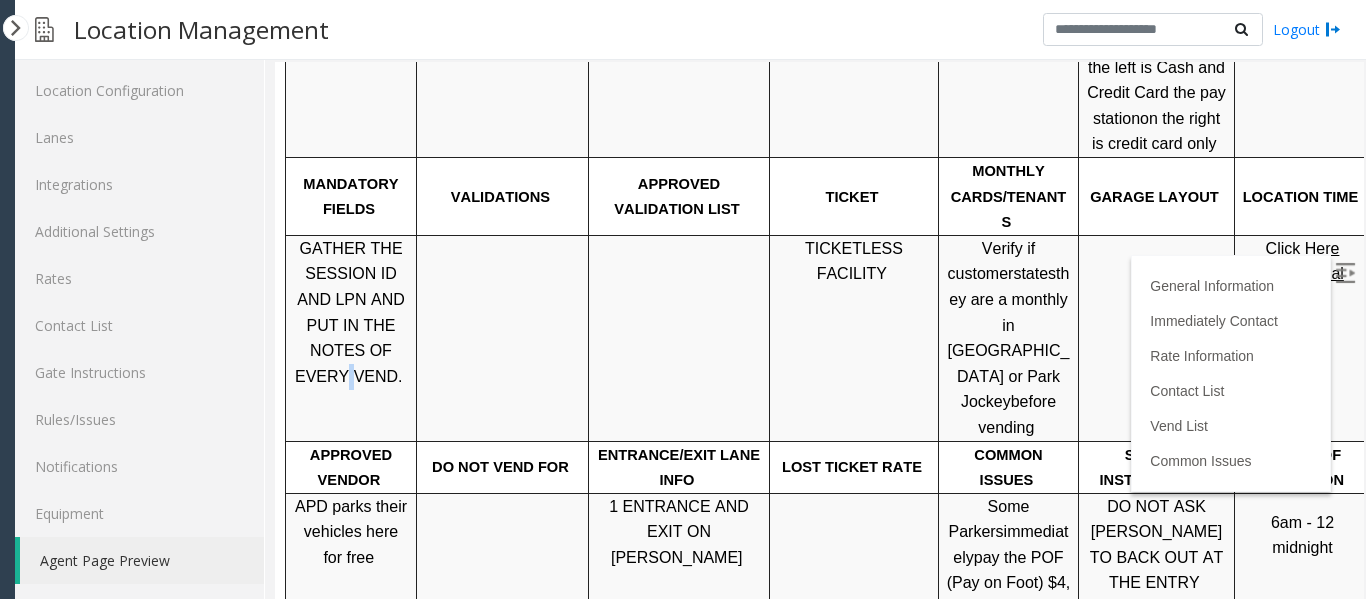 click on "GATHER THE SESSION ID AND LPN AND PUT IN THE NOTES OF EVERY VEND." at bounding box center (350, 312) 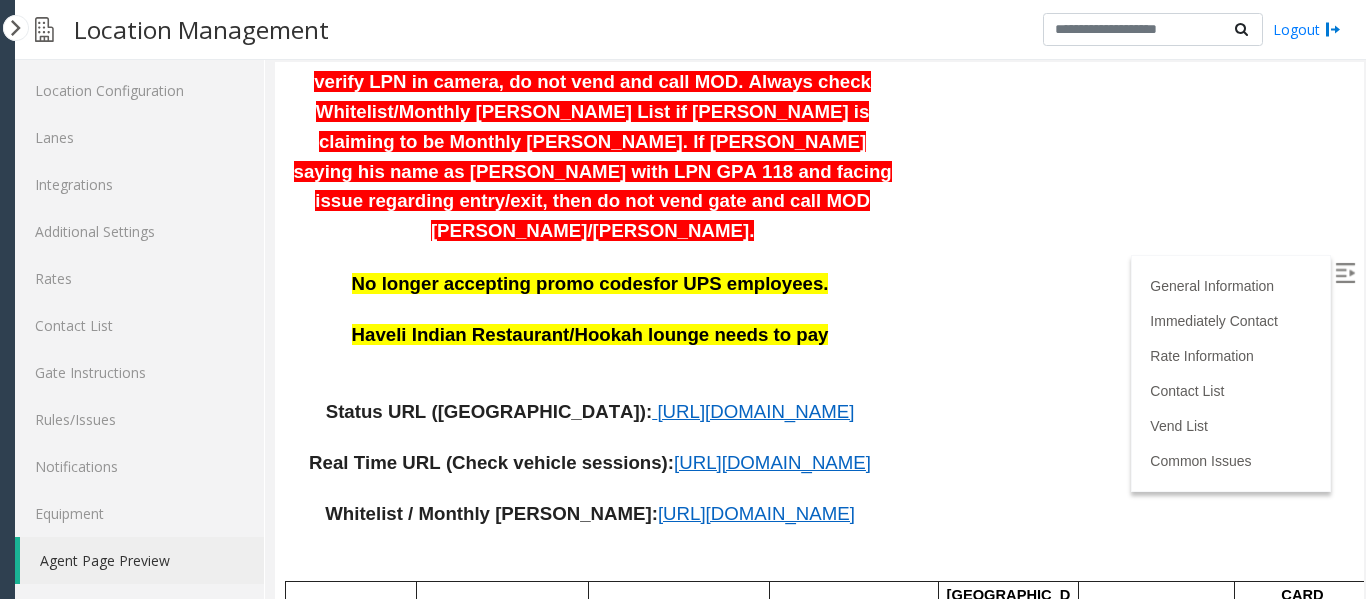 scroll, scrollTop: 900, scrollLeft: 0, axis: vertical 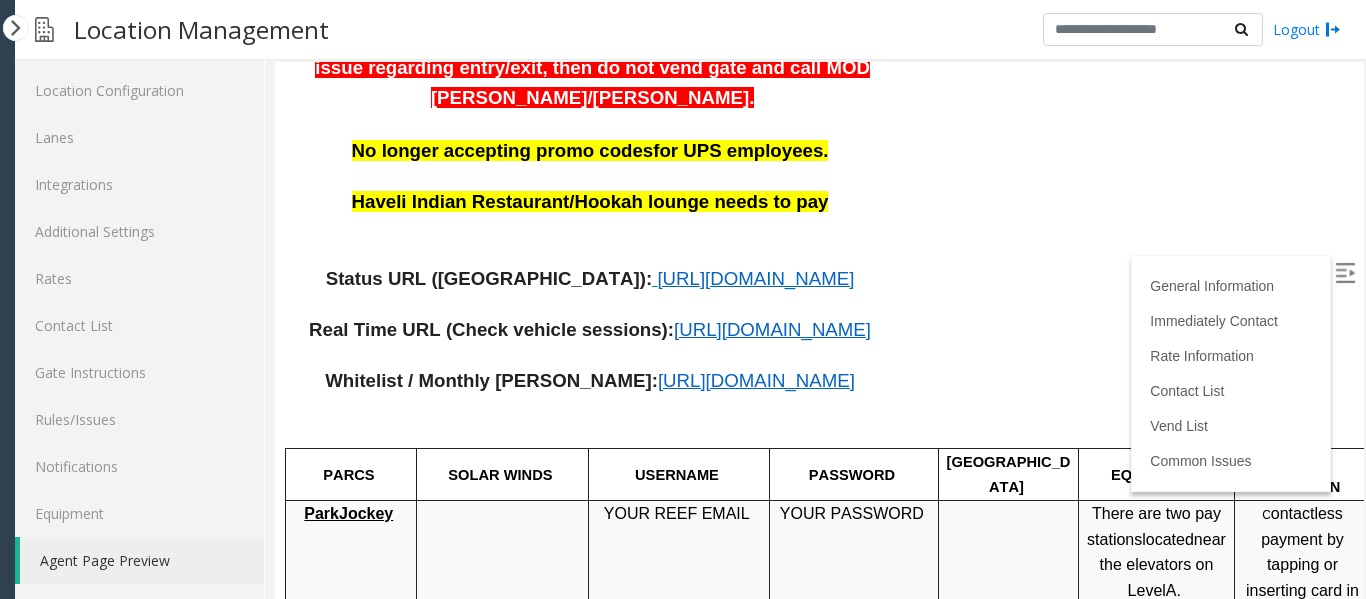 click on "https://www.parkjockey.com/en-us/manage/1633/whitelist" at bounding box center (756, 380) 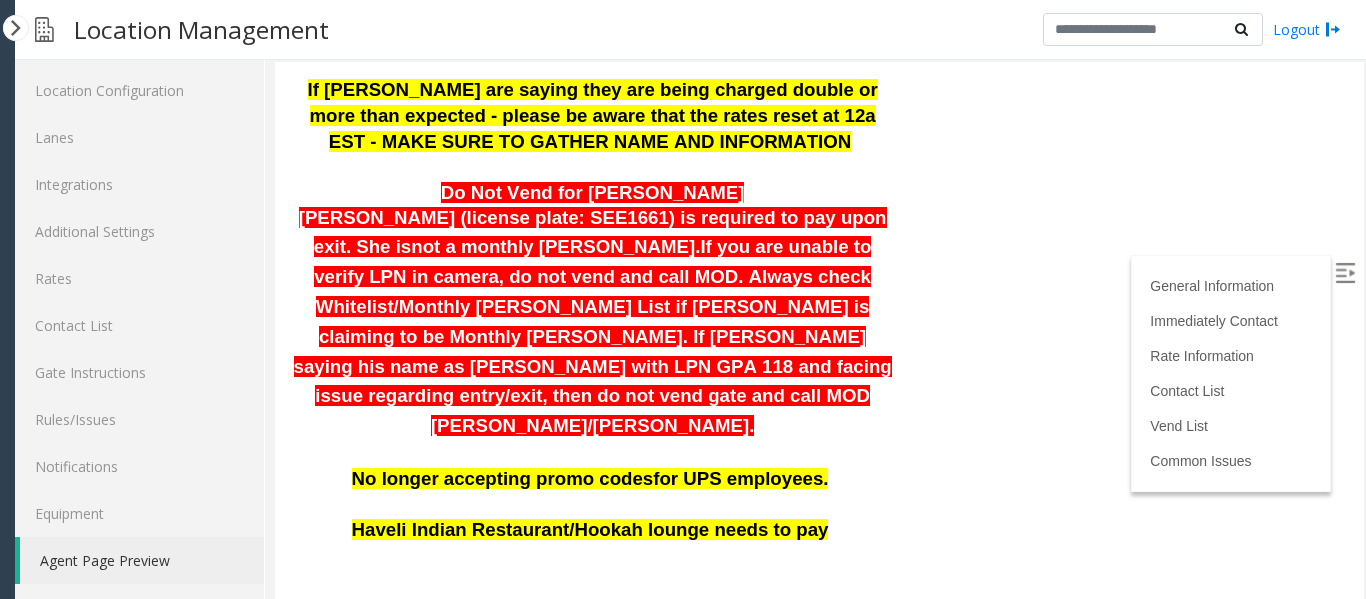 scroll, scrollTop: 500, scrollLeft: 0, axis: vertical 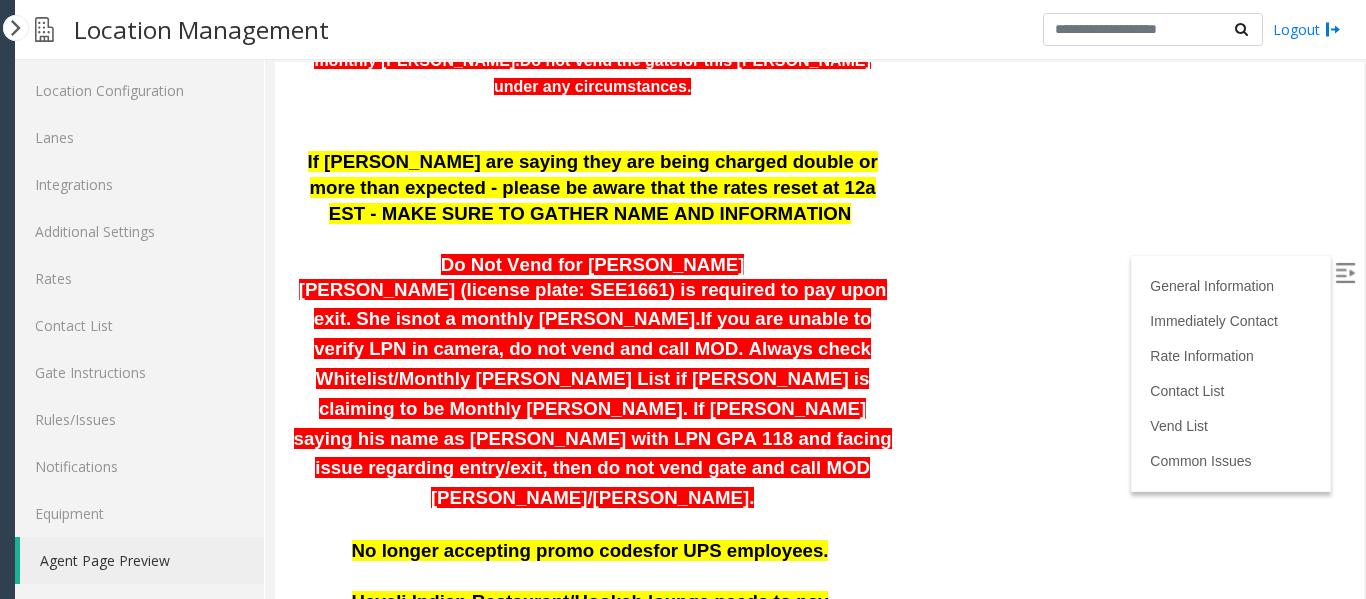 click on "Do Not Vend for Namisha Gilani" at bounding box center (593, 264) 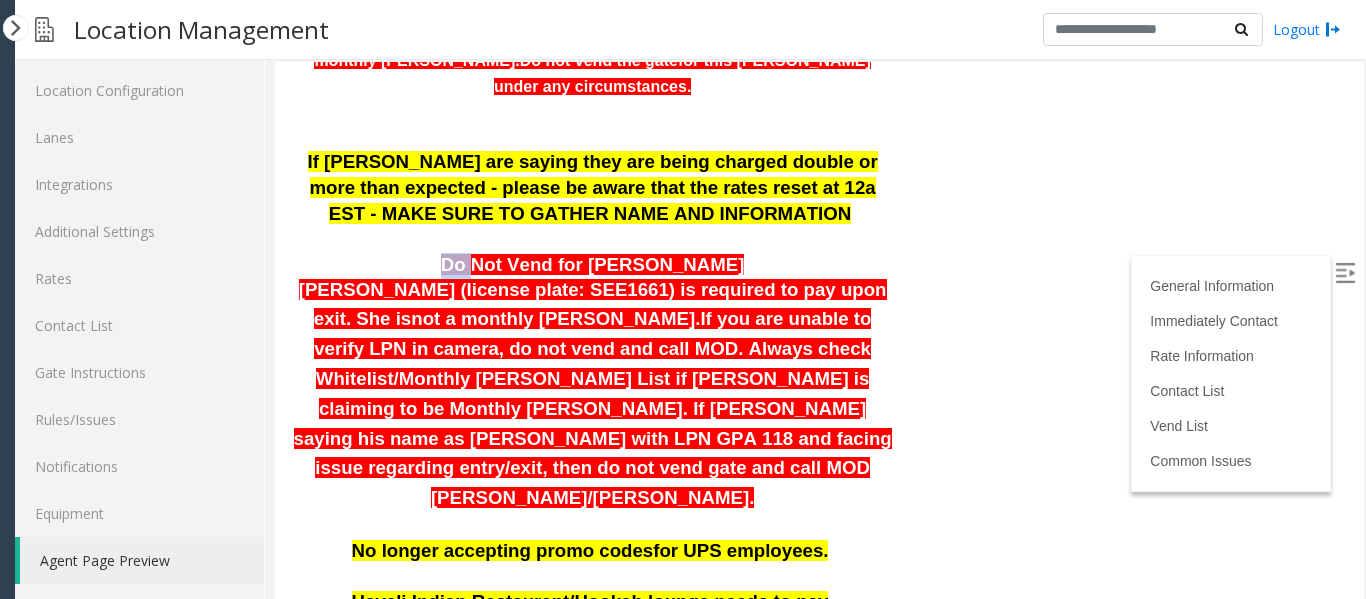 click on "Do Not Vend for Namisha Gilani" at bounding box center (593, 264) 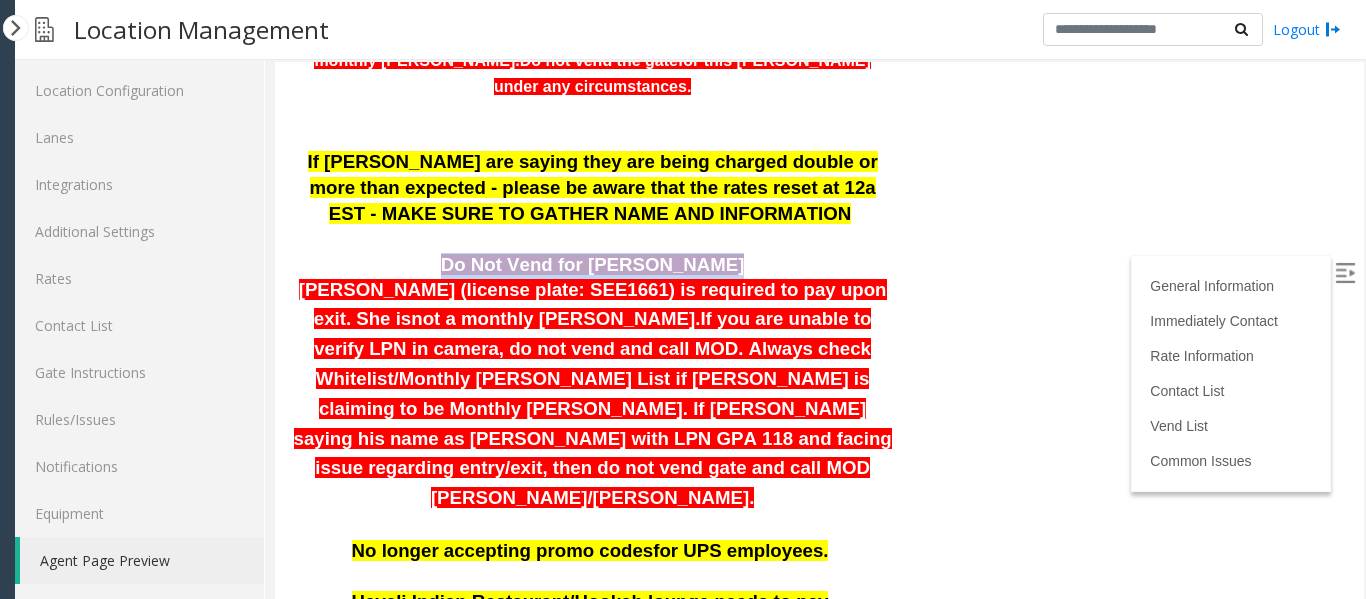 click on "Do Not Vend for Namisha Gilani" at bounding box center [593, 264] 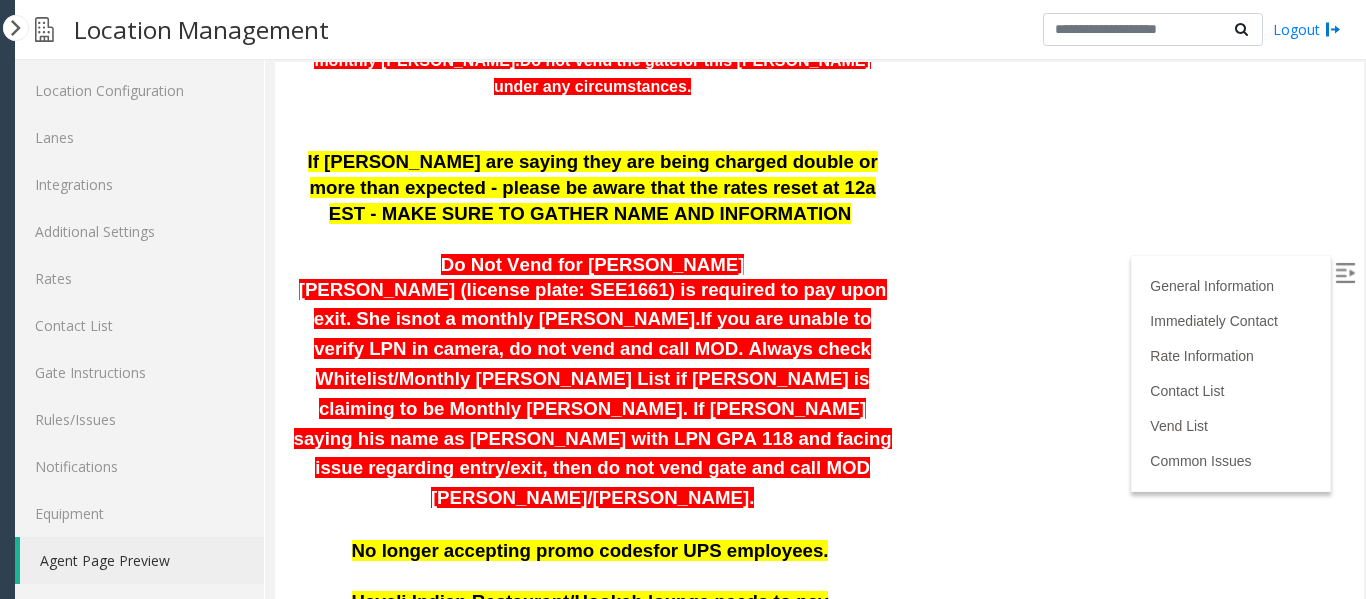 click at bounding box center [592, 526] 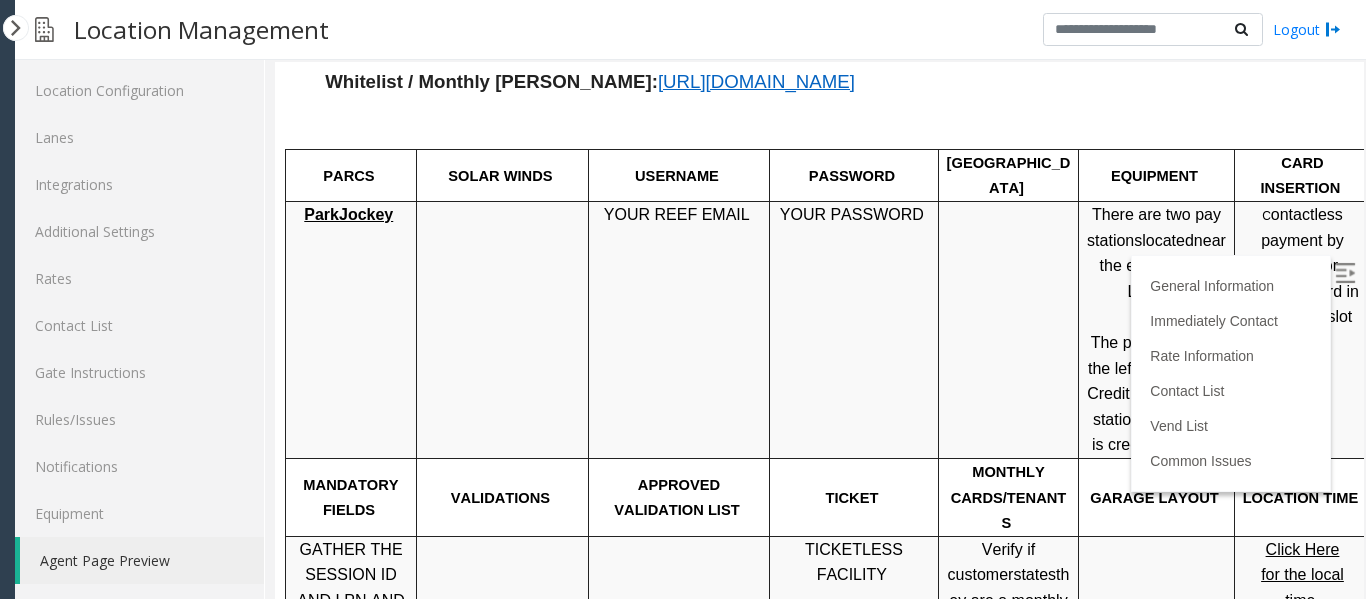 scroll, scrollTop: 1400, scrollLeft: 0, axis: vertical 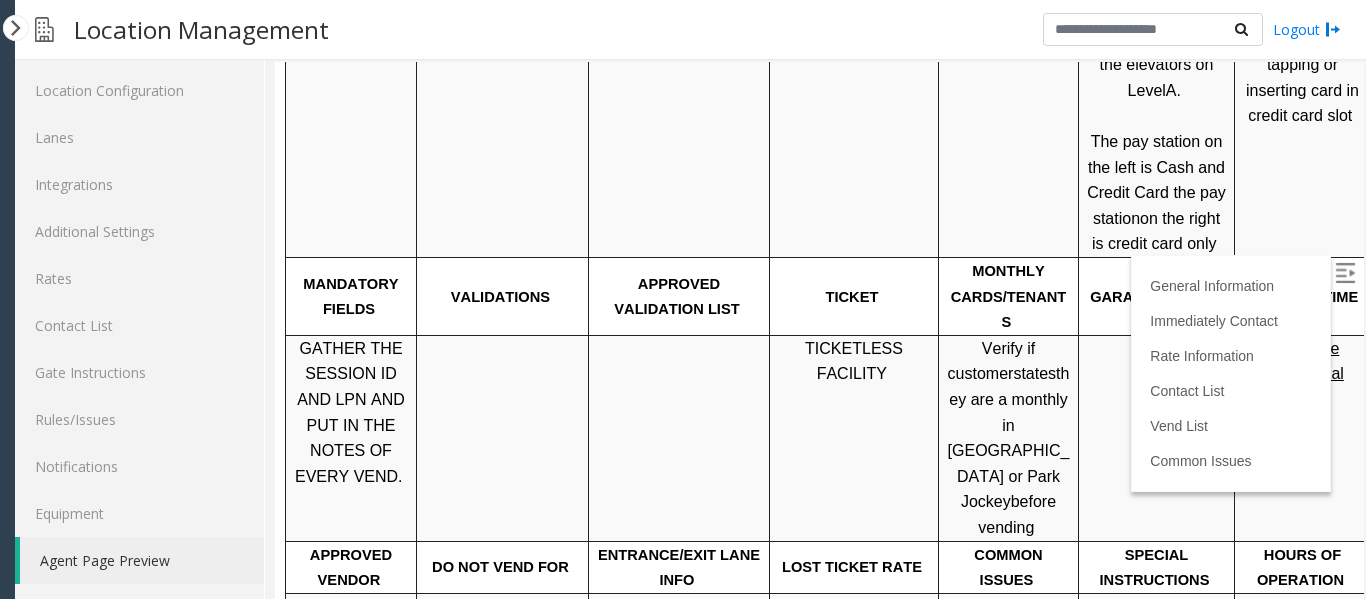 click at bounding box center [1345, 273] 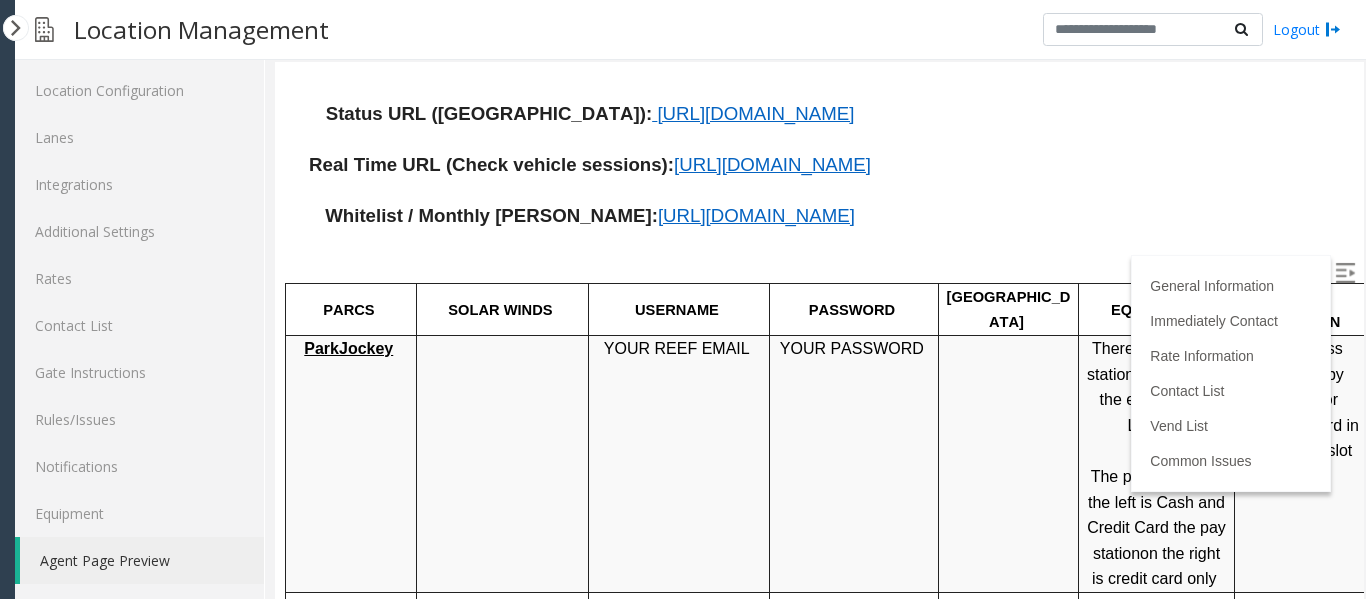 scroll, scrollTop: 1100, scrollLeft: 0, axis: vertical 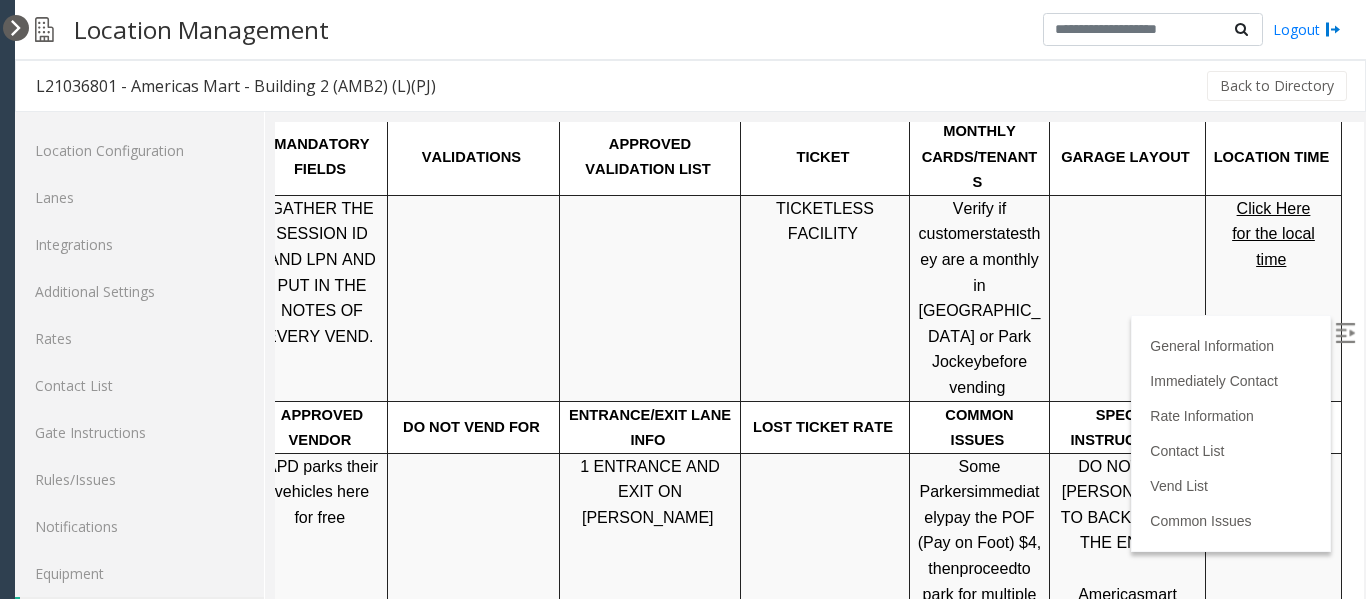 click at bounding box center [16, 28] 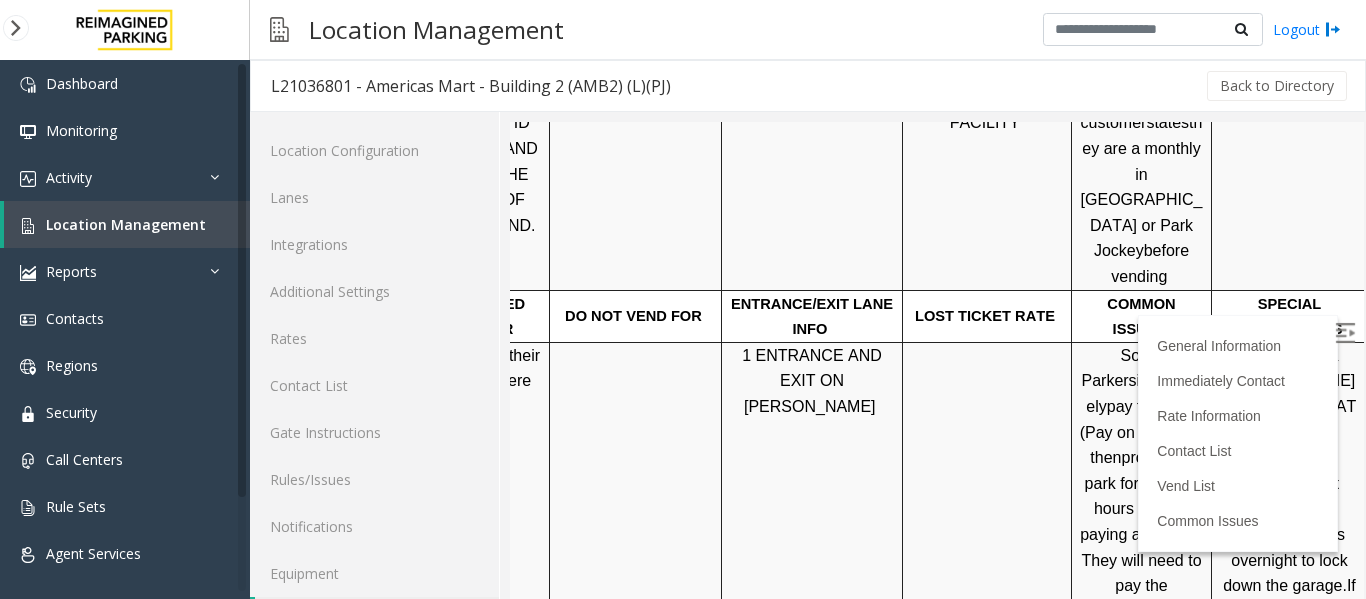 scroll, scrollTop: 1629, scrollLeft: 102, axis: both 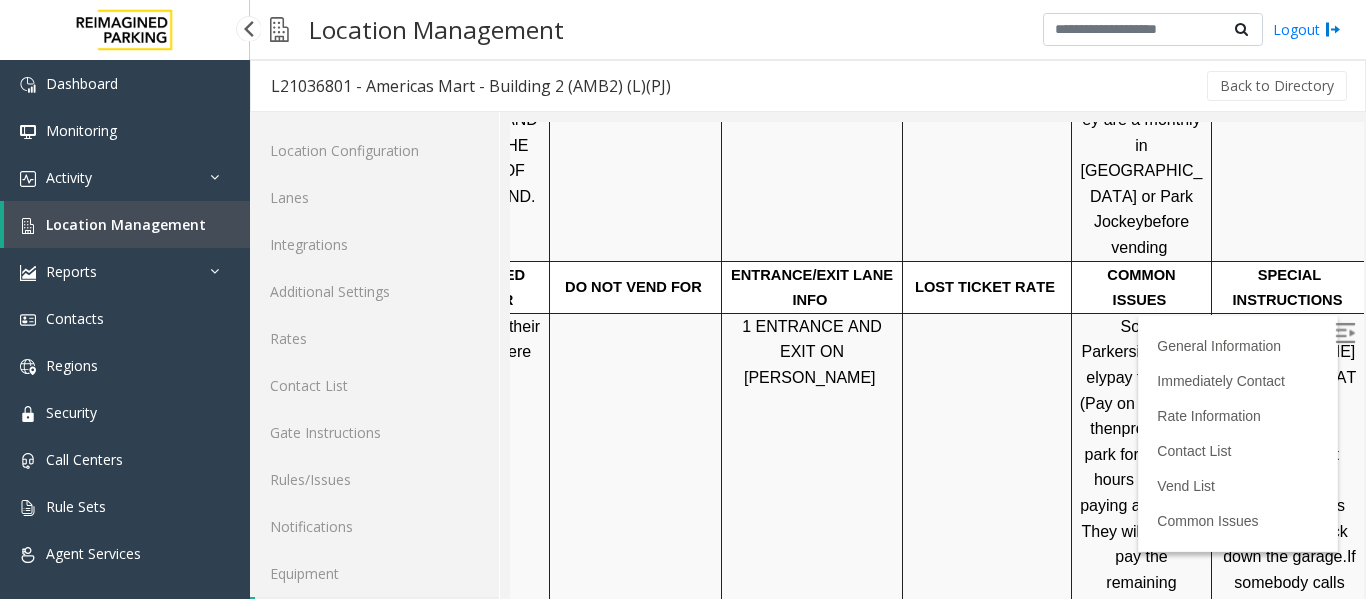 click on "Location Management" at bounding box center (127, 224) 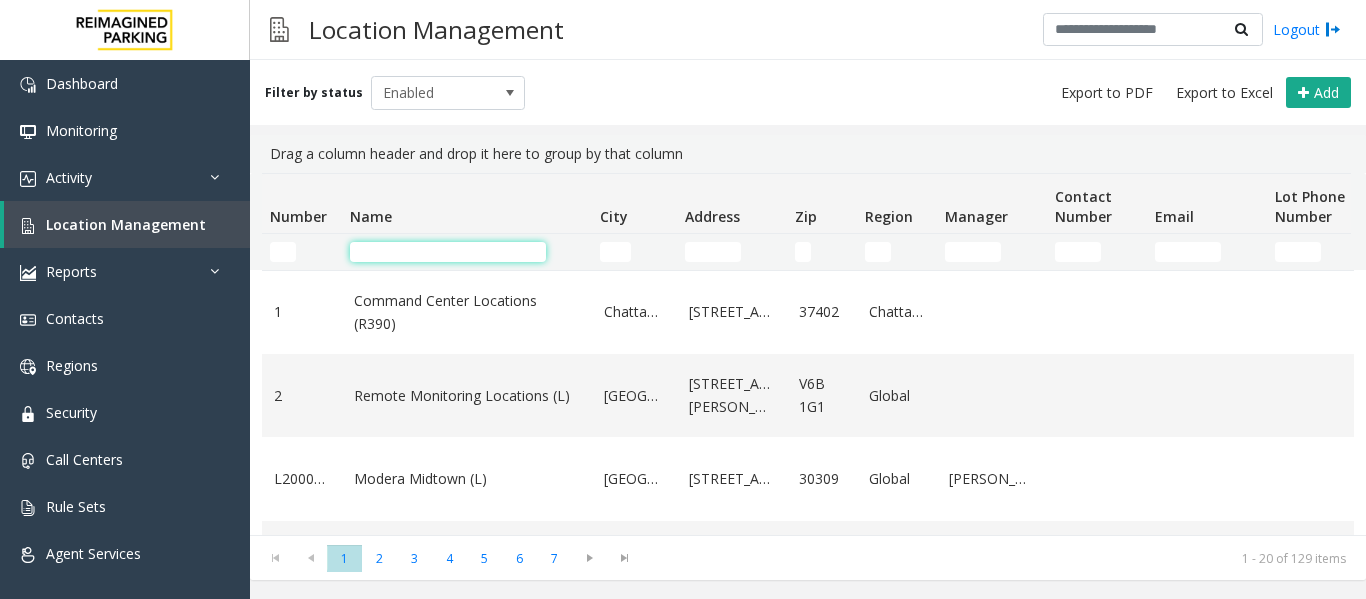 click 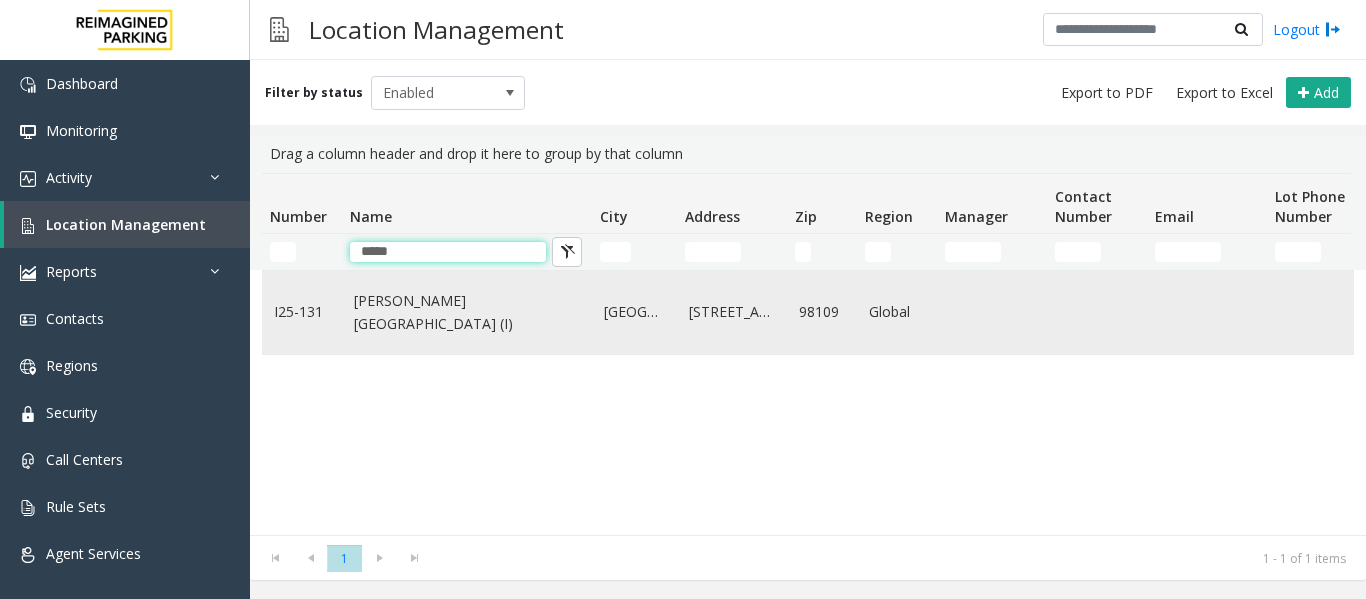 type on "*****" 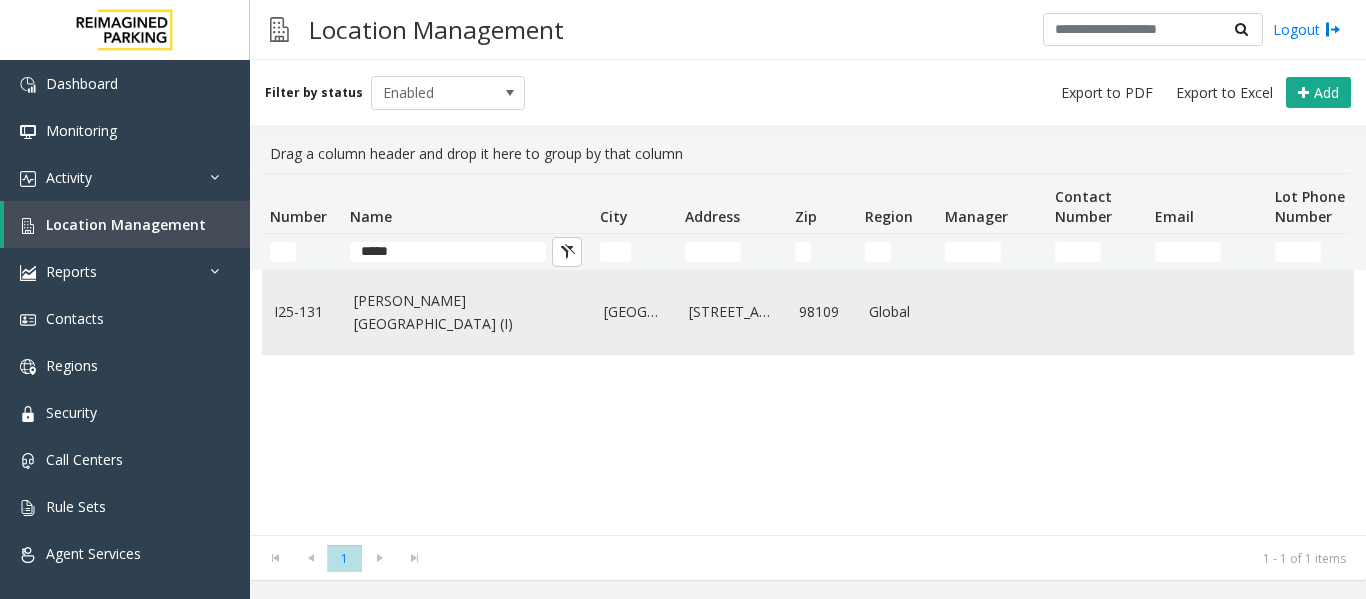 click on "[PERSON_NAME][GEOGRAPHIC_DATA] (I)" 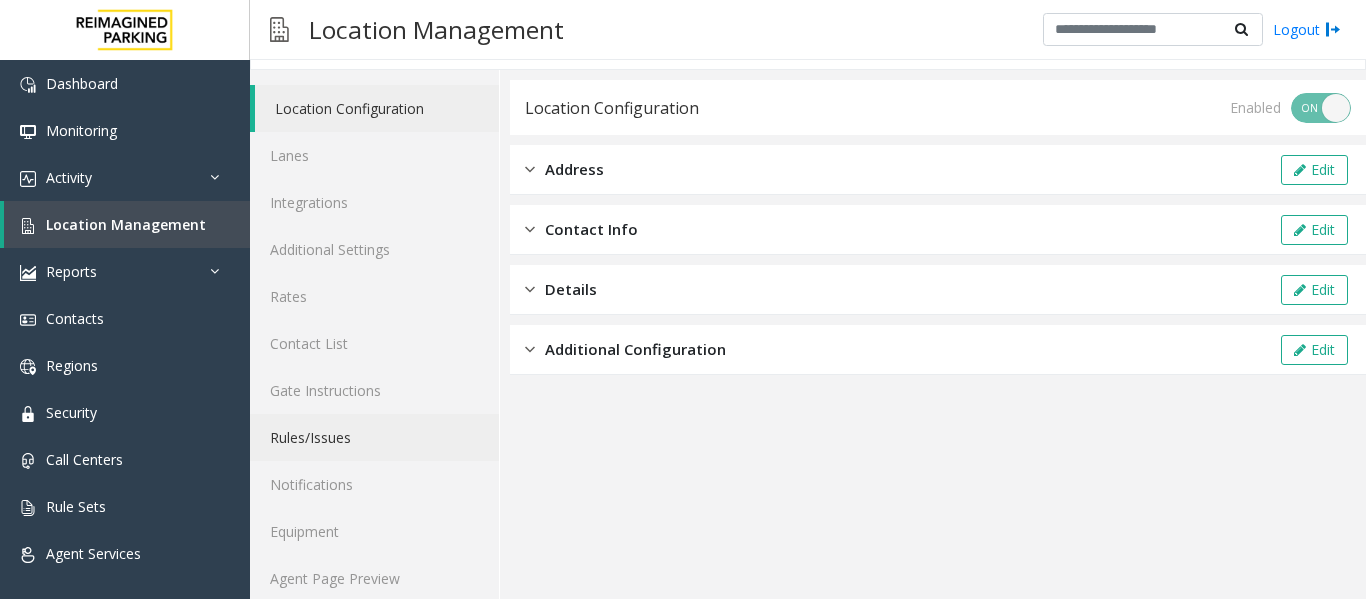 scroll, scrollTop: 60, scrollLeft: 0, axis: vertical 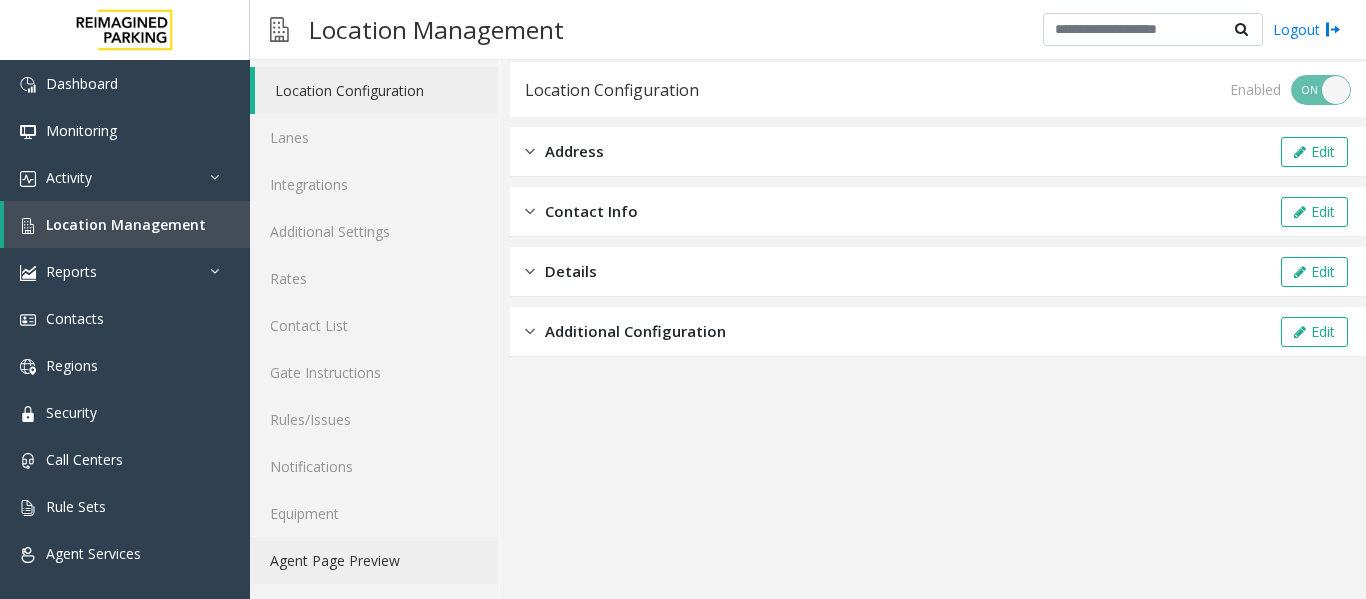 click on "Agent Page Preview" 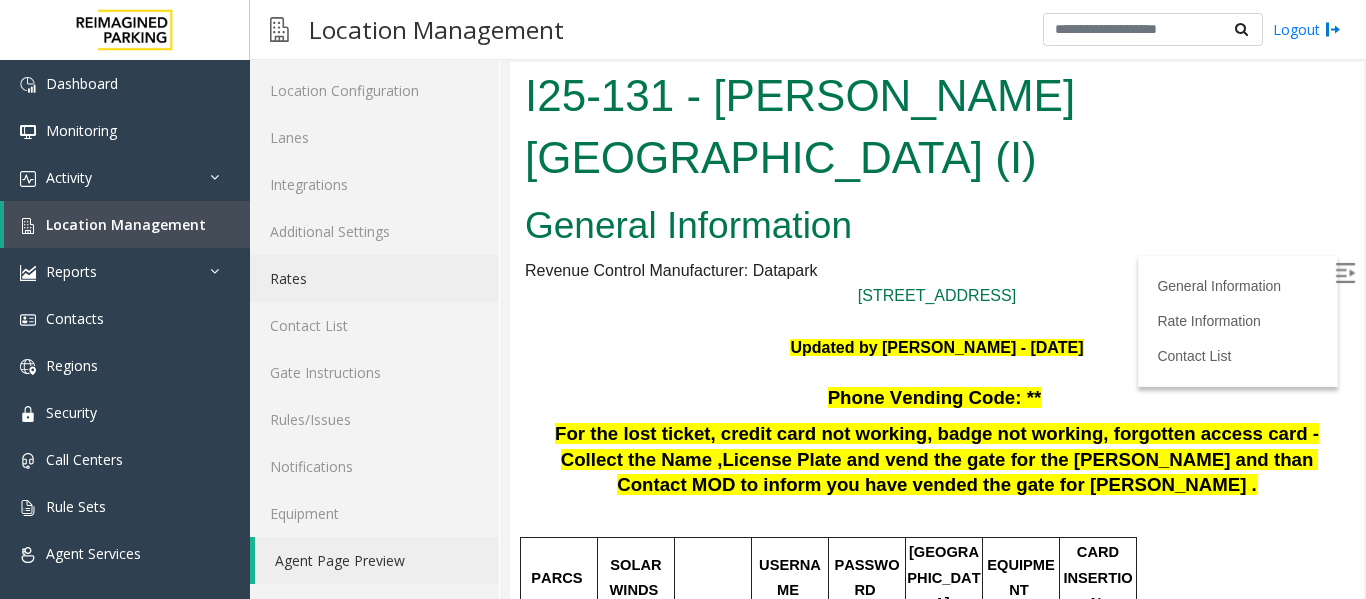 scroll, scrollTop: 0, scrollLeft: 0, axis: both 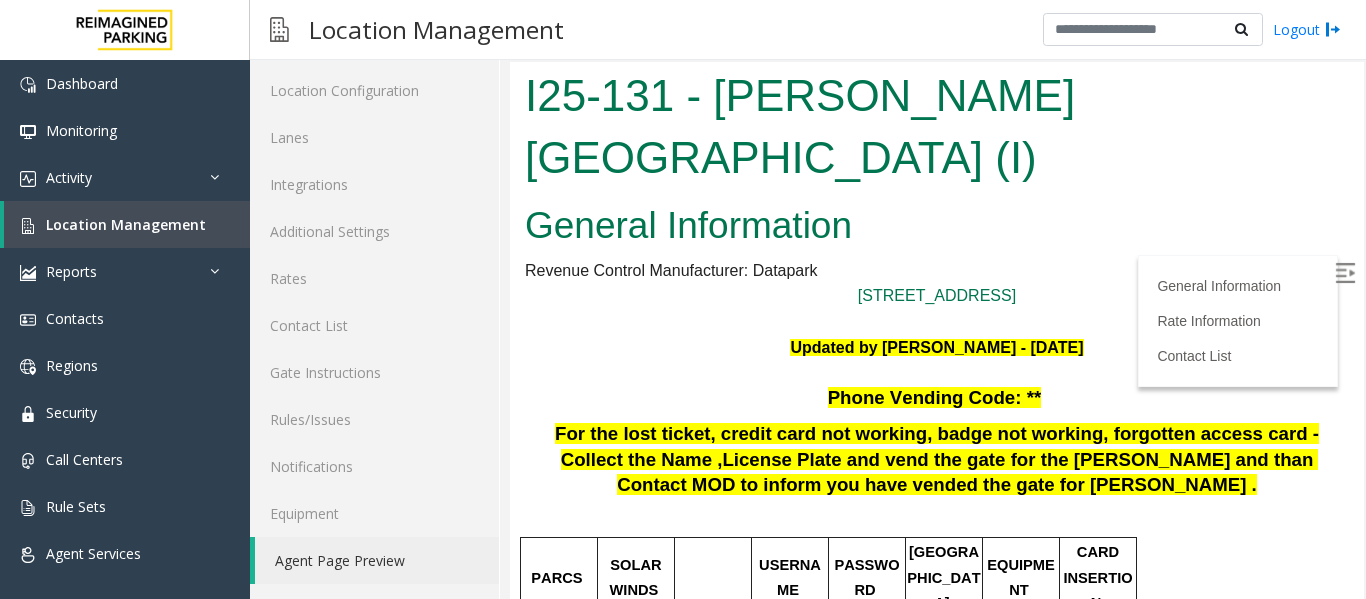 drag, startPoint x: 958, startPoint y: 335, endPoint x: 1314, endPoint y: 267, distance: 362.4362 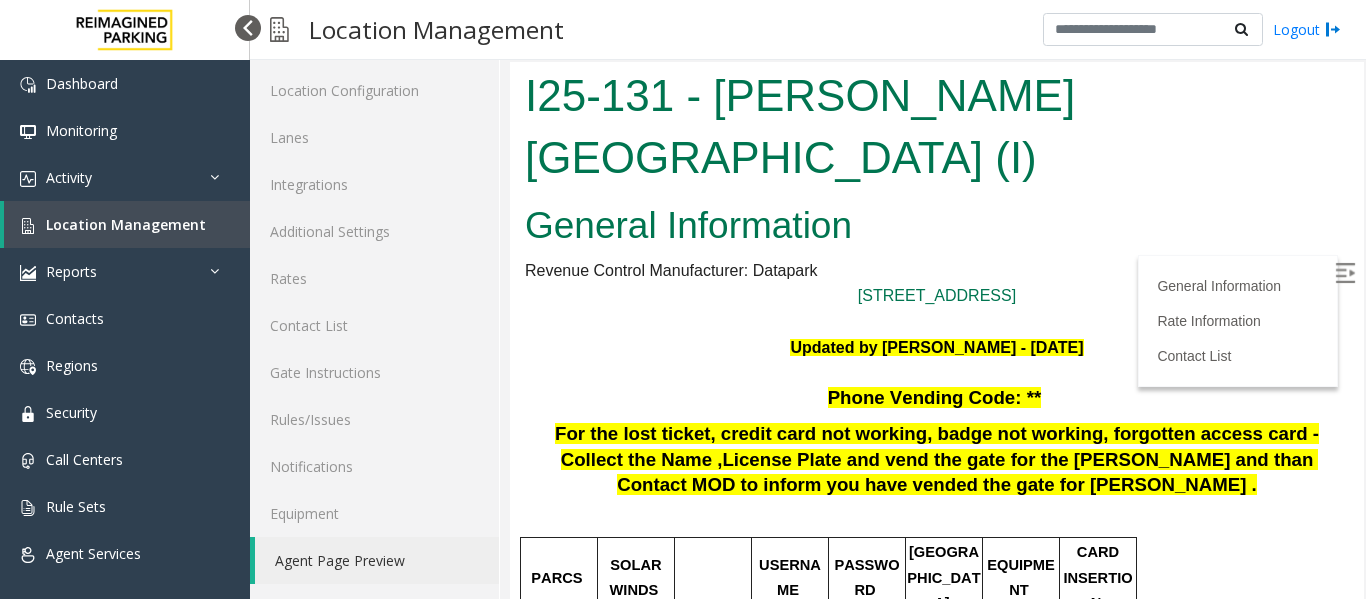 drag, startPoint x: 252, startPoint y: 15, endPoint x: 89, endPoint y: 57, distance: 168.3241 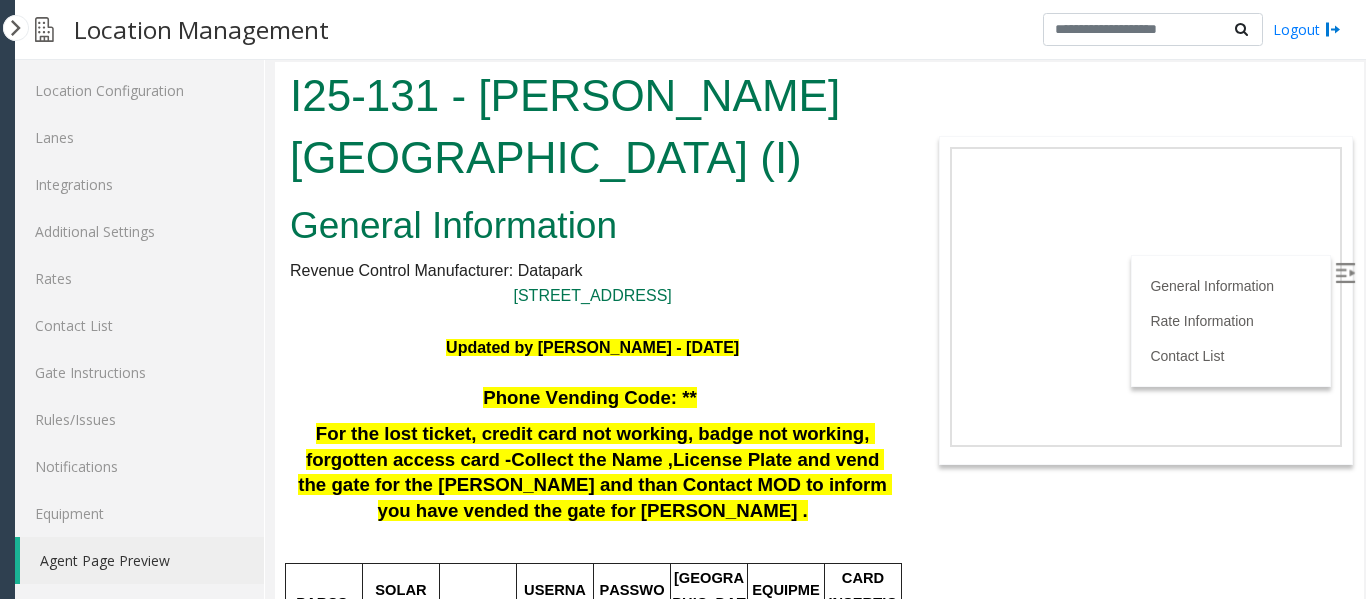 click on "General Information" at bounding box center [592, 226] 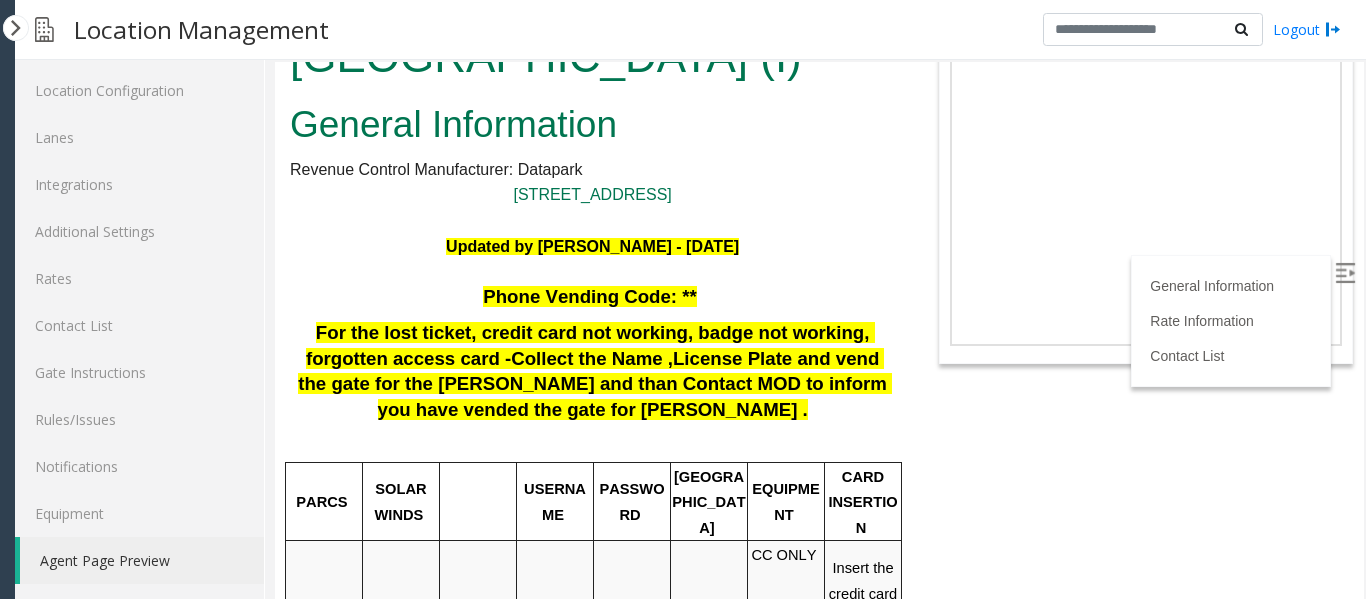scroll, scrollTop: 100, scrollLeft: 0, axis: vertical 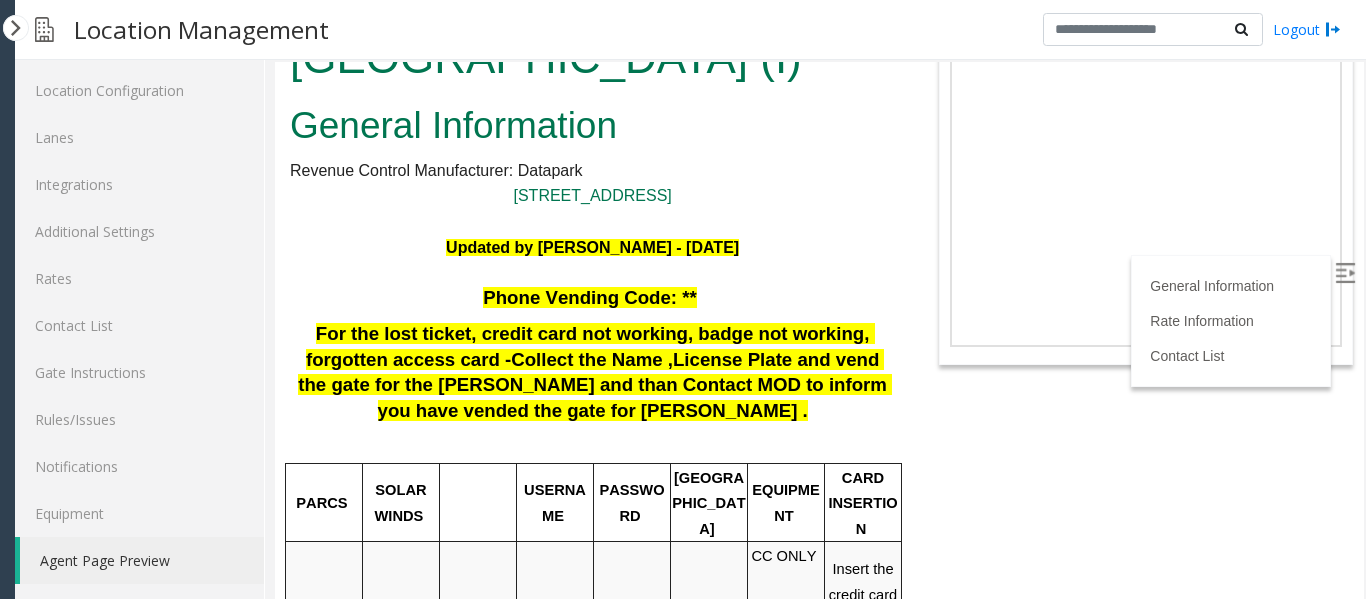 click on "For the lost ticket" at bounding box center [394, 333] 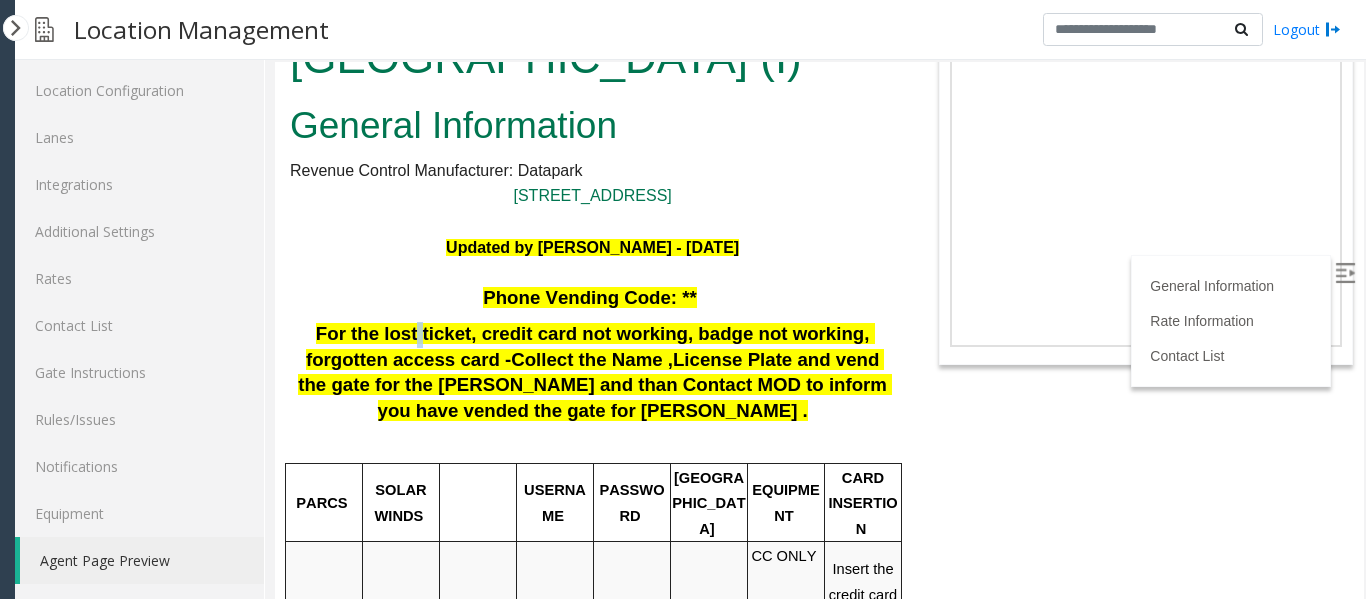 click on "For the lost ticket" at bounding box center (394, 333) 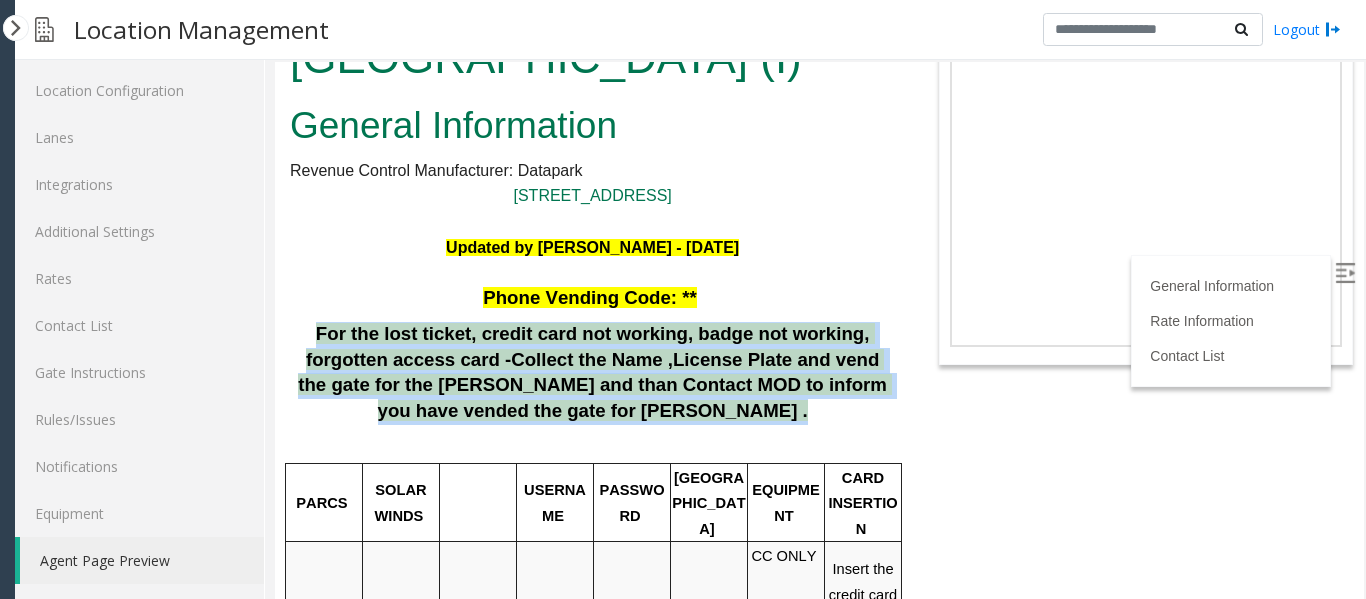 click on "For the lost ticket" at bounding box center (394, 333) 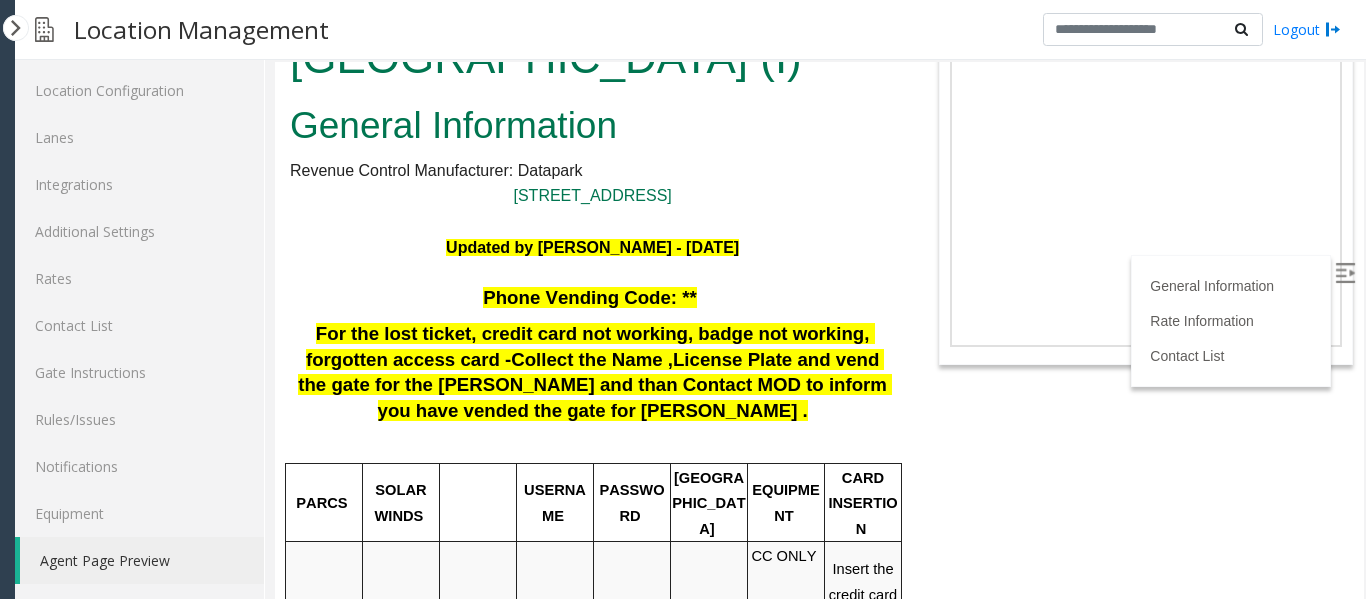 click on "I25-131 - Allen Institute Building (I)
General Information
Revenue Control Manufacturer: Datapark
601 Westlake Ave N, Seattle, WA 98109 Updated by Pranav Babbar - 18th December 2024 Phone Vending Code: **   For the lost ticket , credit card not working, badge not working, forgotten access card   -  Collect the Name ,License Plate and vend the gate for the parker and than Contact MOD to inform you have vended the gate for parker .     PARCS   SOLAR WINDS     USERNAME   PASSWORD   PARIS   EQUIPMENT   CARD INSERTION   DATAPARK                 CC ONLY     2 POF Machine  upstairs in the lobby    Insert the credit card as directed by the machine MANDATORY FIELDS   VALIDATIONS     APPROVED VALIDATION LIST   TICKET   MONTHLY CARDS   GARAGE LAYOUT   LOCATION TIME           Insert the ticket as instructed by the machine      Click Here for the local time   APPROVED VENDORS   DO NOT VEND FOR       LOST TICKET RATE" at bounding box center (819, 230) 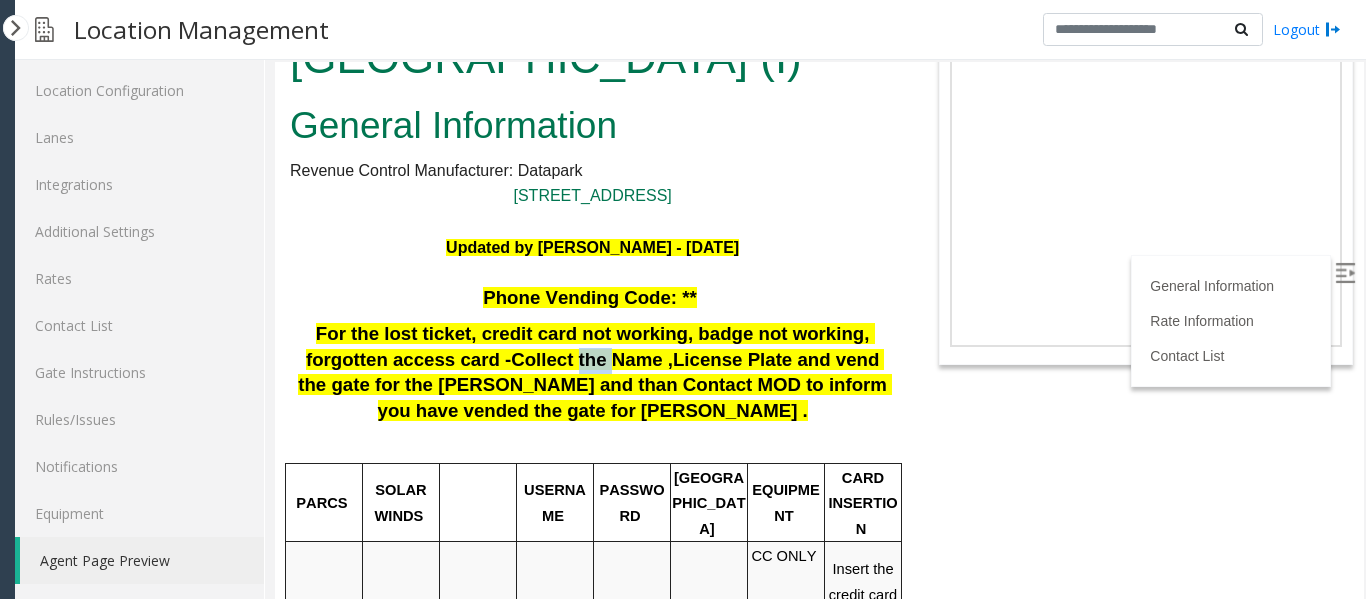 click on "Collect the Name ,License Plate and vend the gate for the parker and than Contact MOD to inform you have vended the gate for parker ." at bounding box center [595, 385] 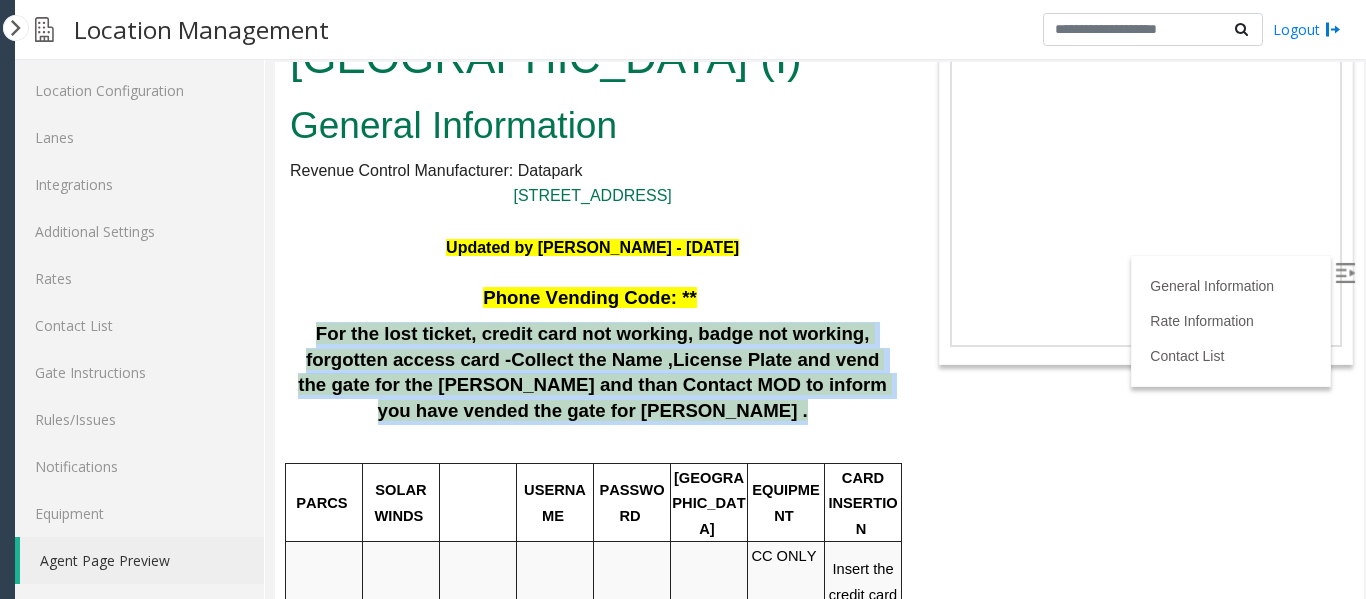 click on "Collect the Name ,License Plate and vend the gate for the parker and than Contact MOD to inform you have vended the gate for parker ." at bounding box center [595, 385] 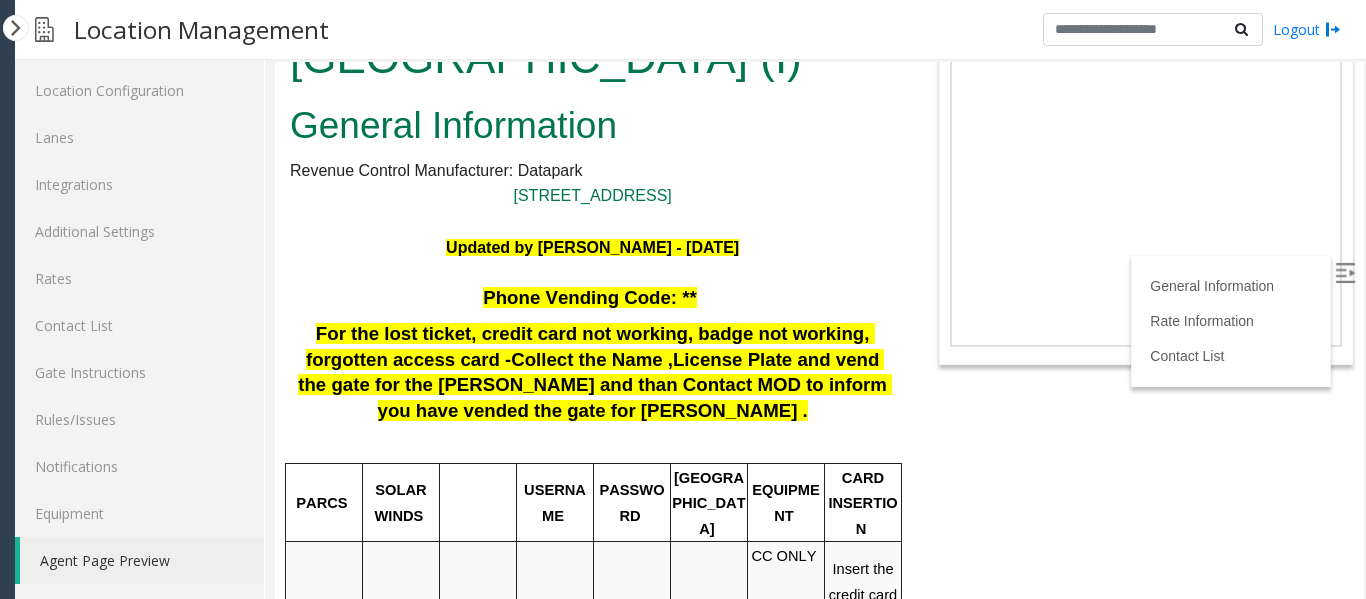 click on "I25-131 - Allen Institute Building (I)
General Information
Revenue Control Manufacturer: Datapark
601 Westlake Ave N, Seattle, WA 98109 Updated by Pranav Babbar - 18th December 2024 Phone Vending Code: **   For the lost ticket , credit card not working, badge not working, forgotten access card   -  Collect the Name ,License Plate and vend the gate for the parker and than Contact MOD to inform you have vended the gate for parker .     PARCS   SOLAR WINDS     USERNAME   PASSWORD   PARIS   EQUIPMENT   CARD INSERTION   DATAPARK                 CC ONLY     2 POF Machine  upstairs in the lobby    Insert the credit card as directed by the machine MANDATORY FIELDS   VALIDATIONS     APPROVED VALIDATION LIST   TICKET   MONTHLY CARDS   GARAGE LAYOUT   LOCATION TIME           Insert the ticket as instructed by the machine      Click Here for the local time   APPROVED VENDORS   DO NOT VEND FOR       LOST TICKET RATE" at bounding box center [819, 230] 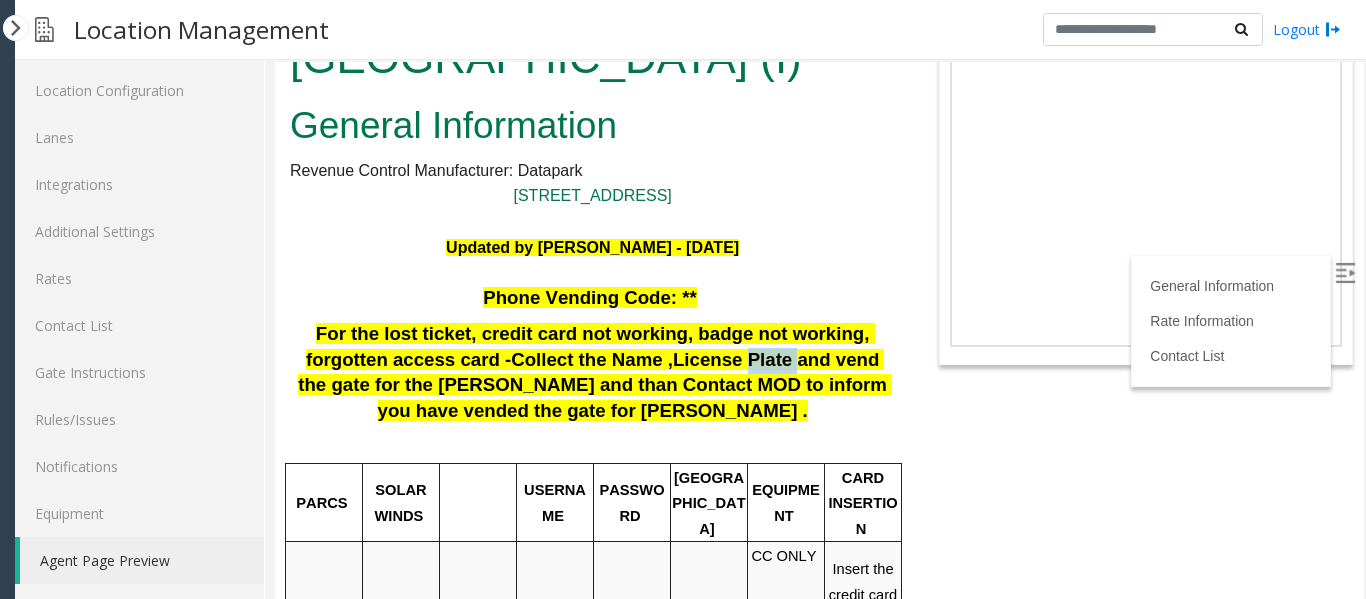 click on "Collect the Name ,License Plate and vend the gate for the parker and than Contact MOD to inform you have vended the gate for parker ." at bounding box center (595, 385) 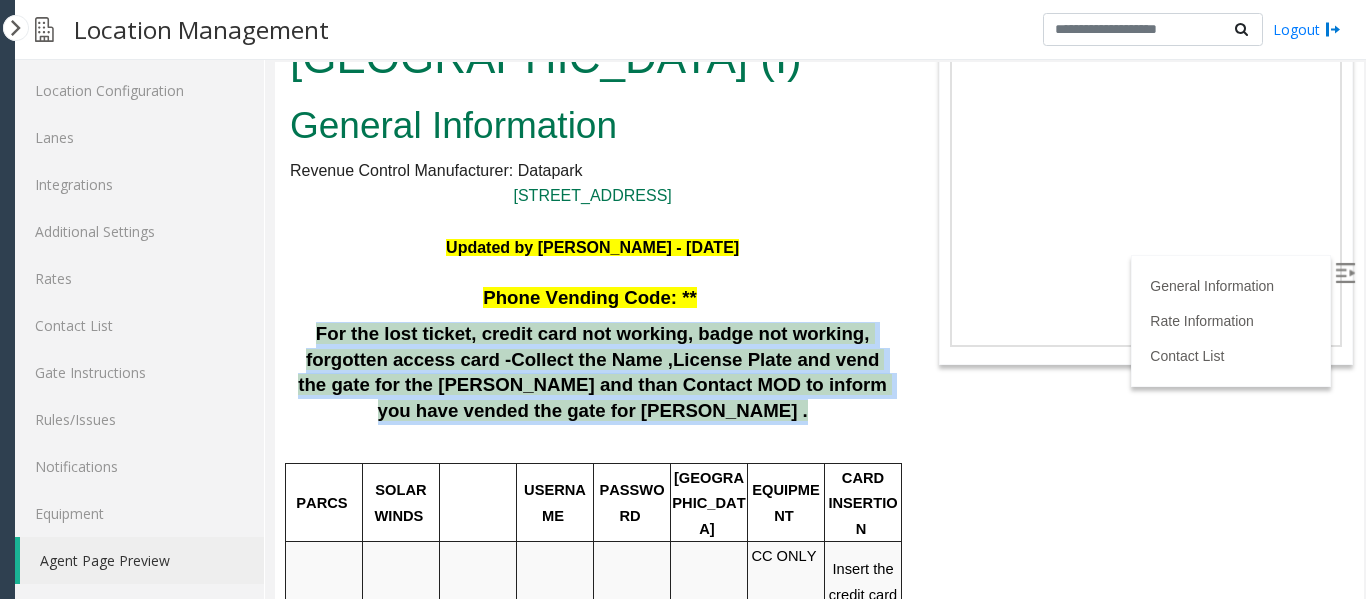 click on "Collect the Name ,License Plate and vend the gate for the parker and than Contact MOD to inform you have vended the gate for parker ." at bounding box center [595, 385] 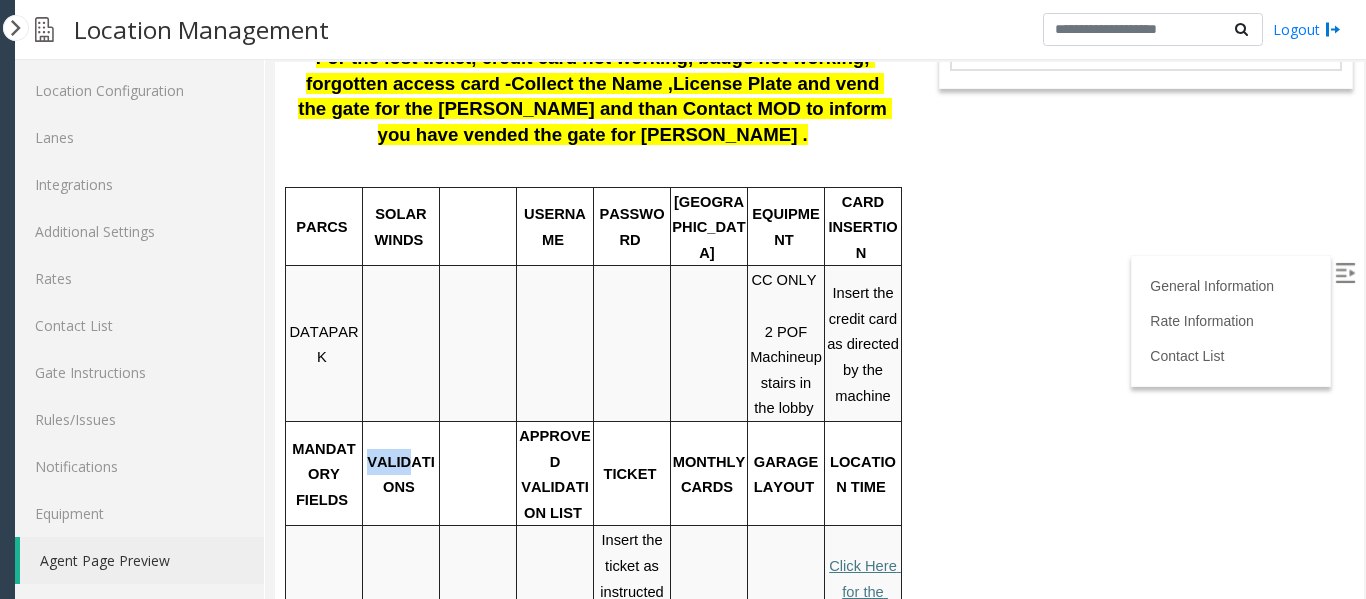 scroll, scrollTop: 197, scrollLeft: 0, axis: vertical 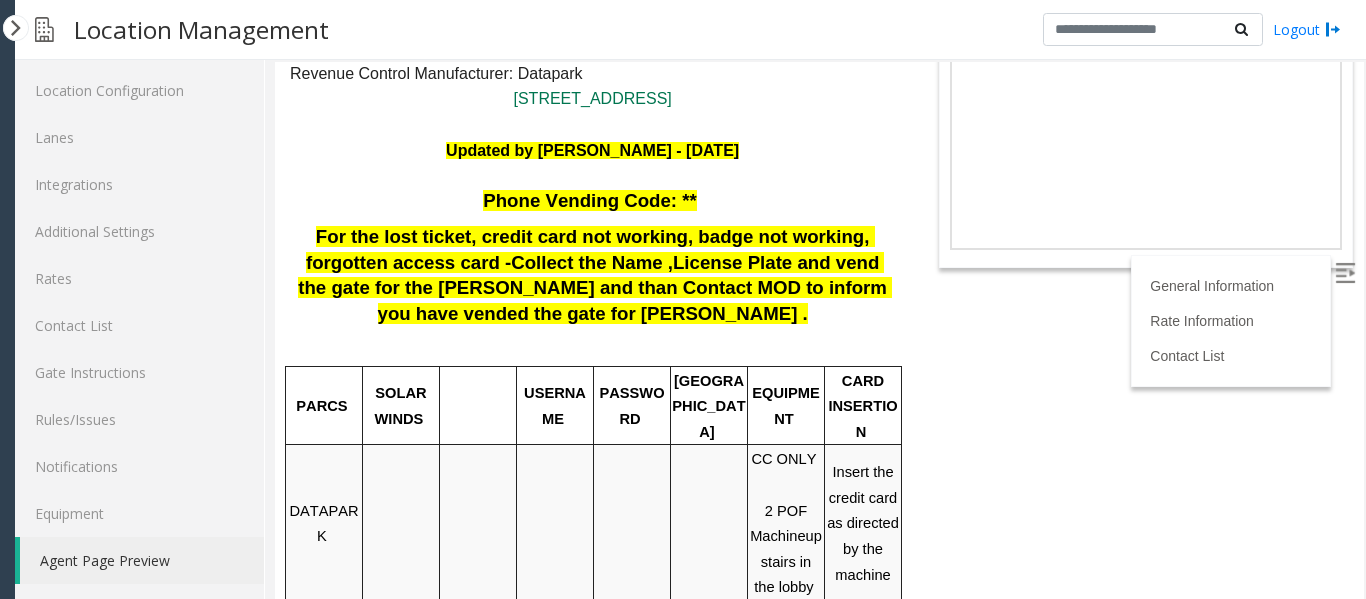 click on ", credit card not working, badge not working, forgotten access card" at bounding box center [590, 249] 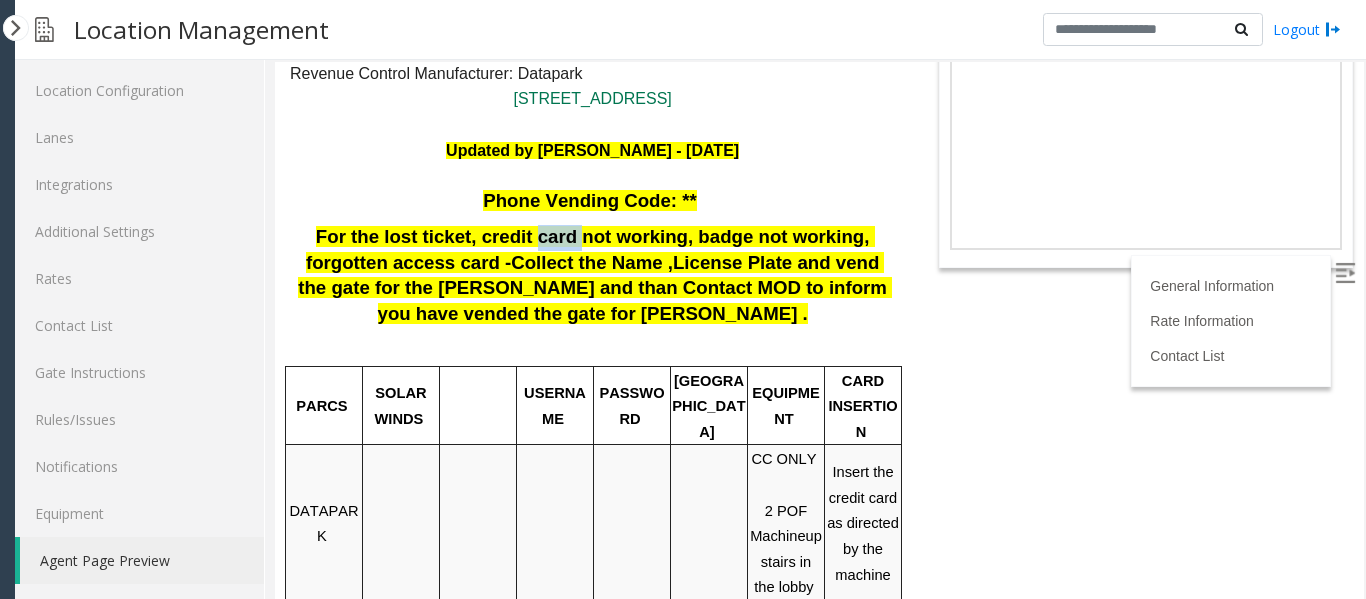 click on ", credit card not working, badge not working, forgotten access card" at bounding box center [590, 249] 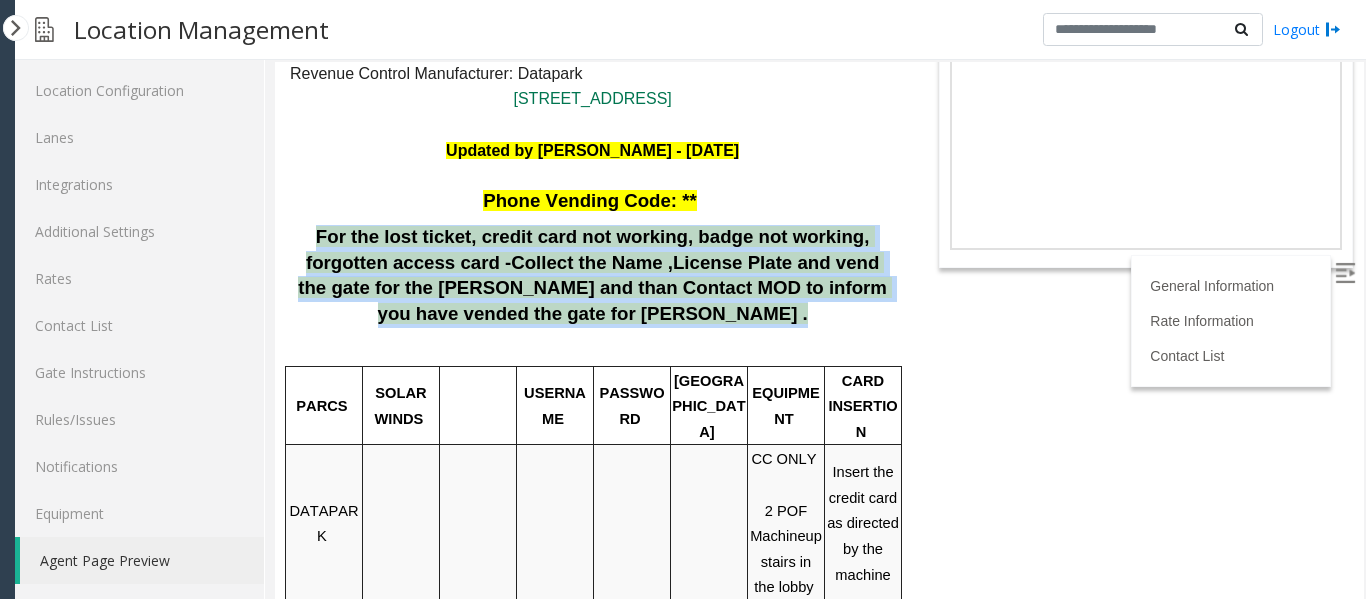 click on ", credit card not working, badge not working, forgotten access card" at bounding box center (590, 249) 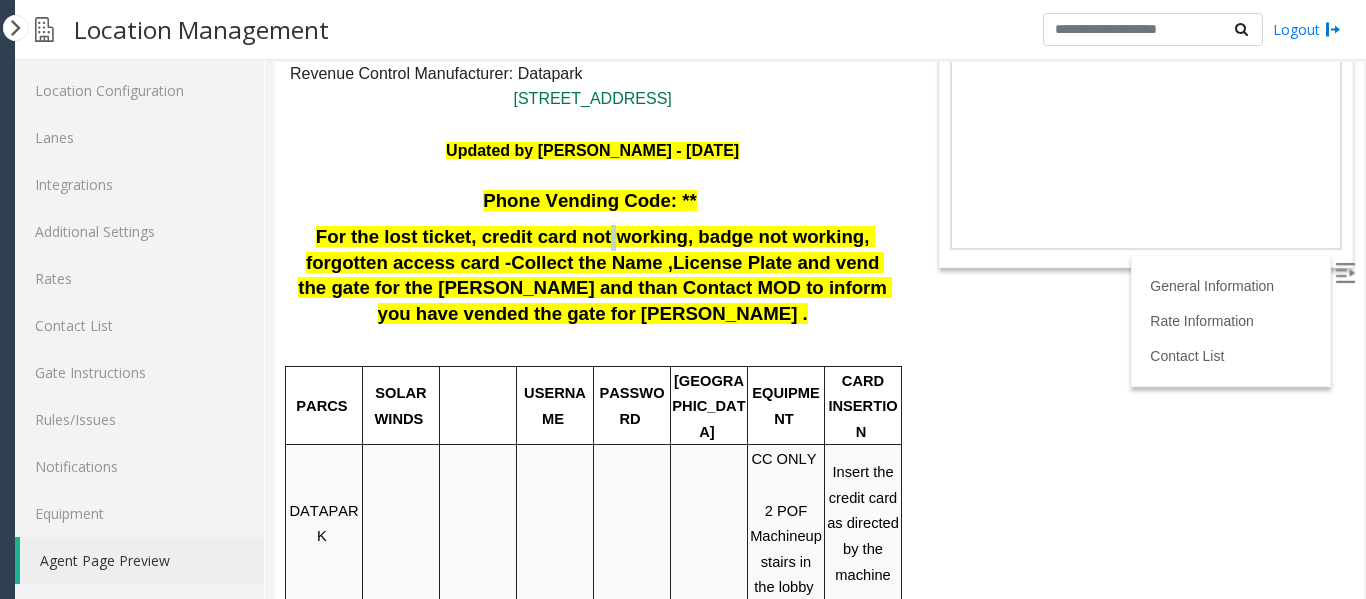 click on ", credit card not working, badge not working, forgotten access card" at bounding box center [590, 249] 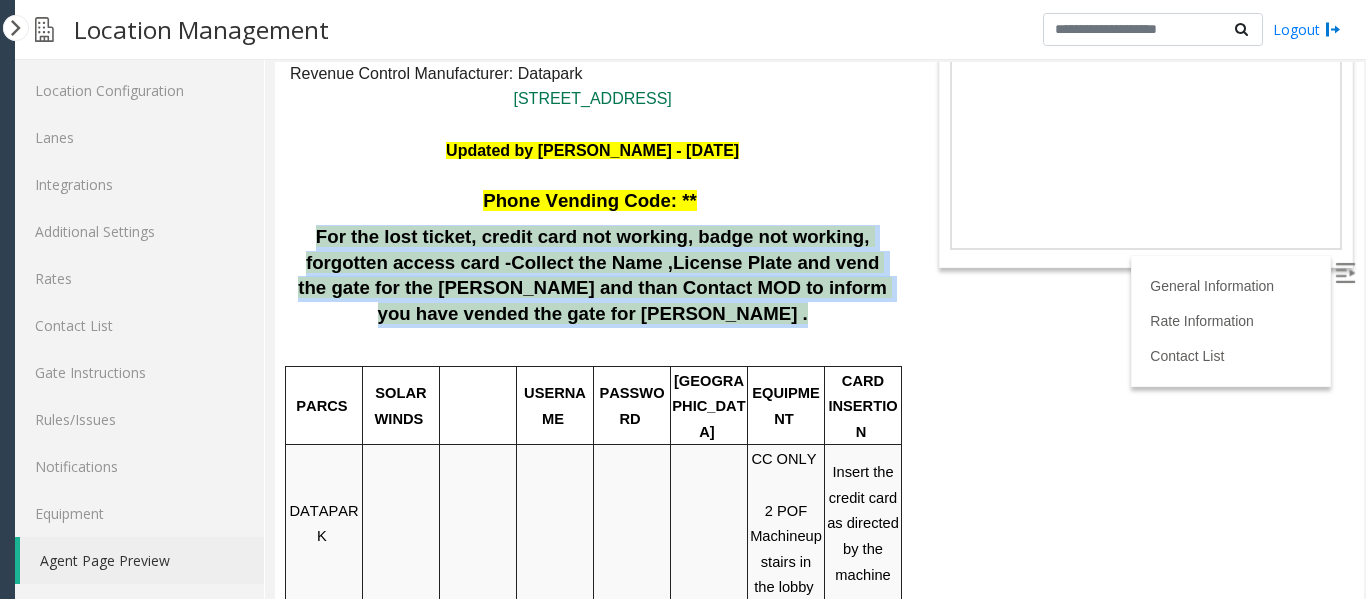 click on ", credit card not working, badge not working, forgotten access card" at bounding box center [590, 249] 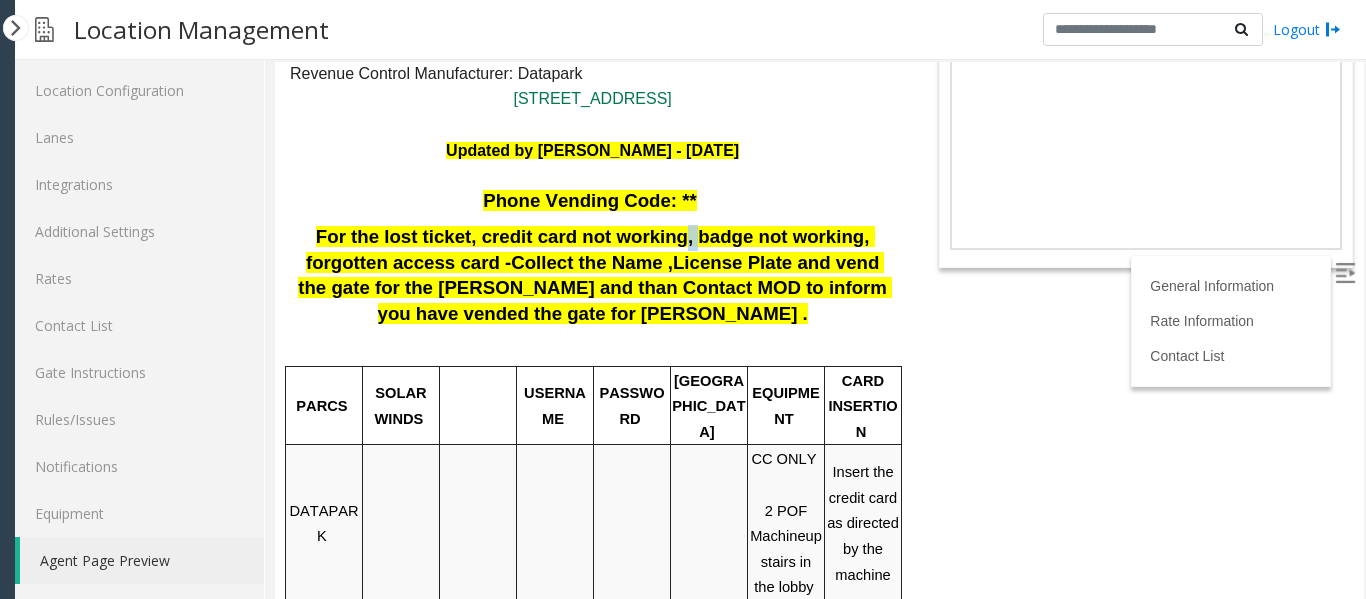 click on ", credit card not working, badge not working, forgotten access card" at bounding box center (590, 249) 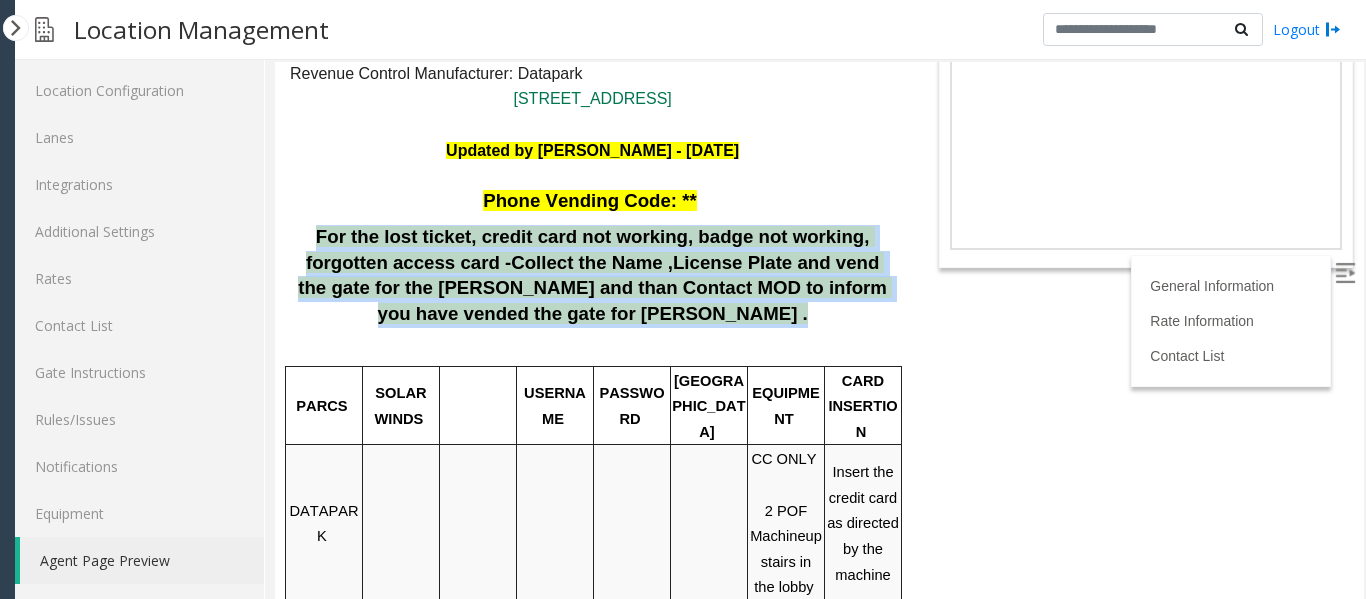 click on ", credit card not working, badge not working, forgotten access card" at bounding box center [590, 249] 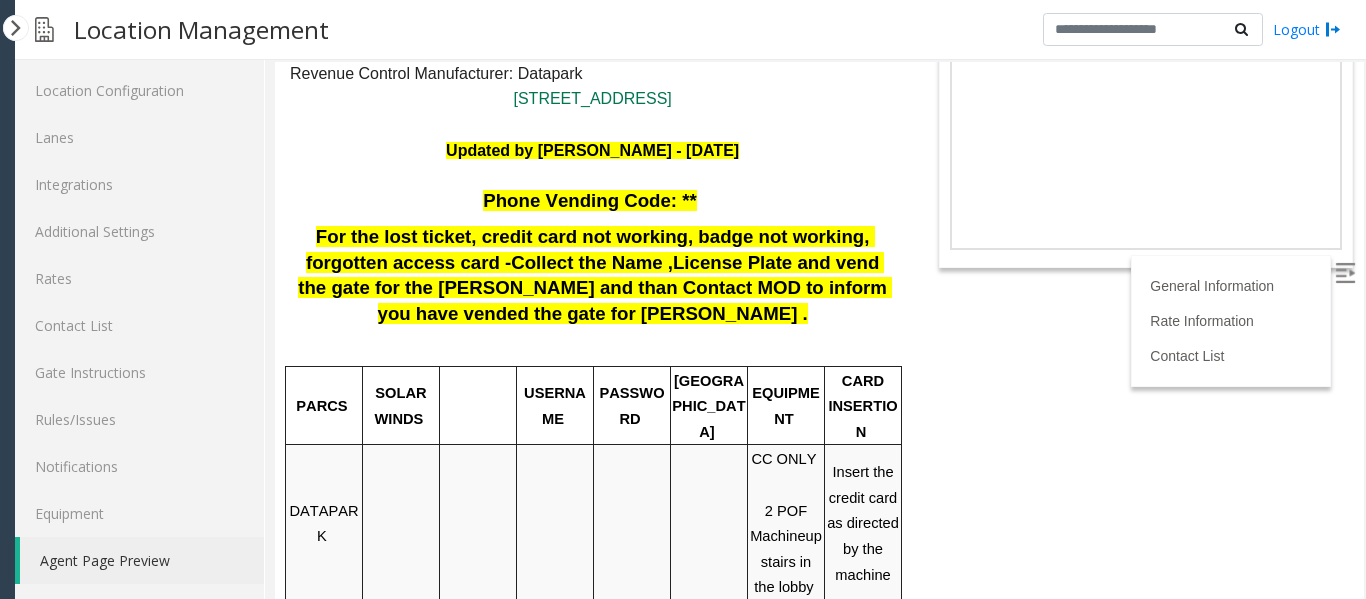 click on "I25-131 - Allen Institute Building (I)
General Information
Revenue Control Manufacturer: Datapark
601 Westlake Ave N, Seattle, WA 98109 Updated by Pranav Babbar - 18th December 2024 Phone Vending Code: **   For the lost ticket , credit card not working, badge not working, forgotten access card   -  Collect the Name ,License Plate and vend the gate for the parker and than Contact MOD to inform you have vended the gate for parker .     PARCS   SOLAR WINDS     USERNAME   PASSWORD   PARIS   EQUIPMENT   CARD INSERTION   DATAPARK                 CC ONLY     2 POF Machine  upstairs in the lobby    Insert the credit card as directed by the machine MANDATORY FIELDS   VALIDATIONS     APPROVED VALIDATION LIST   TICKET   MONTHLY CARDS   GARAGE LAYOUT   LOCATION TIME           Insert the ticket as instructed by the machine      Click Here for the local time   APPROVED VENDORS   DO NOT VEND FOR" at bounding box center (819, 133) 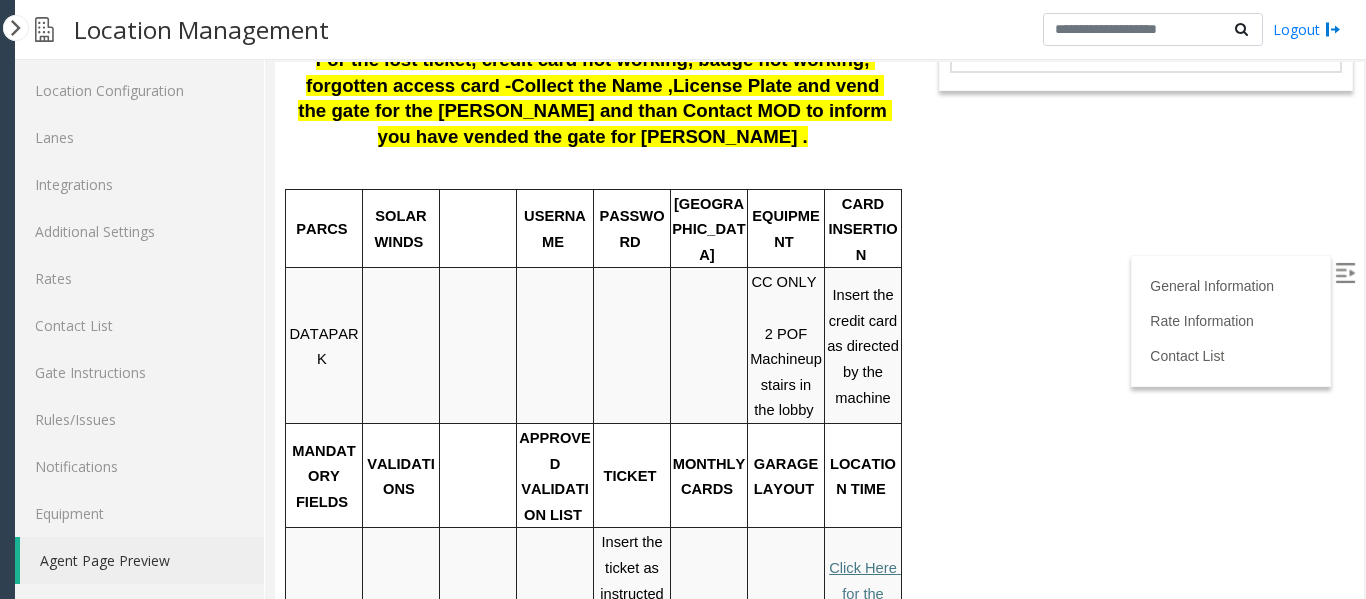 scroll, scrollTop: 0, scrollLeft: 0, axis: both 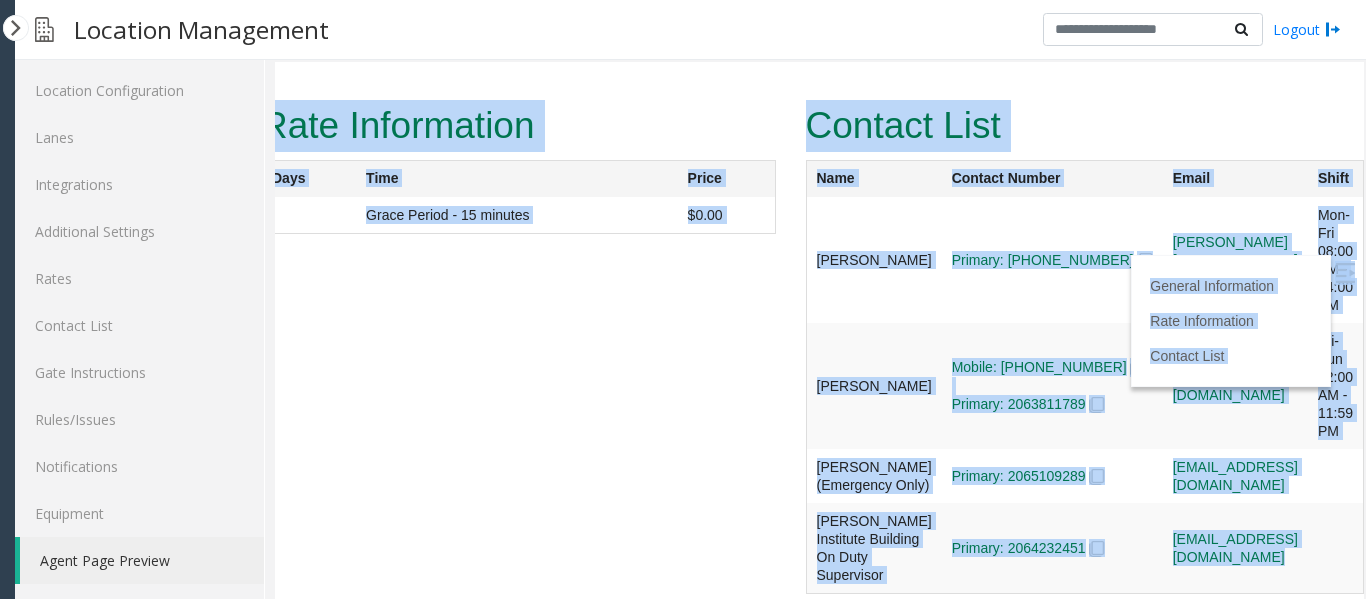 drag, startPoint x: 291, startPoint y: 87, endPoint x: 1277, endPoint y: 482, distance: 1062.1775 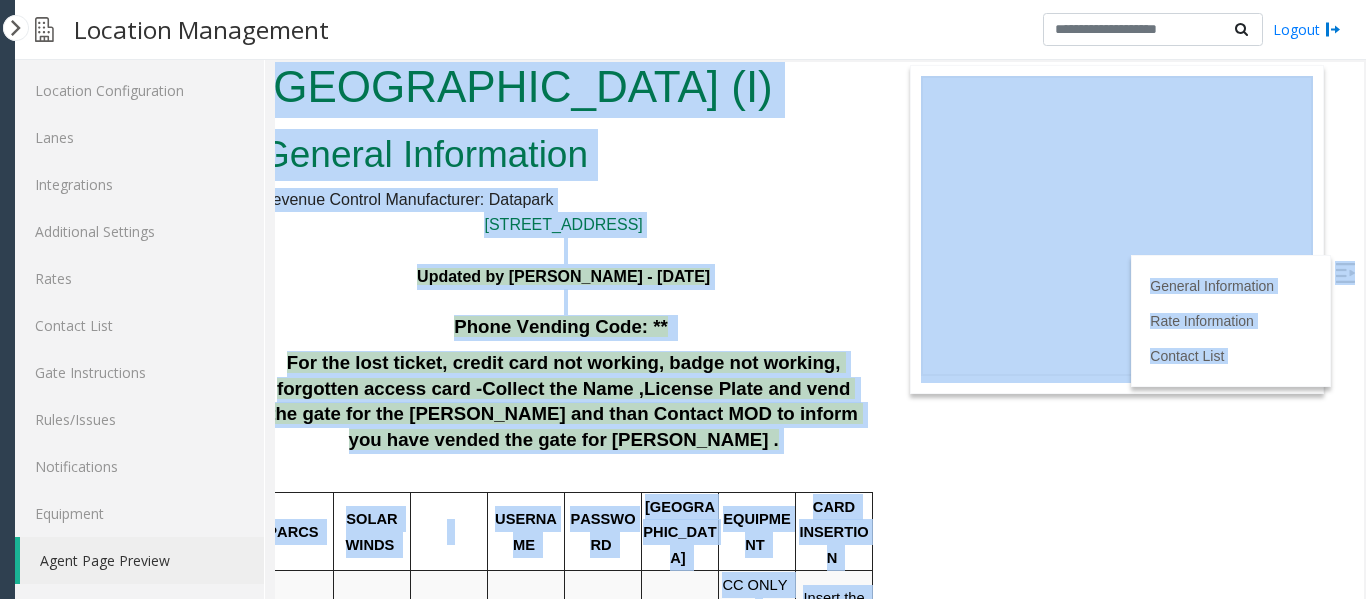 scroll, scrollTop: 0, scrollLeft: 81, axis: horizontal 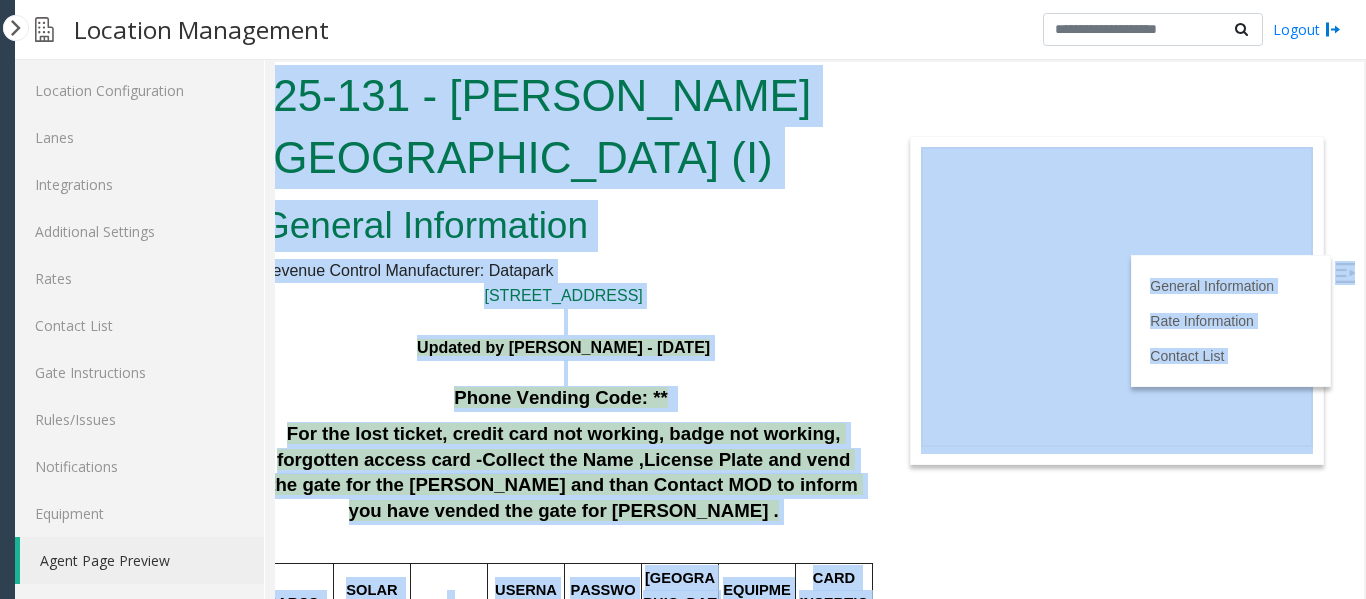 click on "General Information" at bounding box center [563, 226] 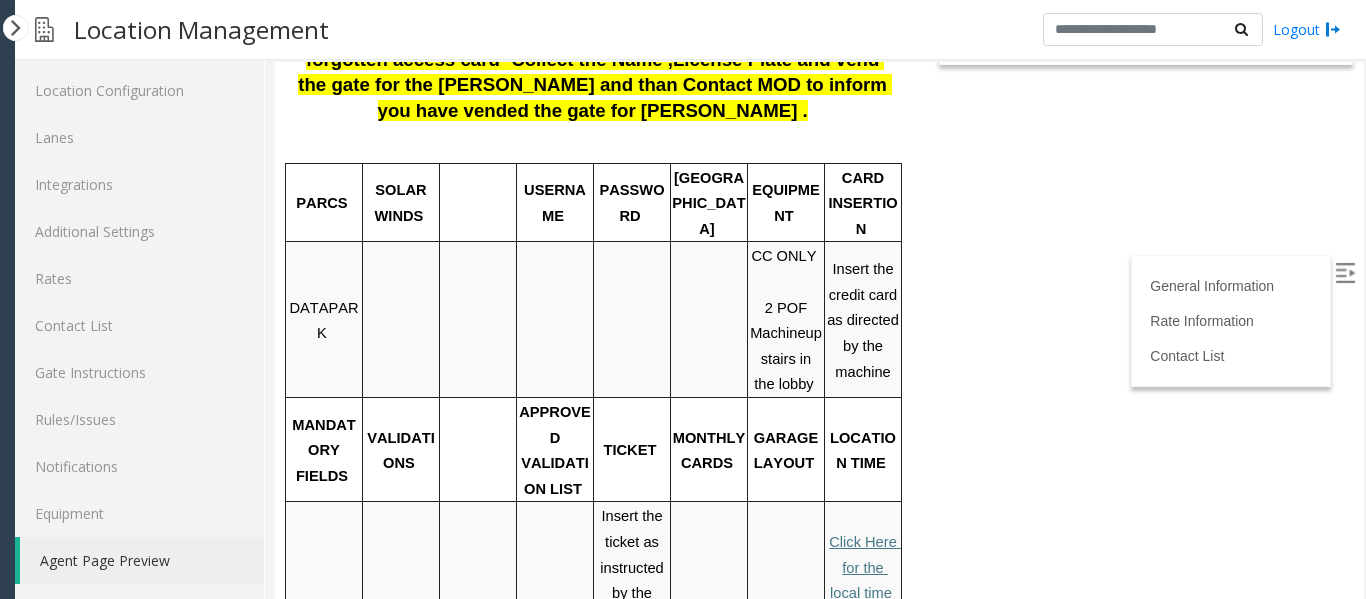 scroll, scrollTop: 600, scrollLeft: 0, axis: vertical 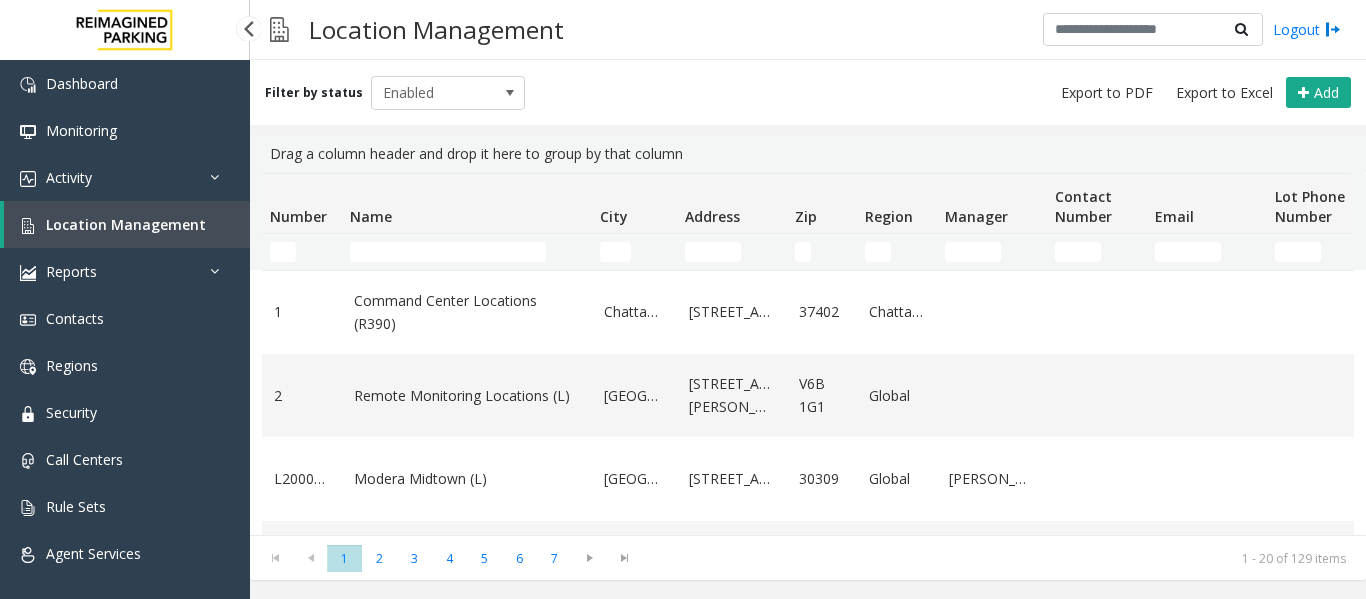 click on "Location Management" at bounding box center [127, 224] 